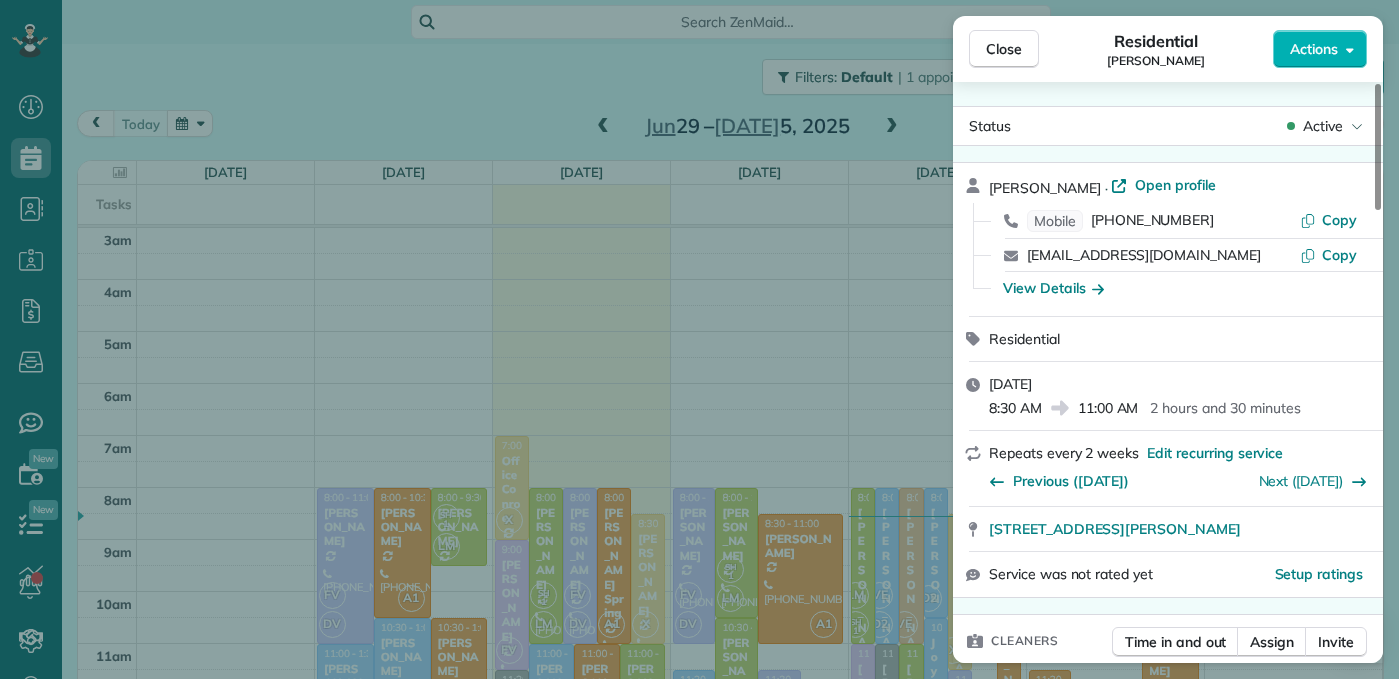 scroll, scrollTop: 0, scrollLeft: 0, axis: both 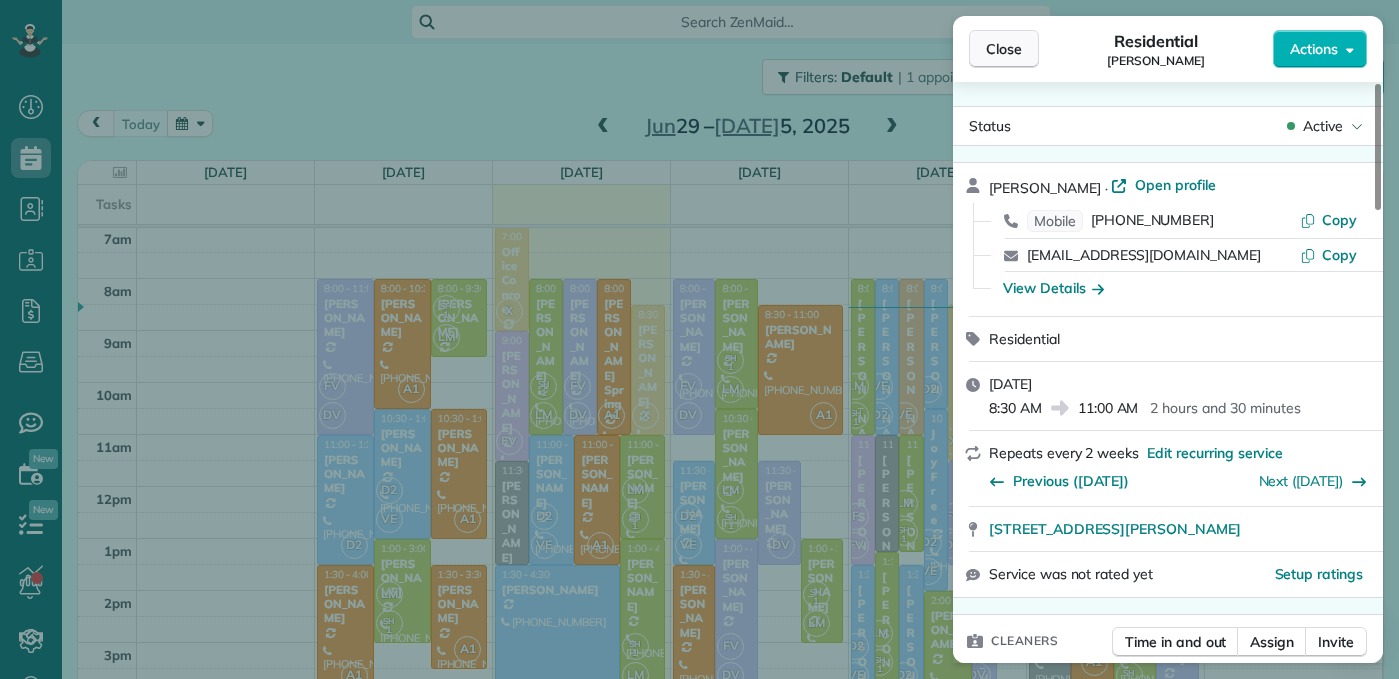 click on "Close" at bounding box center [1004, 49] 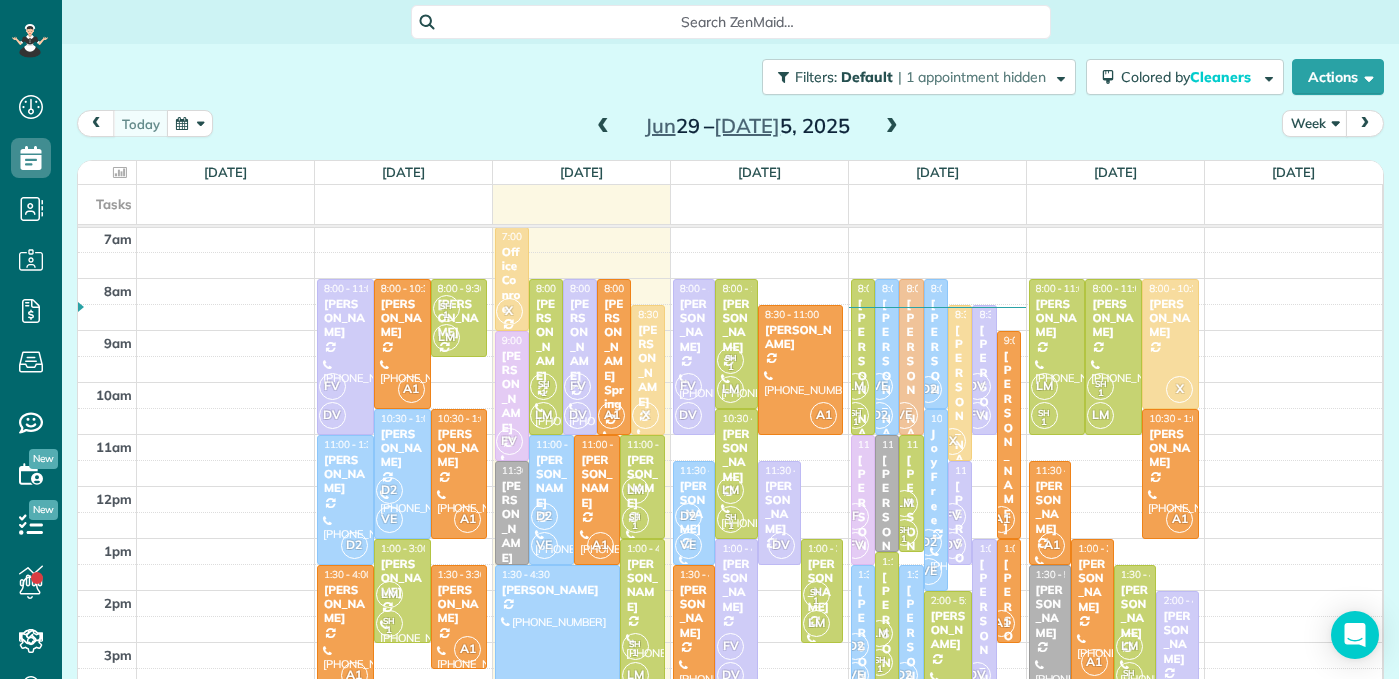 click at bounding box center [603, 127] 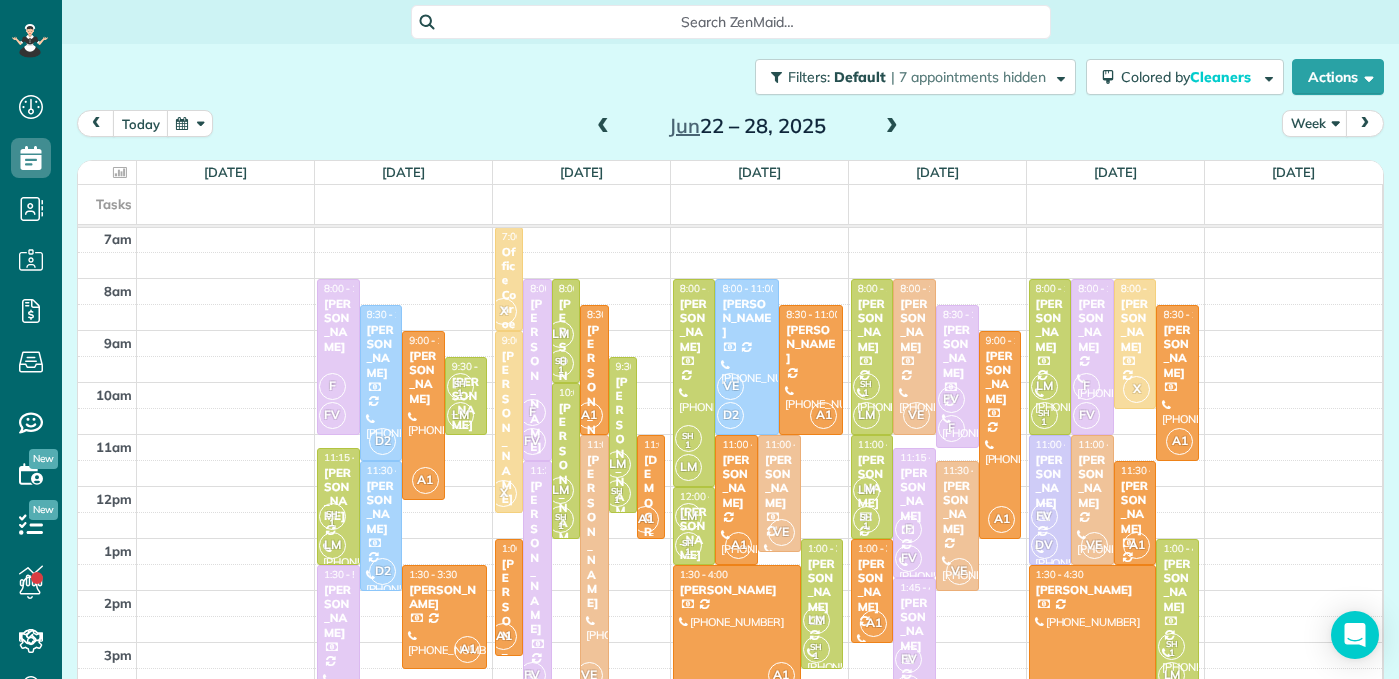 click on "A1" at bounding box center [645, 519] 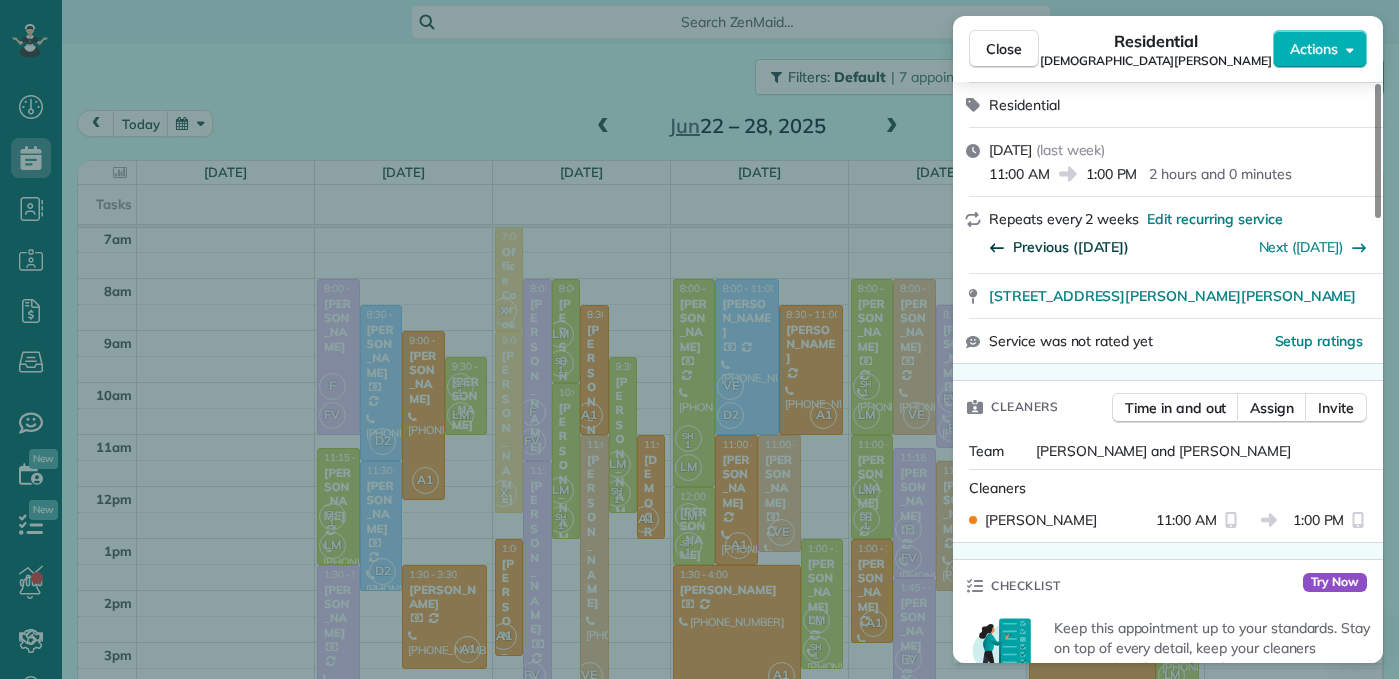 scroll, scrollTop: 259, scrollLeft: 0, axis: vertical 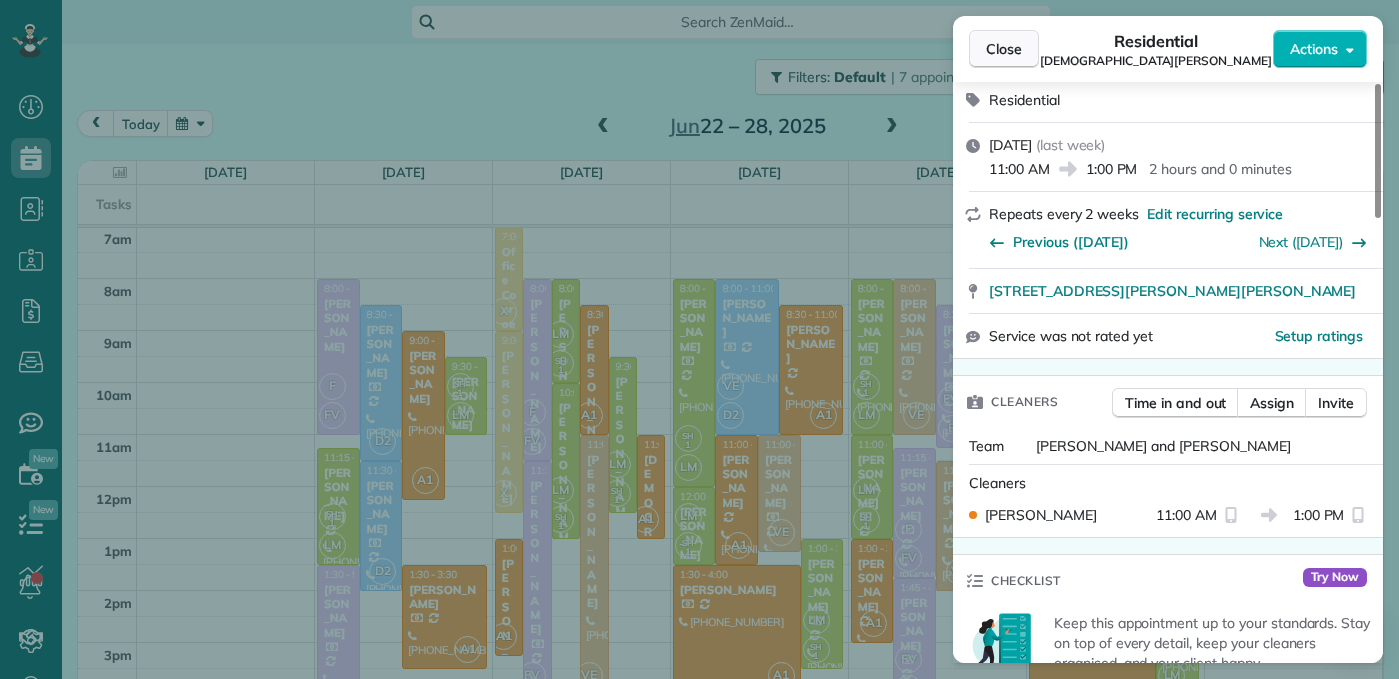 click on "Close" at bounding box center [1004, 49] 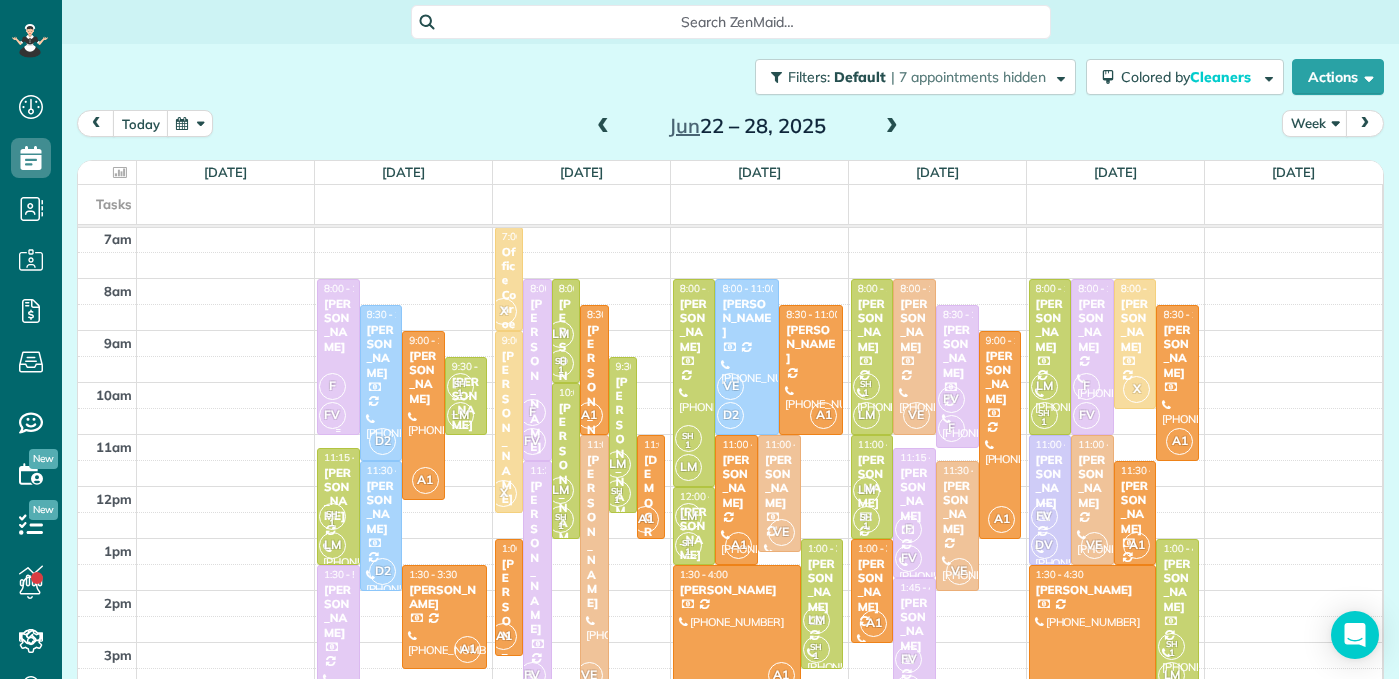 click on "F FV" at bounding box center [336, 401] 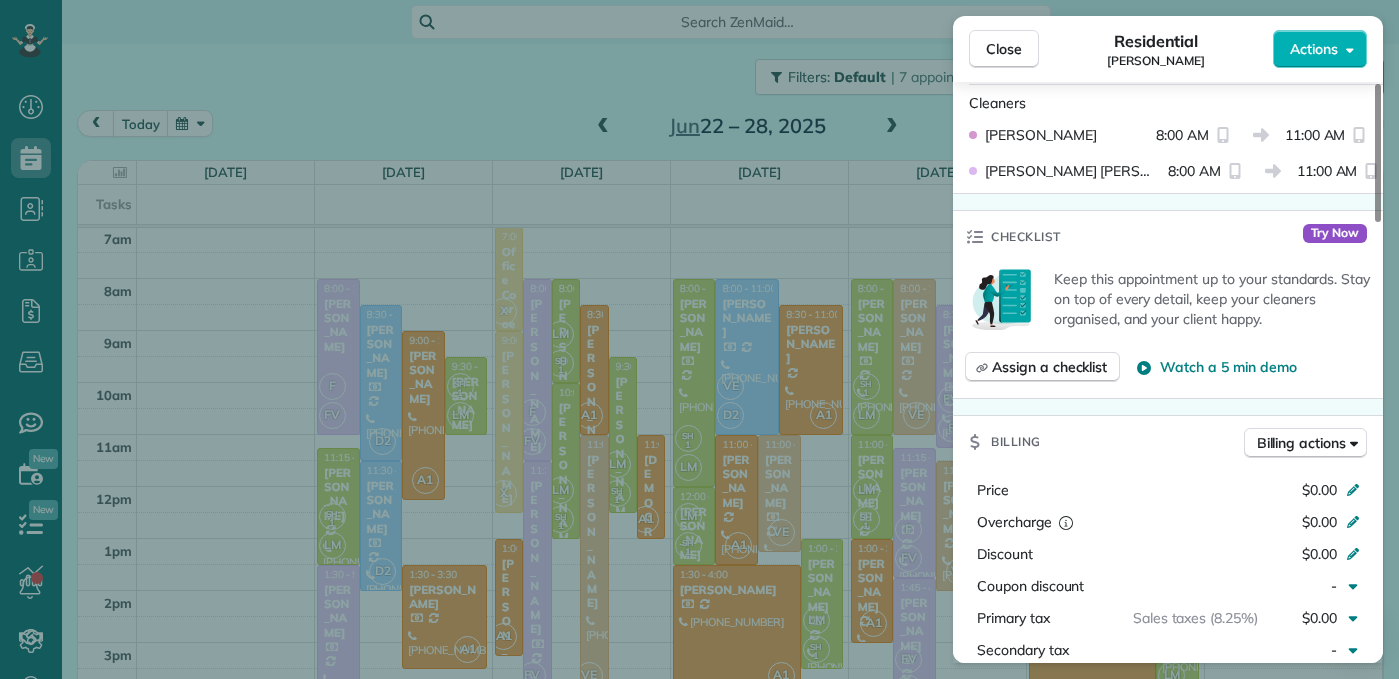 scroll, scrollTop: 607, scrollLeft: 0, axis: vertical 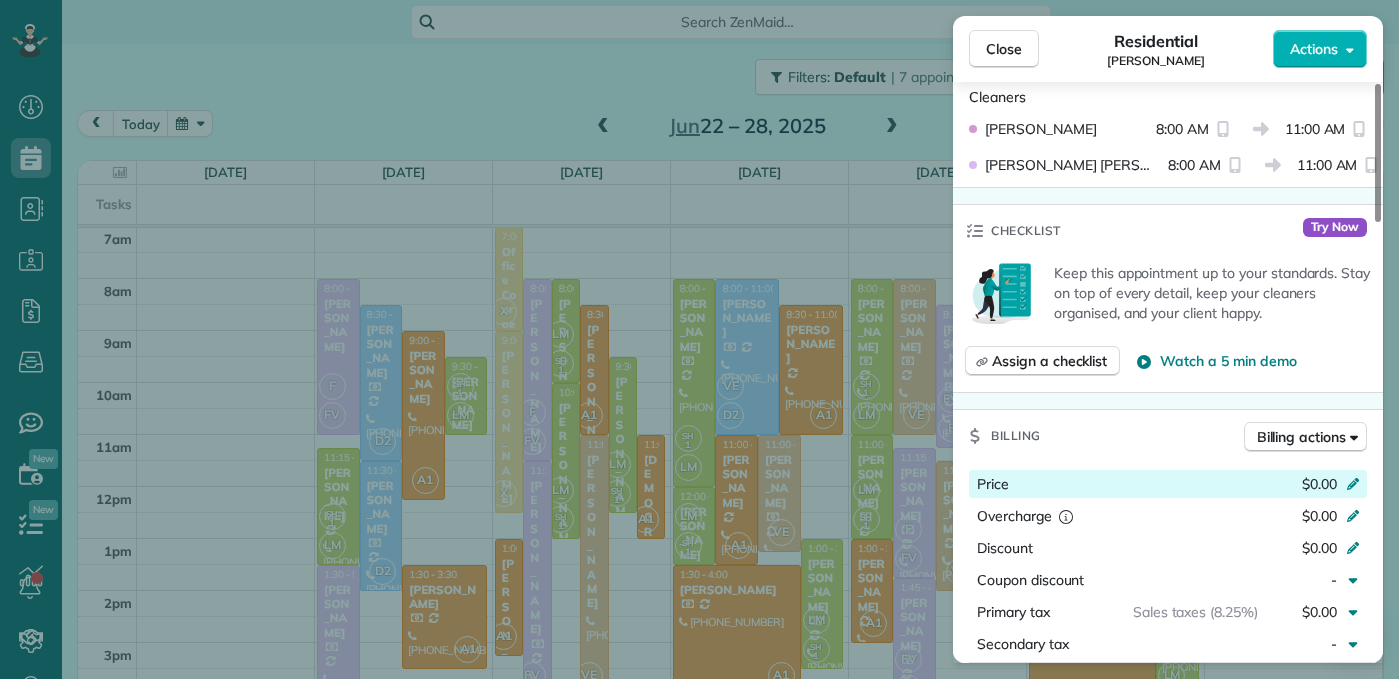 click on "$0.00" at bounding box center [1319, 484] 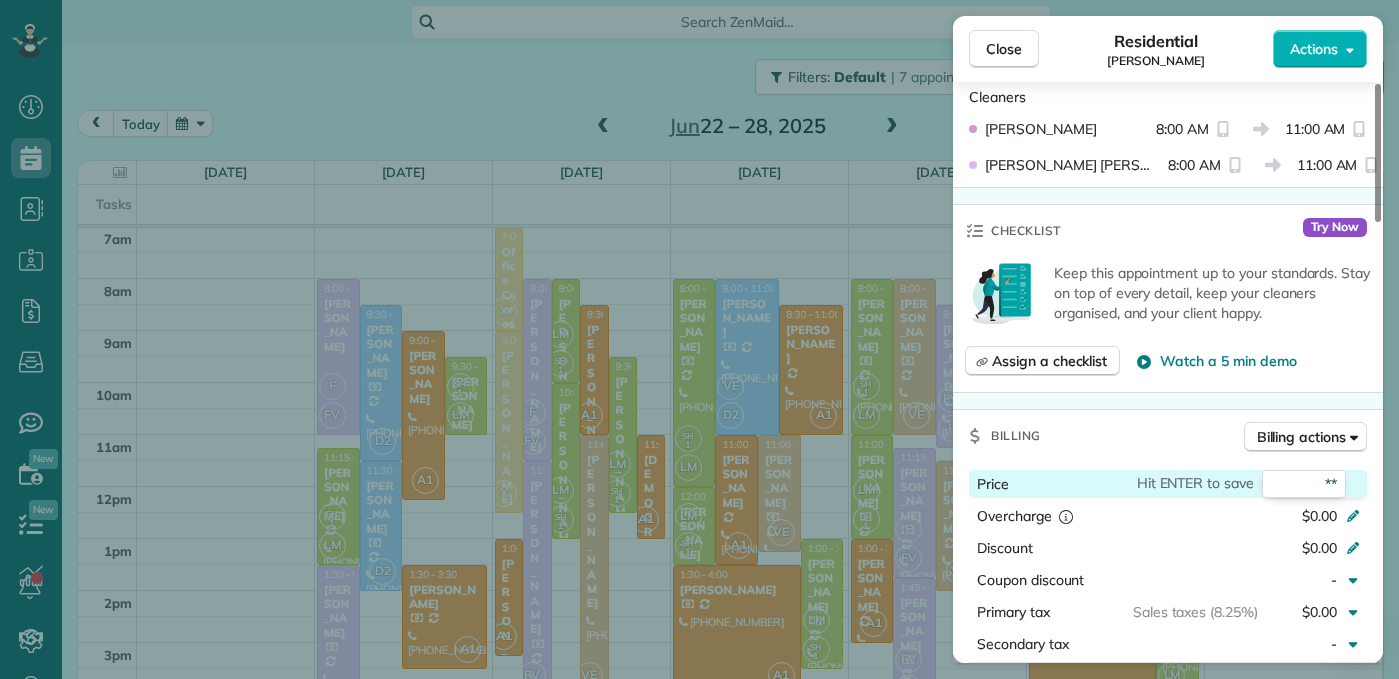 type on "***" 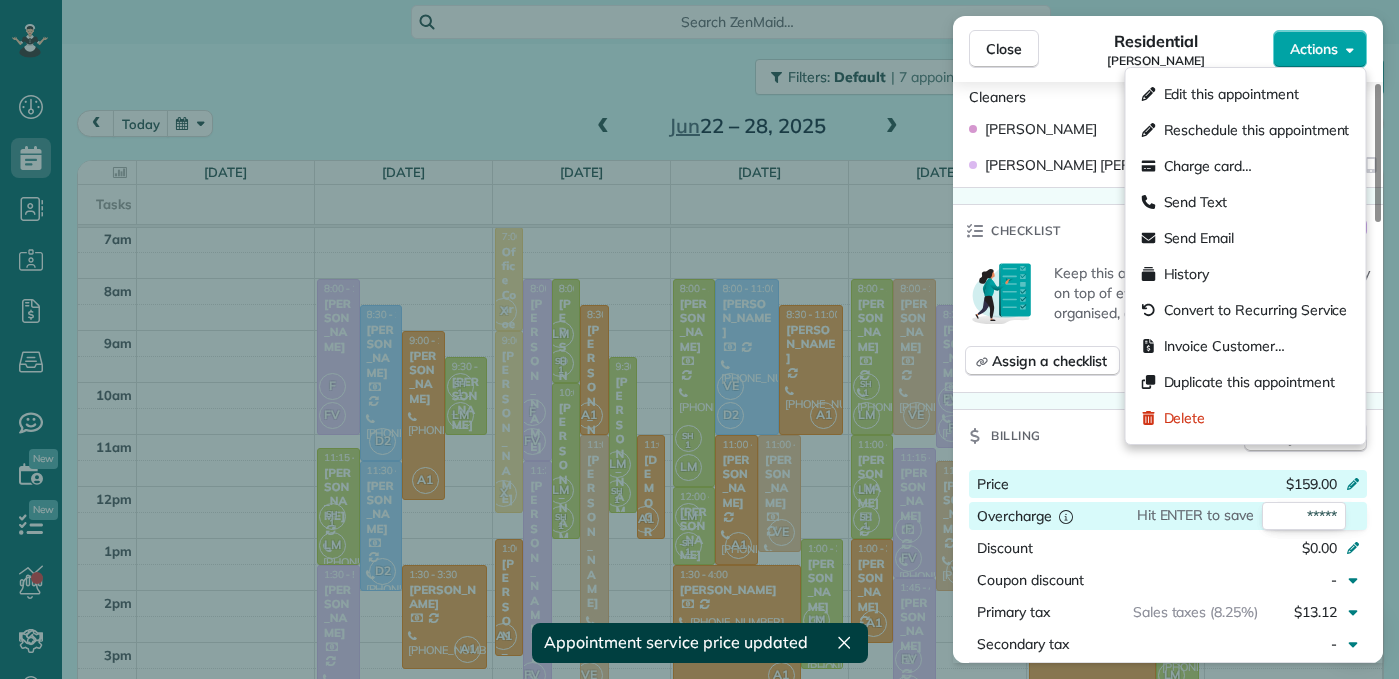 click on "Actions" at bounding box center (1314, 49) 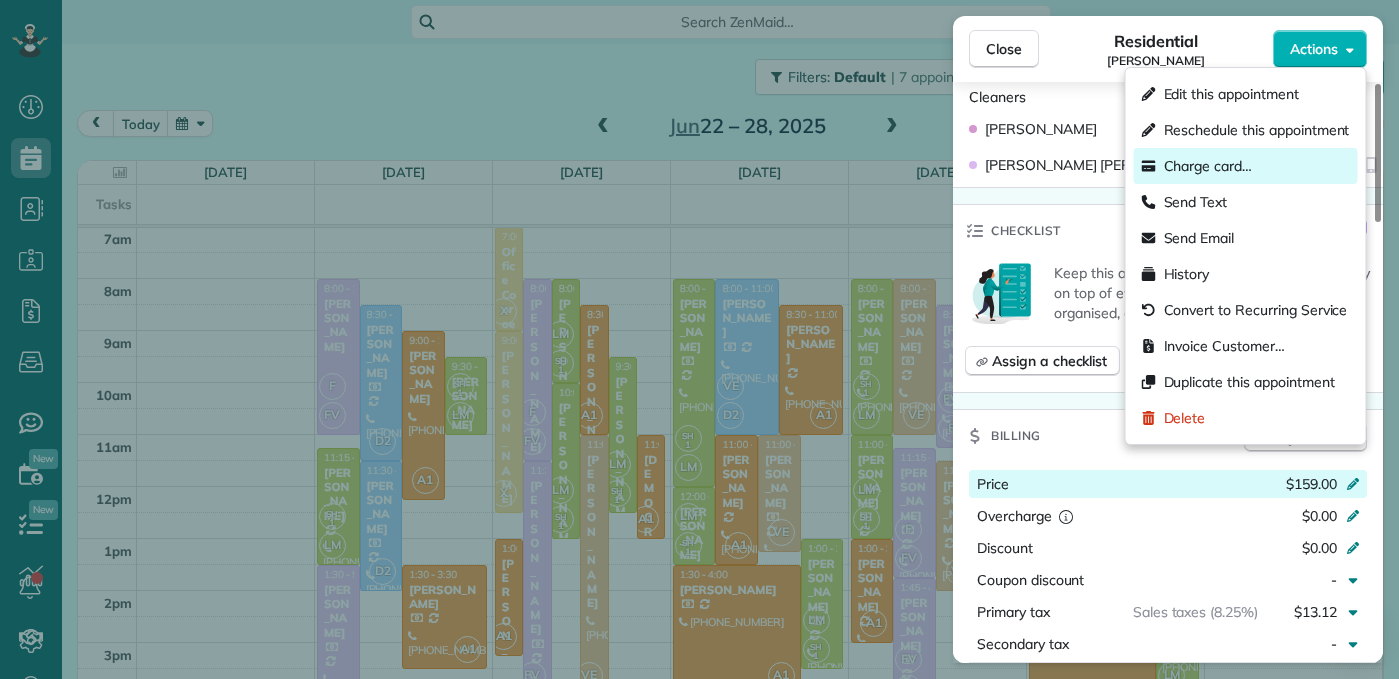 click on "Charge card…" at bounding box center (1246, 166) 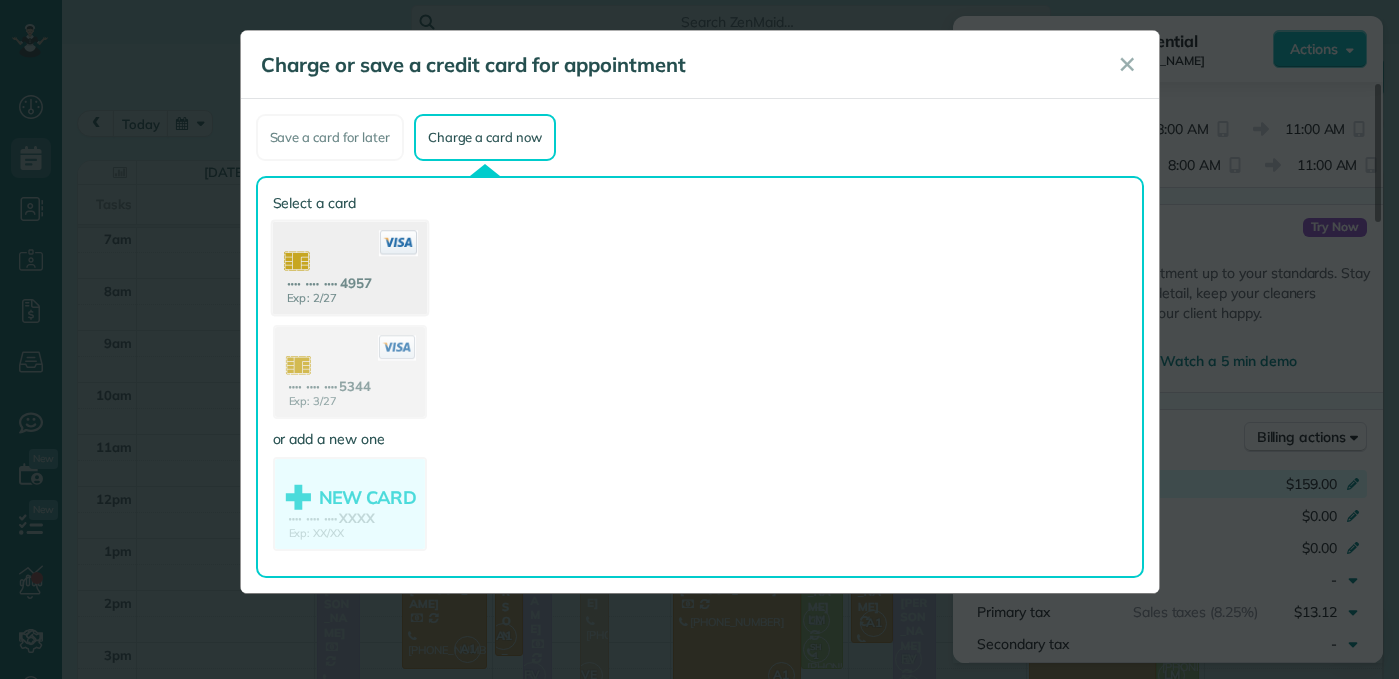 click 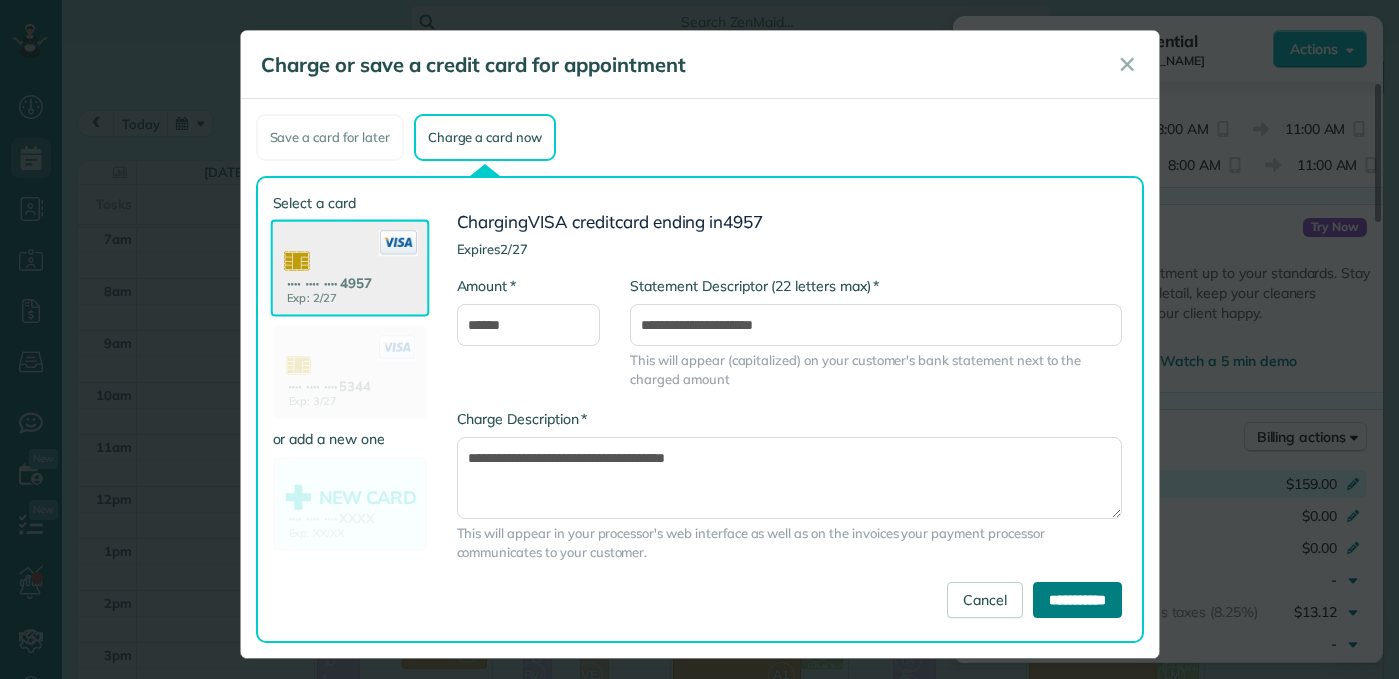 click on "**********" at bounding box center (1077, 600) 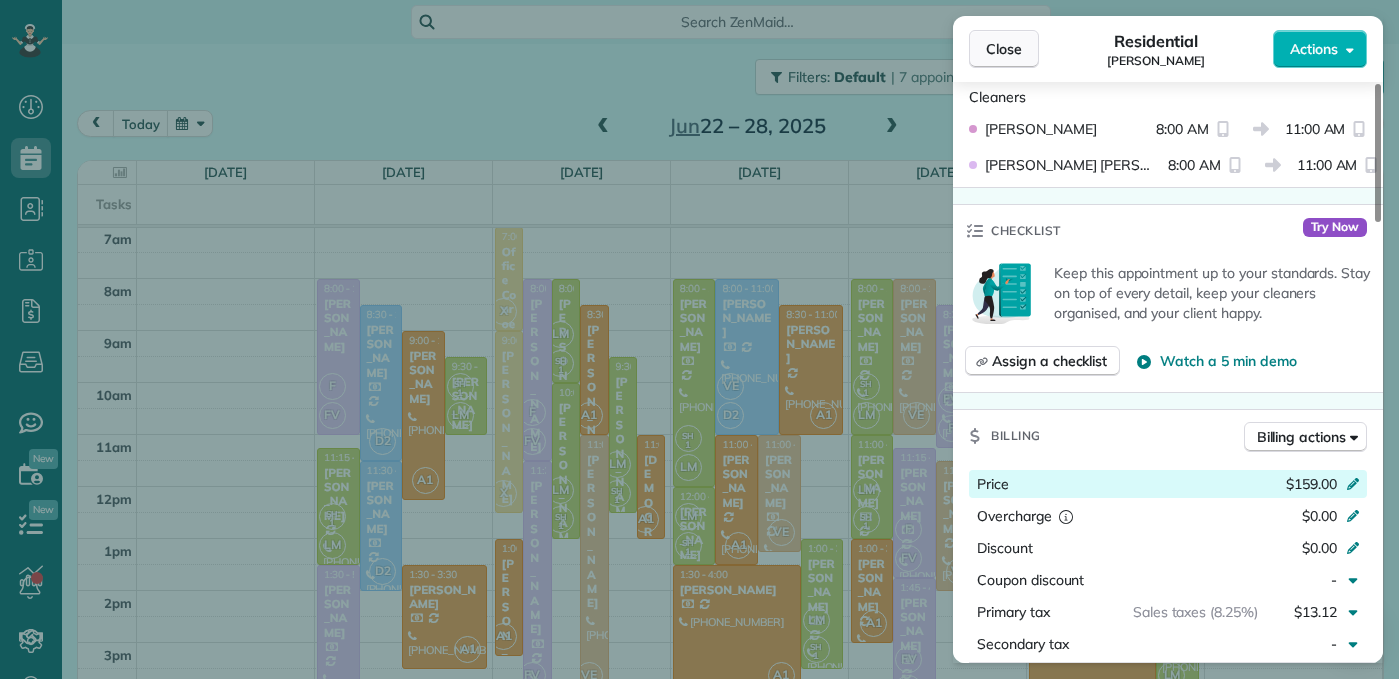 click on "Close" at bounding box center [1004, 49] 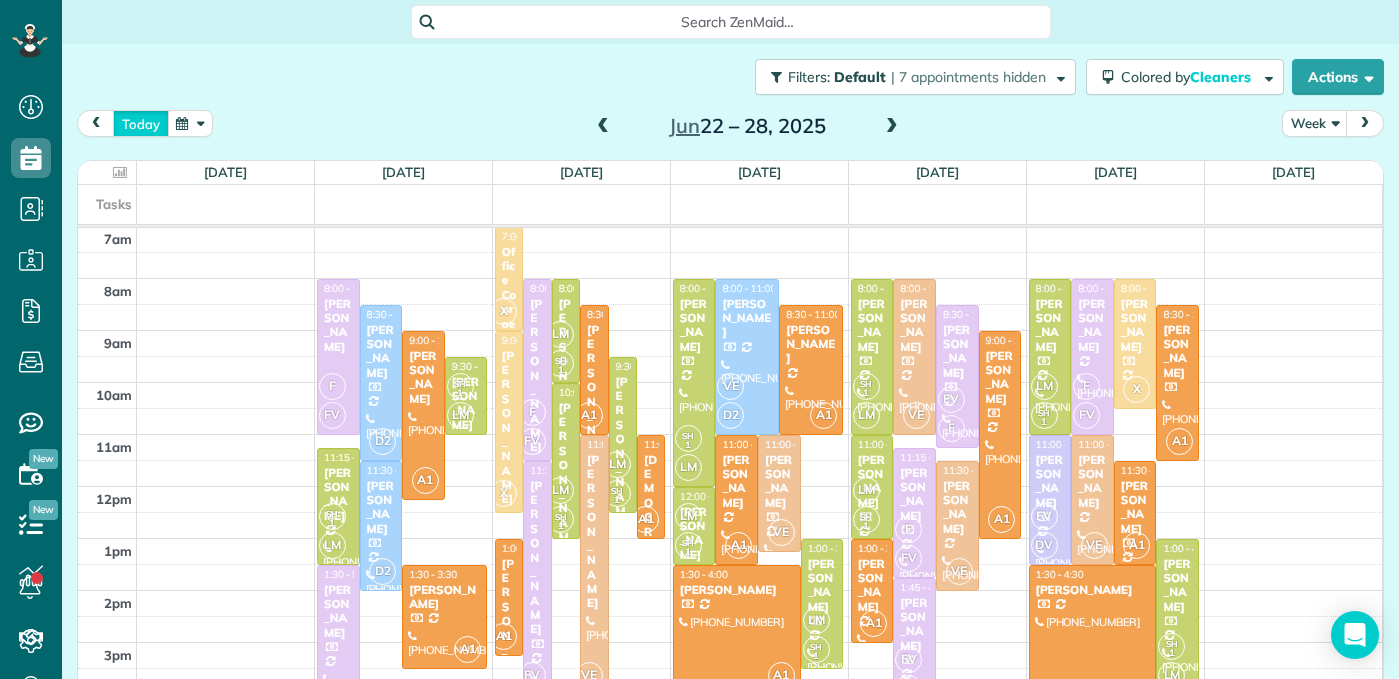 click on "today" at bounding box center (141, 123) 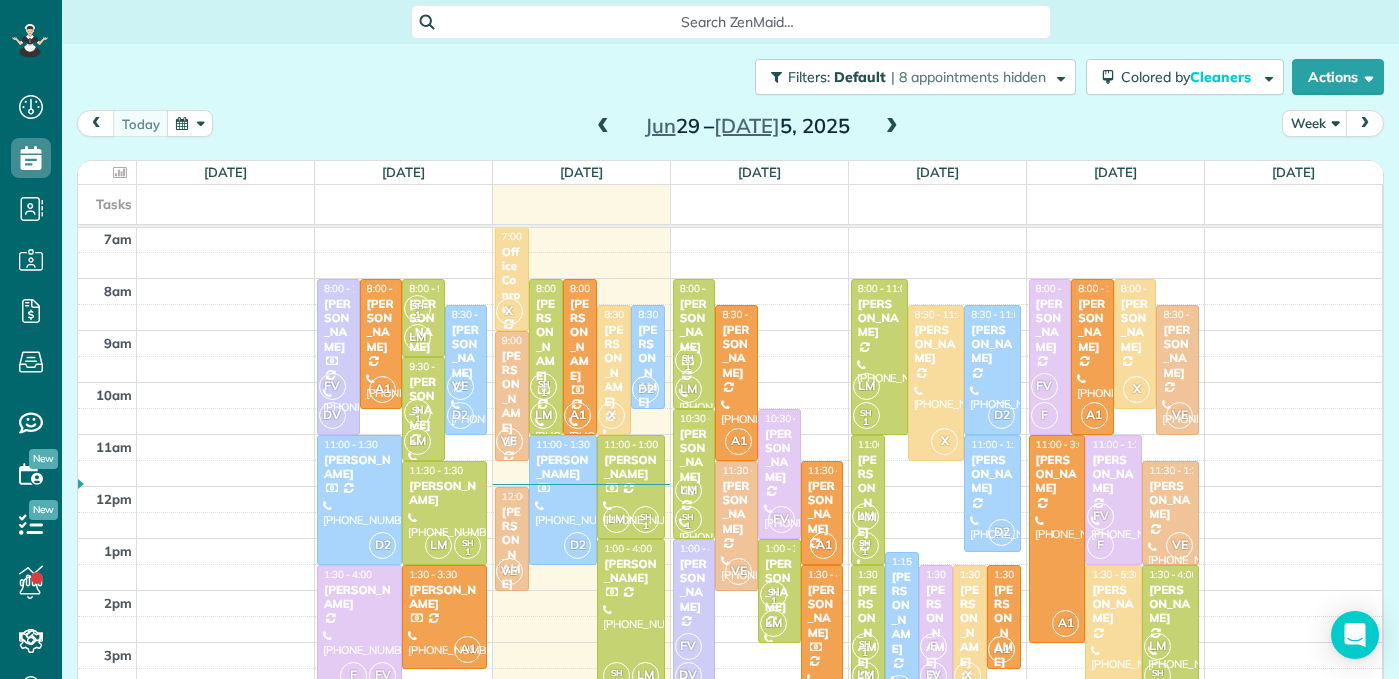 click at bounding box center (603, 127) 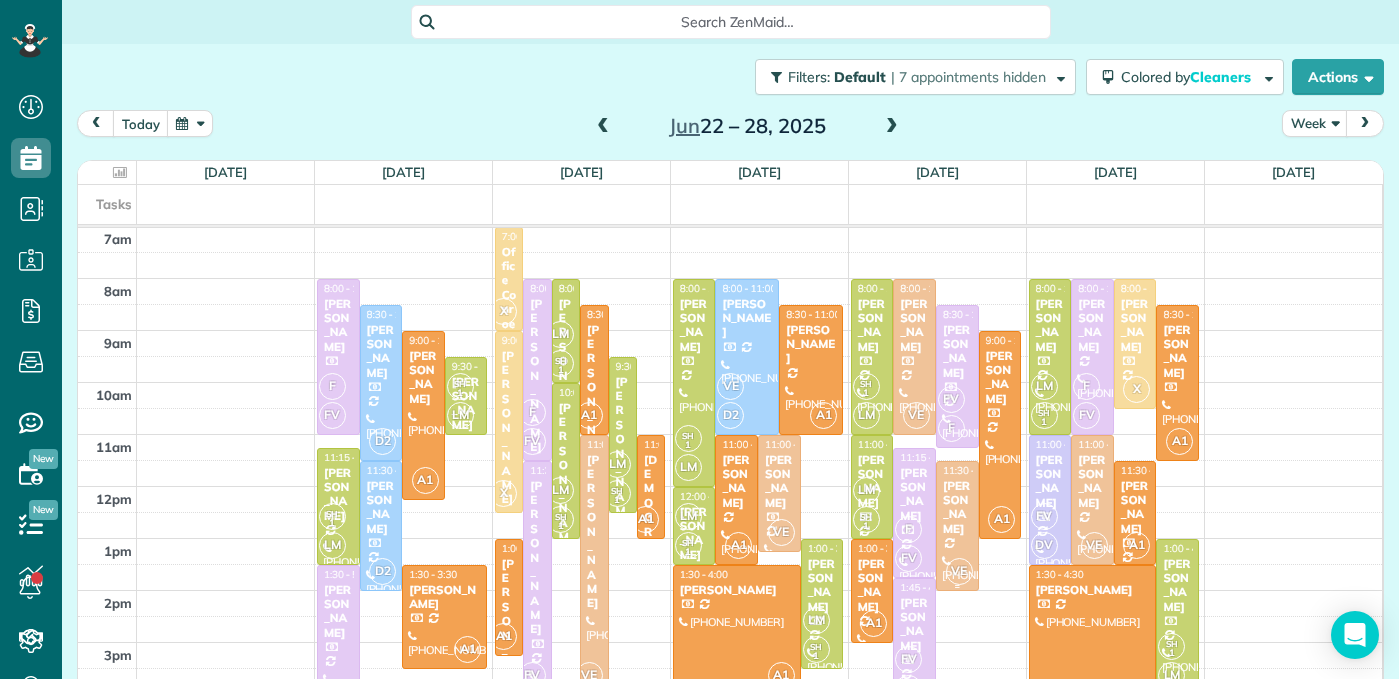 click at bounding box center [957, 526] 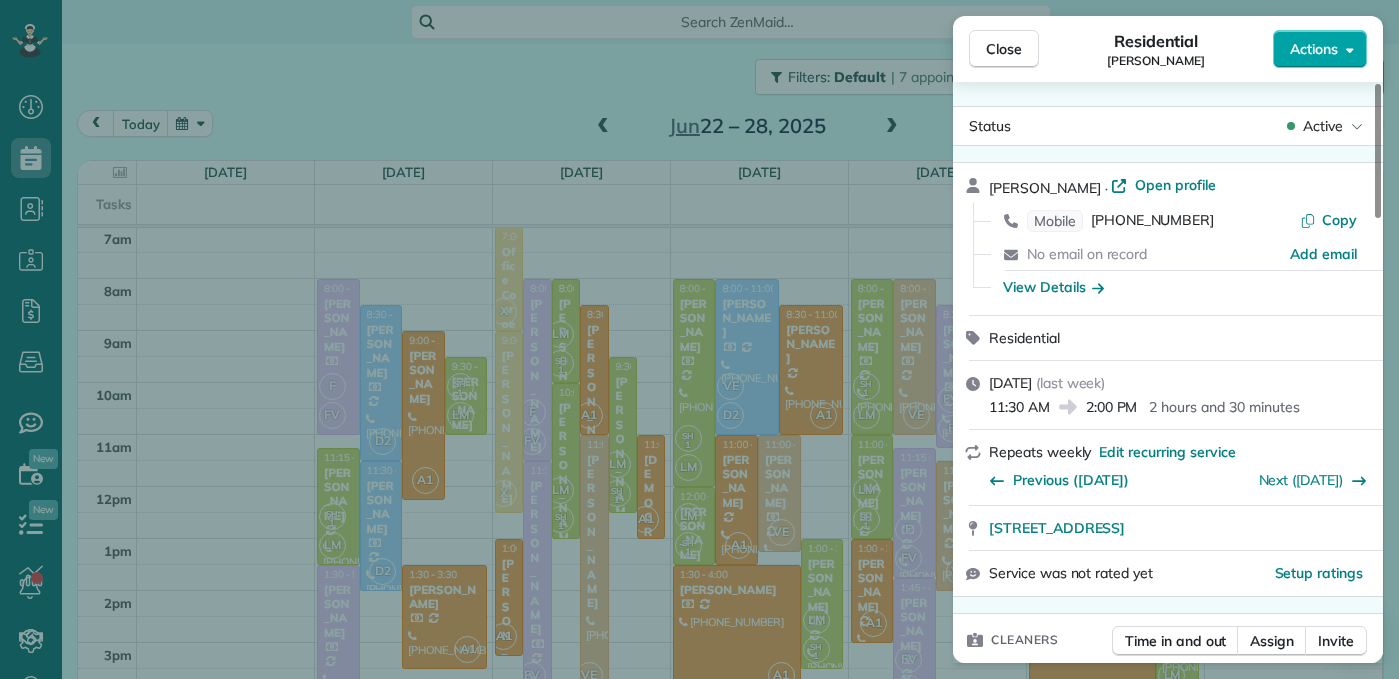 click on "Actions" at bounding box center (1314, 49) 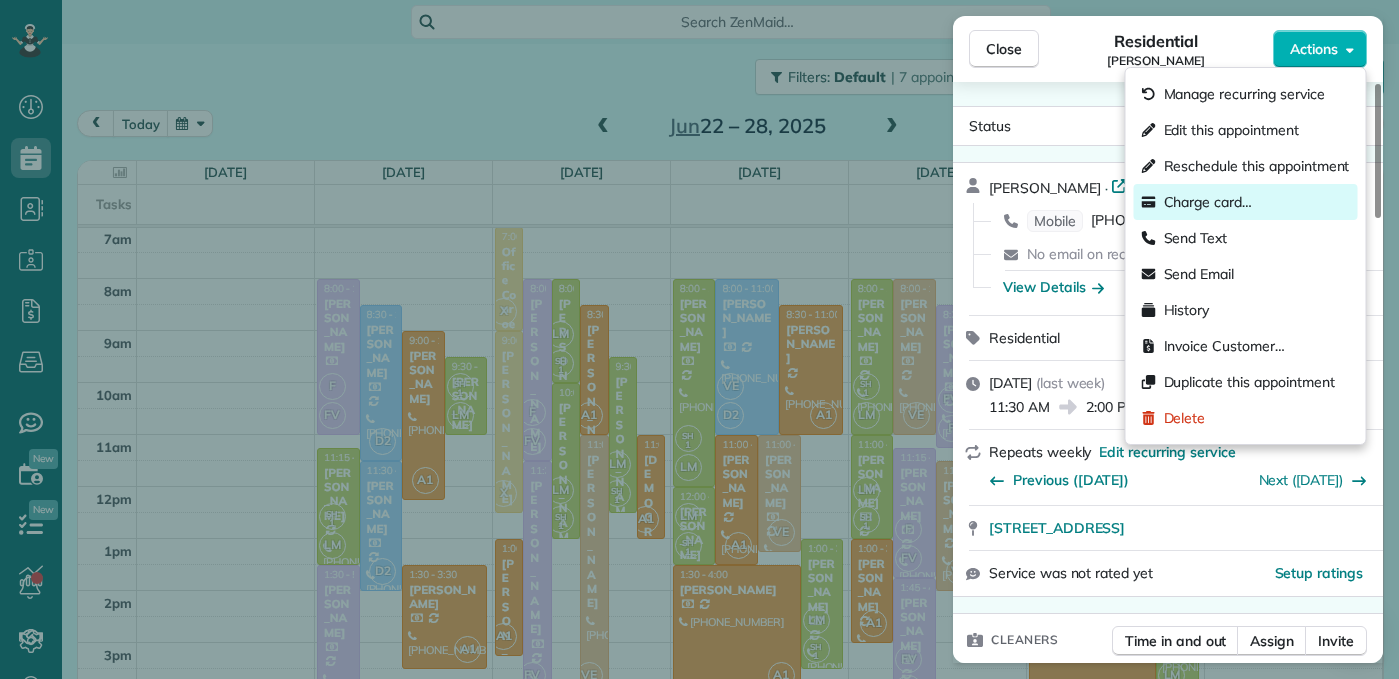 click on "Charge card…" at bounding box center [1208, 202] 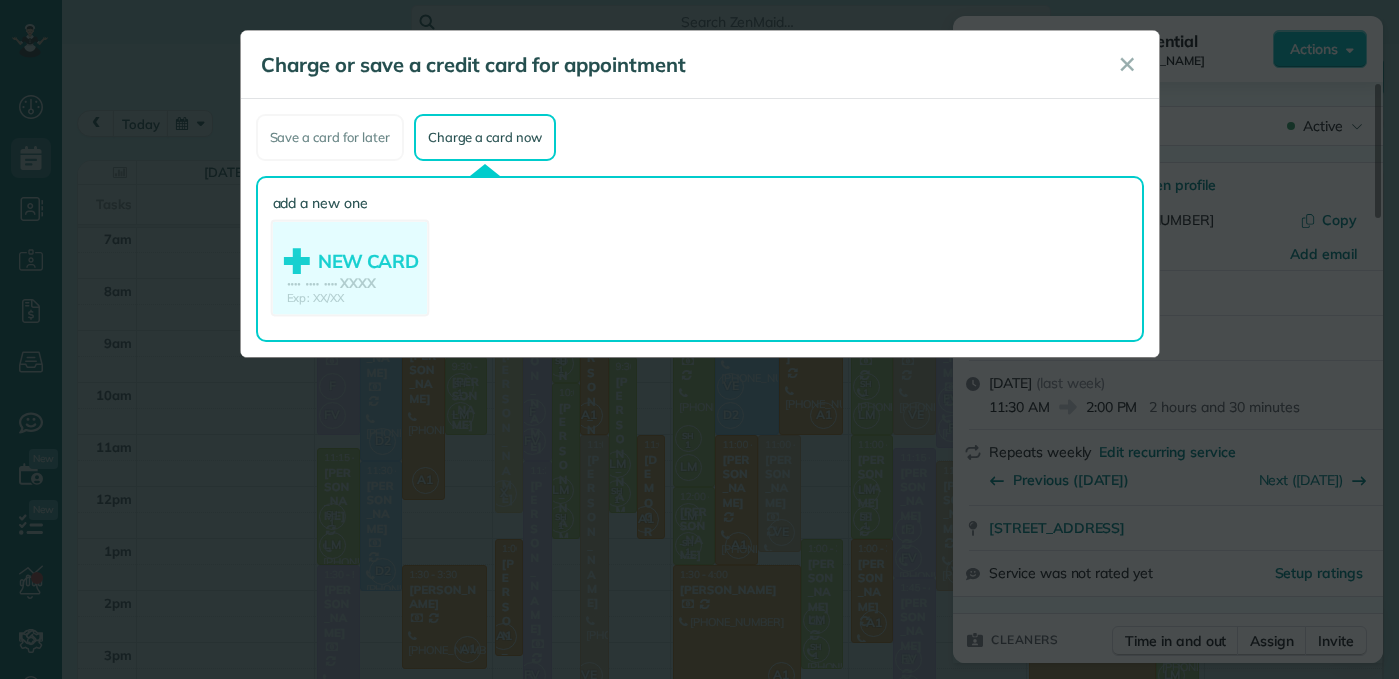 click 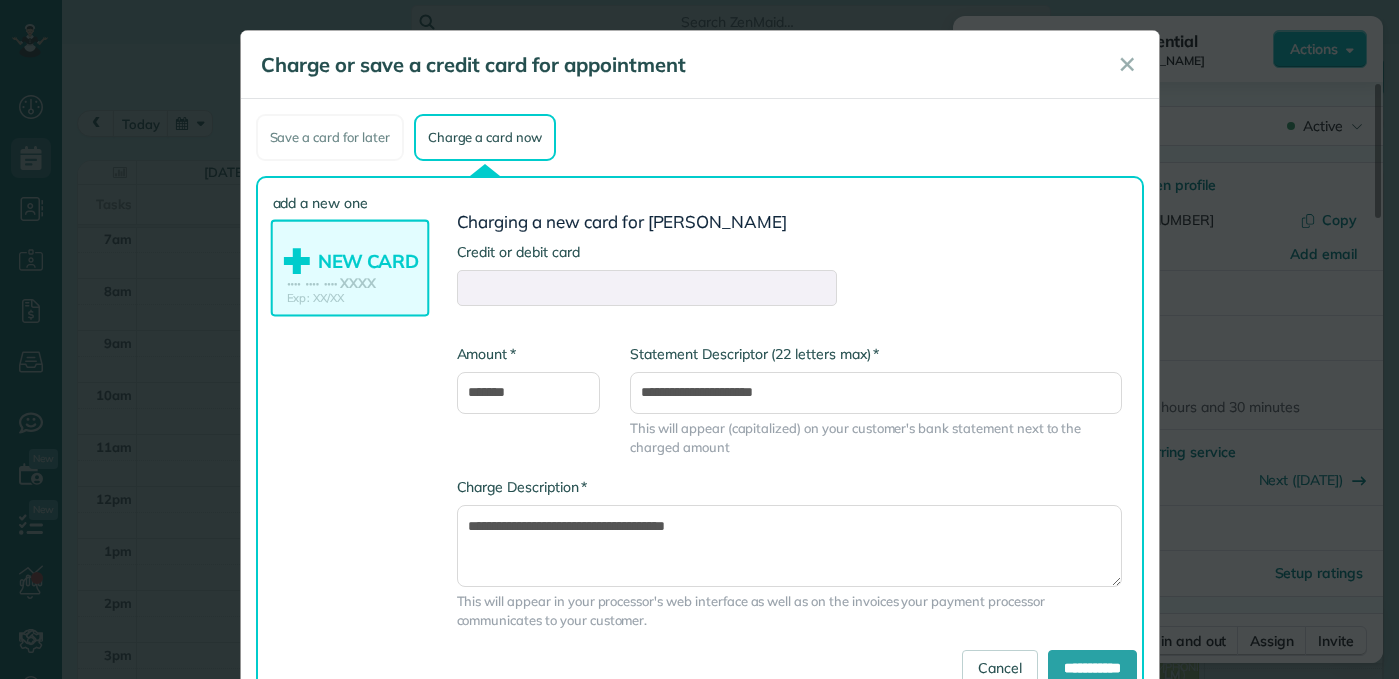 click on "**********" at bounding box center [789, 449] 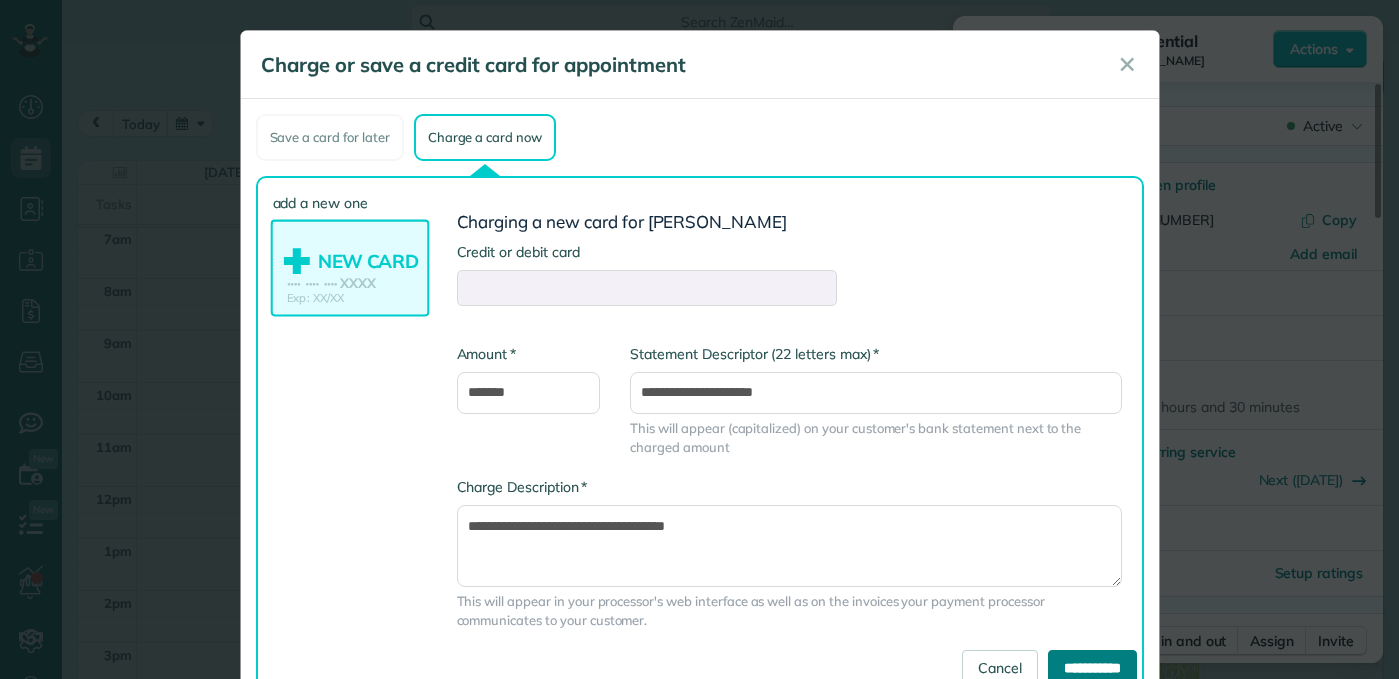 click on "**********" at bounding box center [1092, 668] 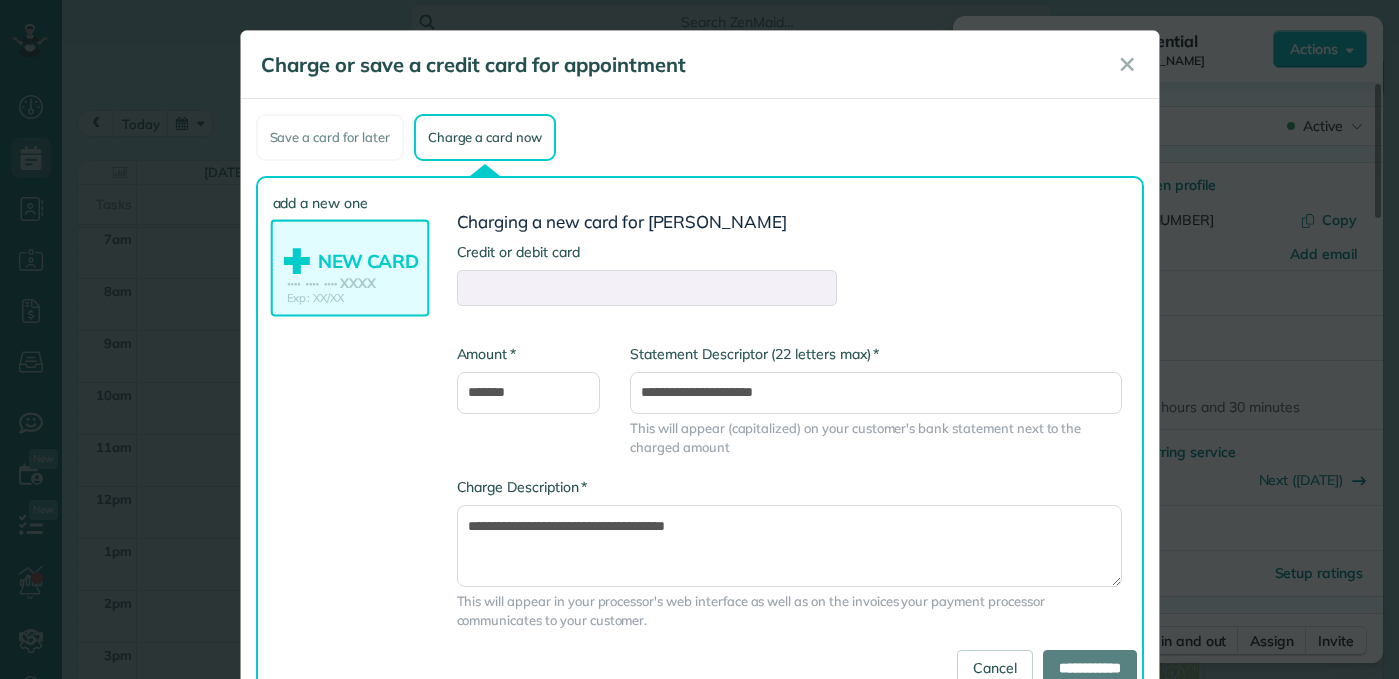 type on "**********" 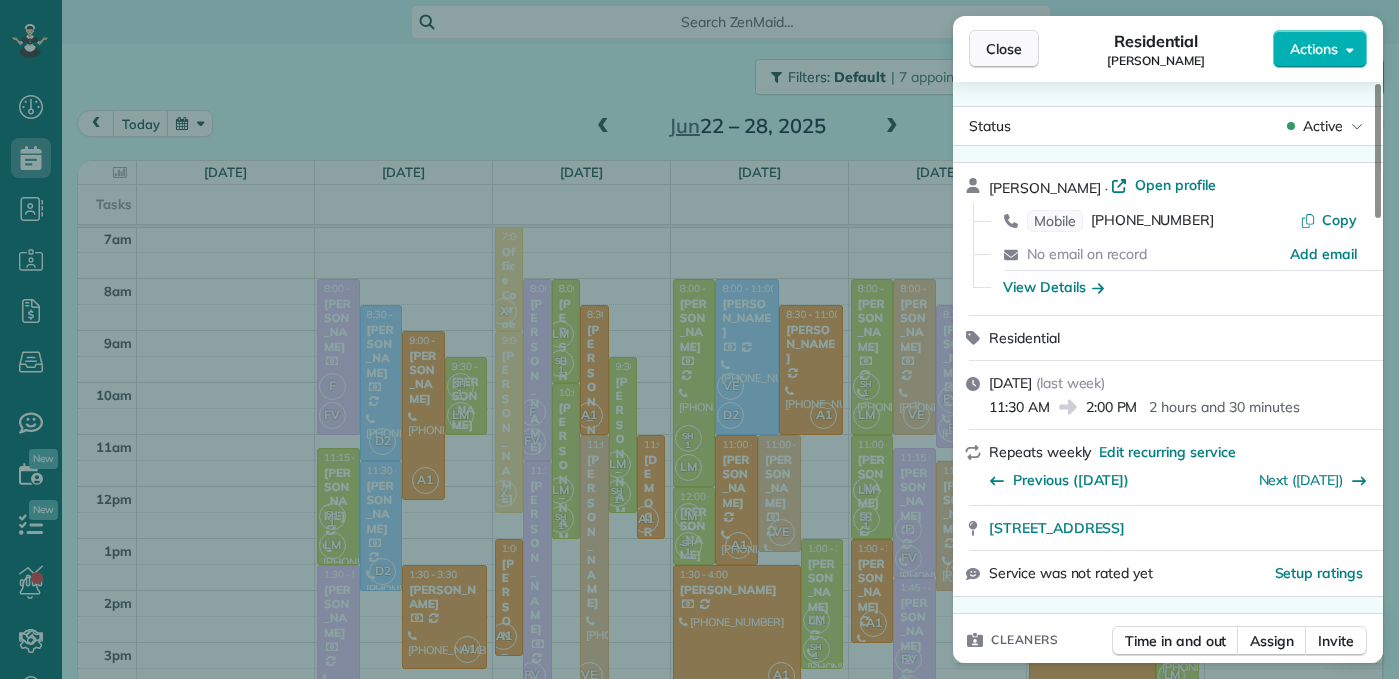 click on "Close" at bounding box center [1004, 49] 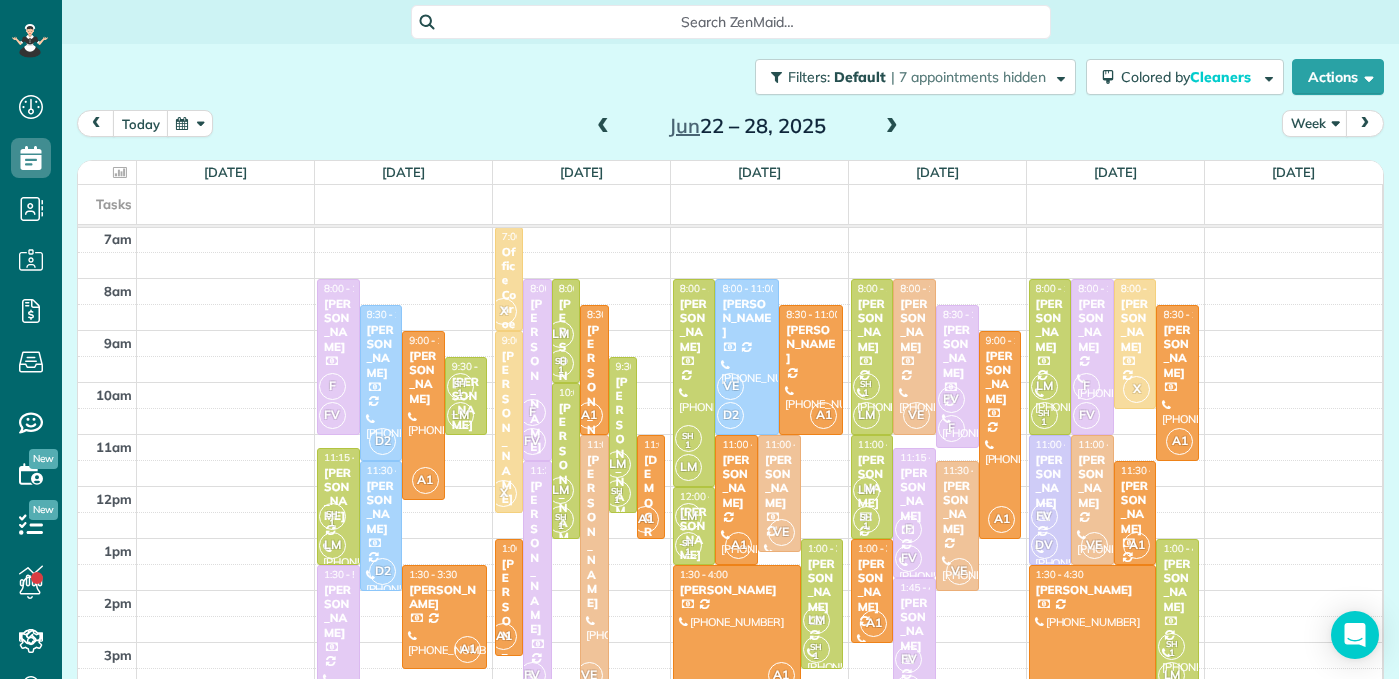 click on "Chase Harvill" at bounding box center (594, 532) 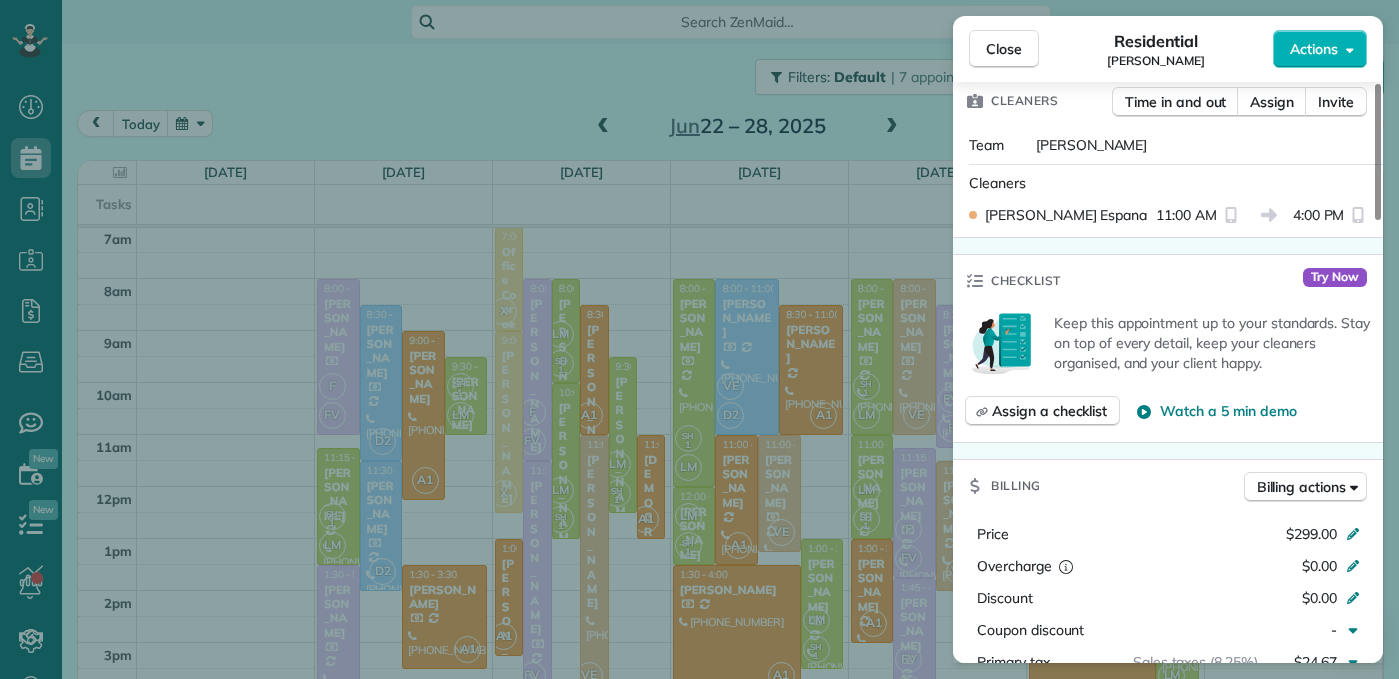 scroll, scrollTop: 533, scrollLeft: 0, axis: vertical 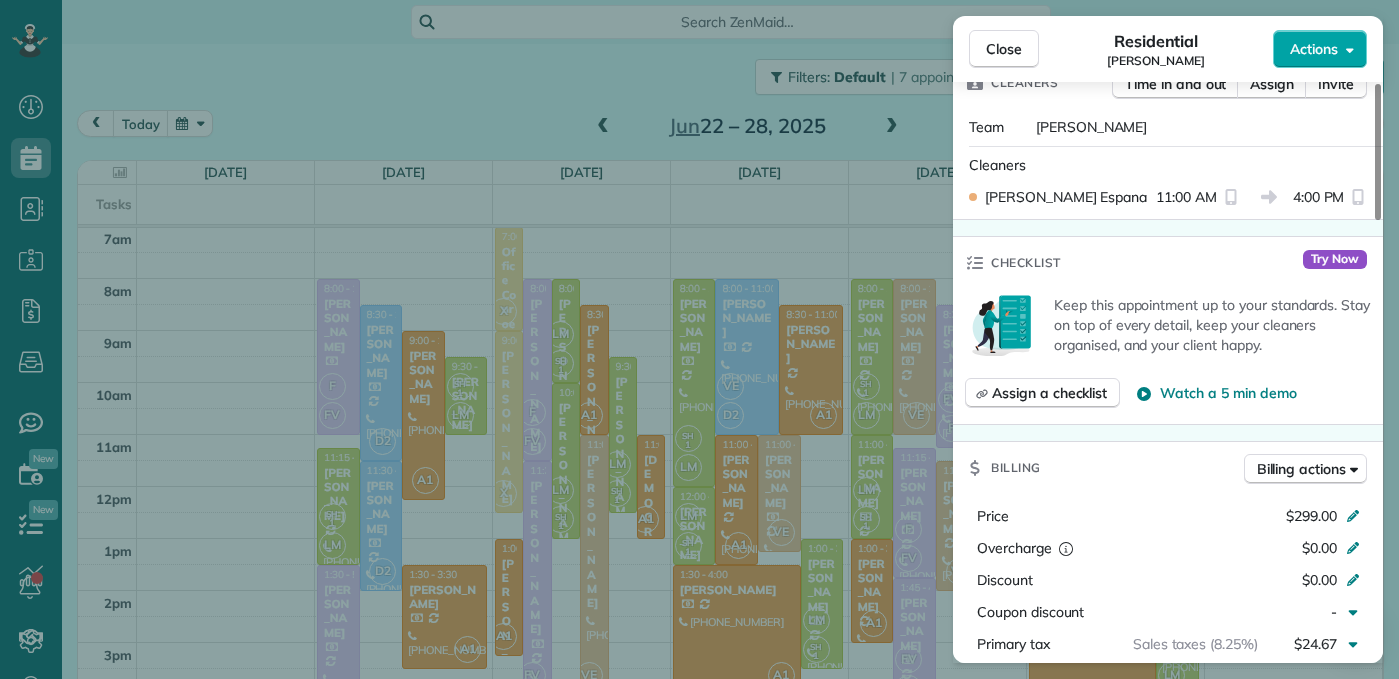 click on "Actions" at bounding box center [1314, 49] 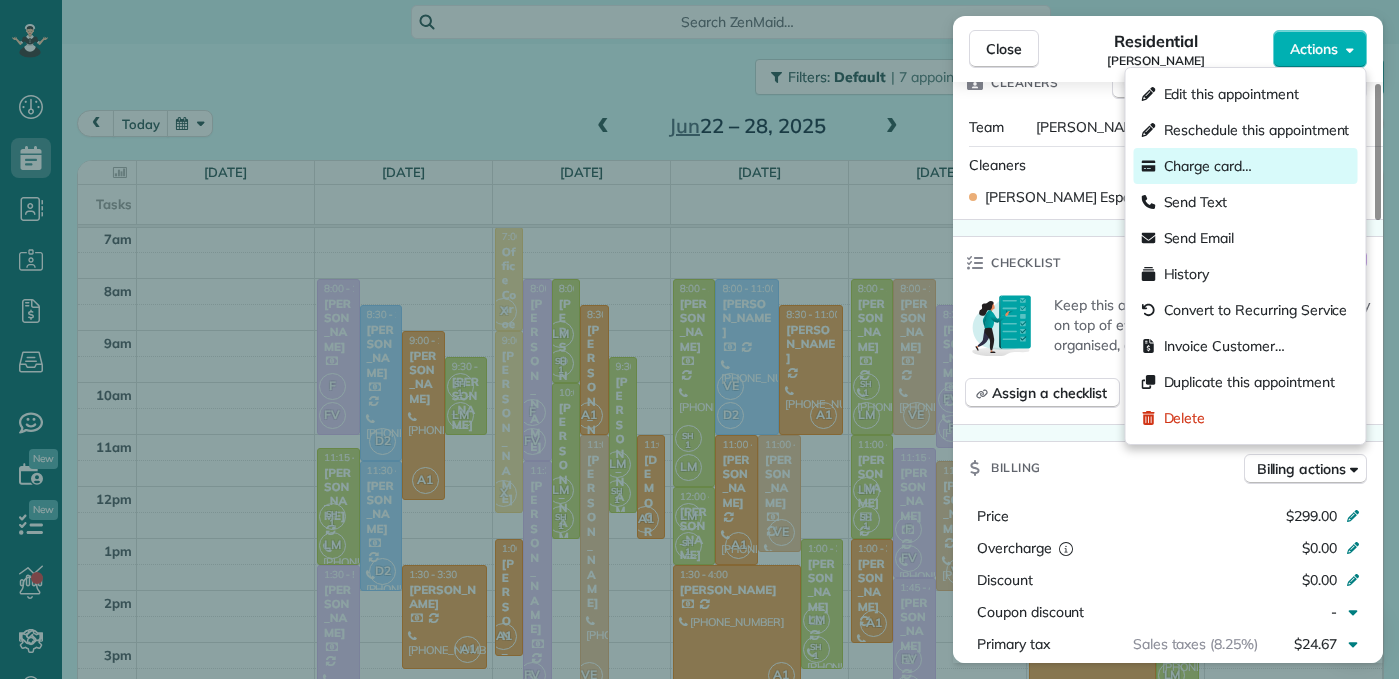 click on "Charge card…" at bounding box center (1208, 166) 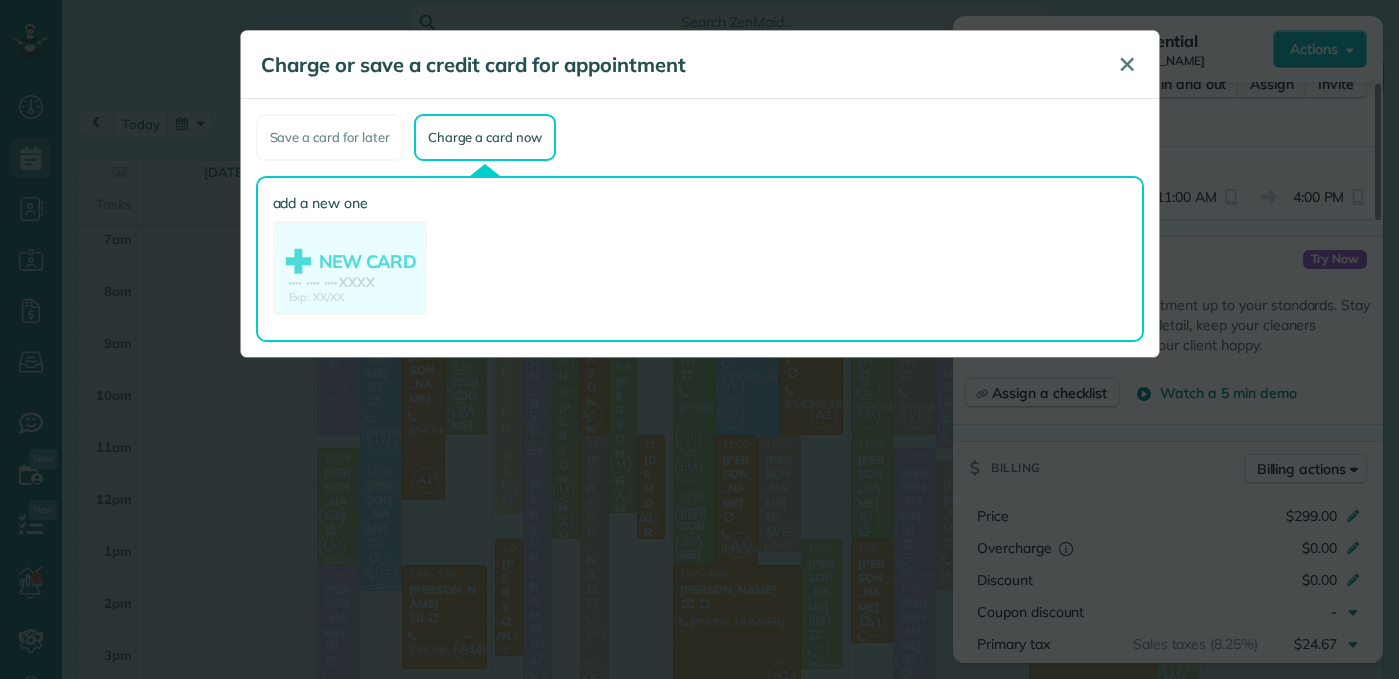 click on "✕" at bounding box center (1127, 64) 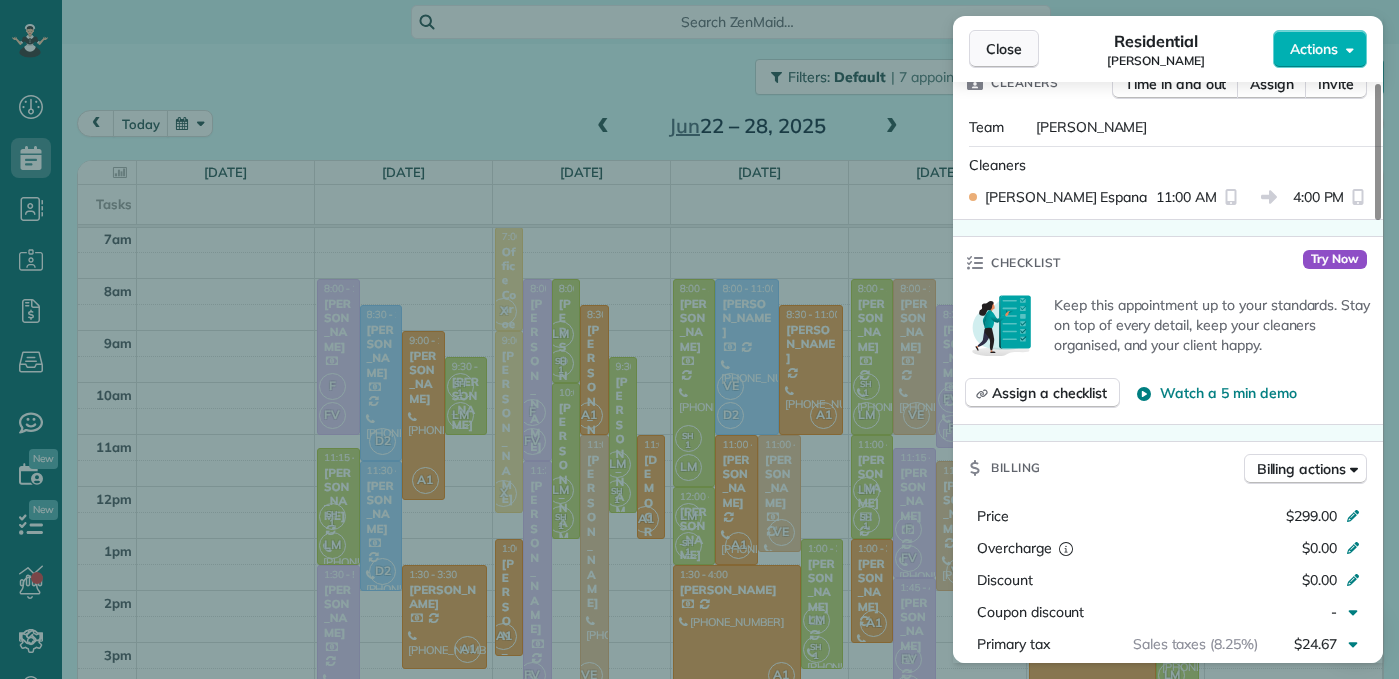 click on "Close" at bounding box center (1004, 49) 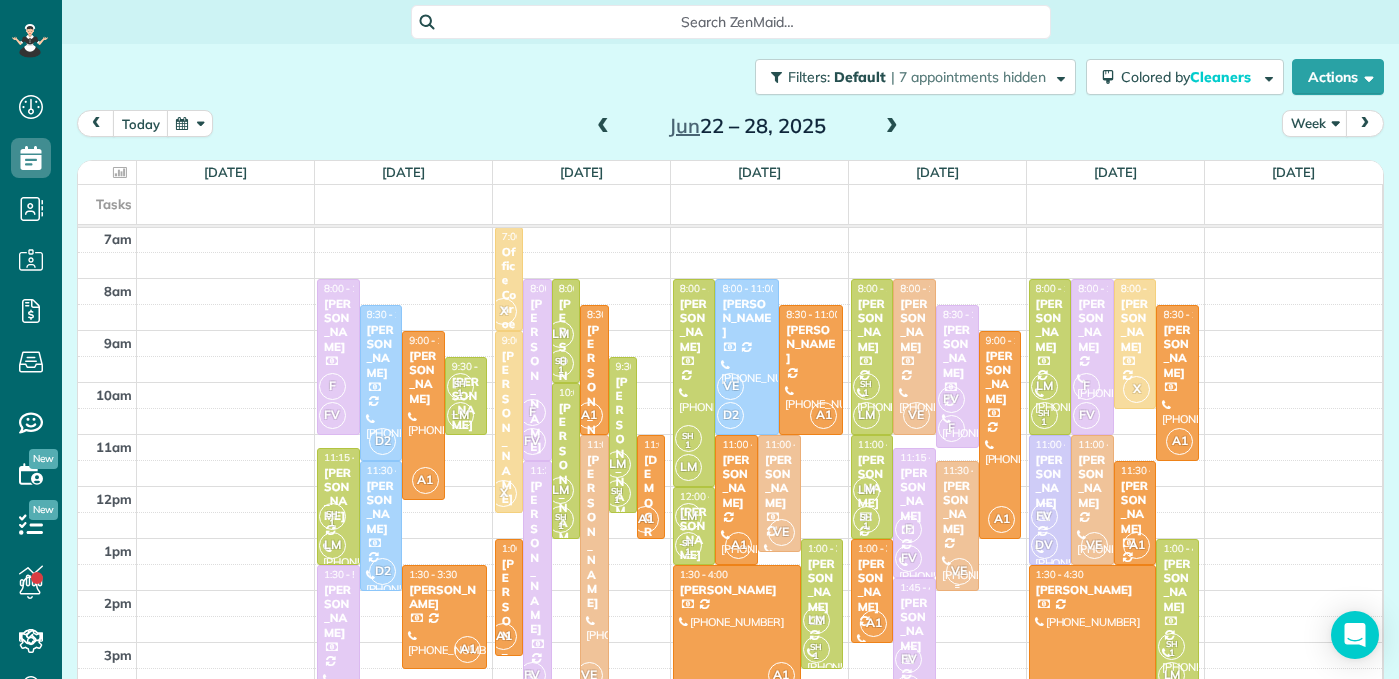 click on "[PERSON_NAME]" at bounding box center (957, 508) 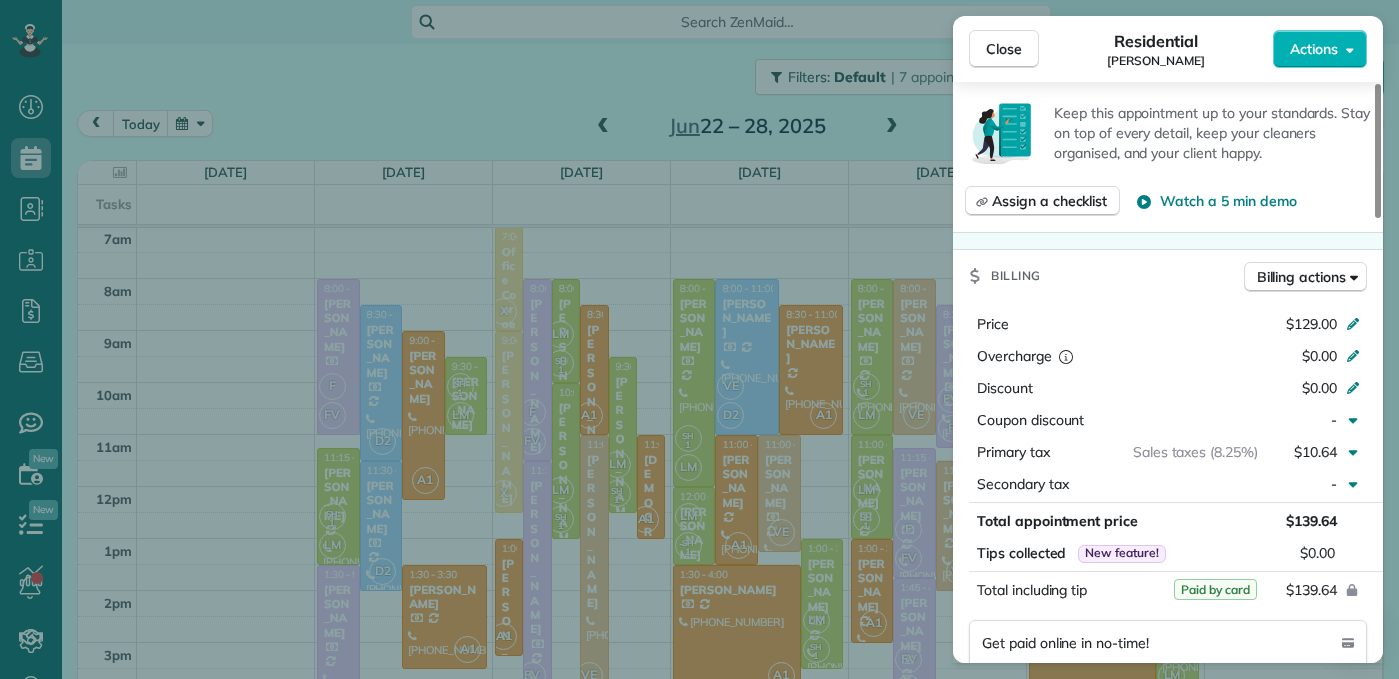 scroll, scrollTop: 767, scrollLeft: 0, axis: vertical 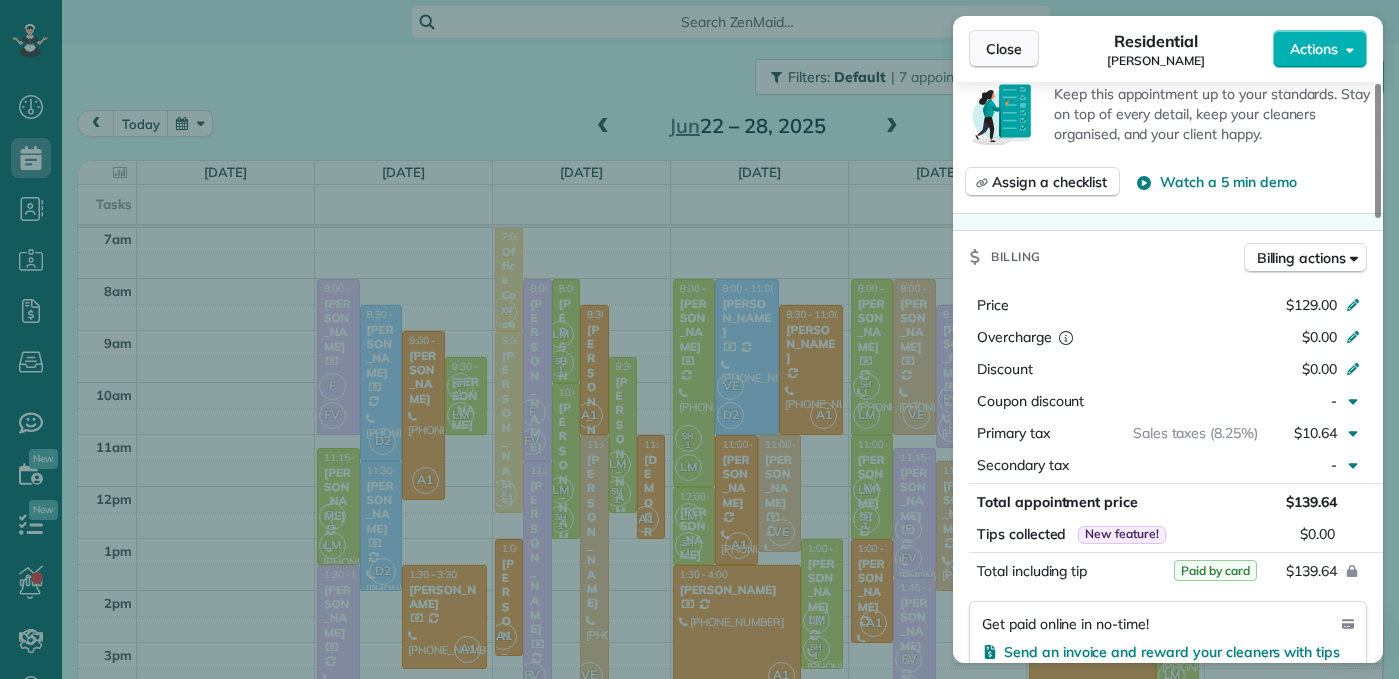 click on "Close Residential Megan Harvill Actions" at bounding box center [1168, 49] 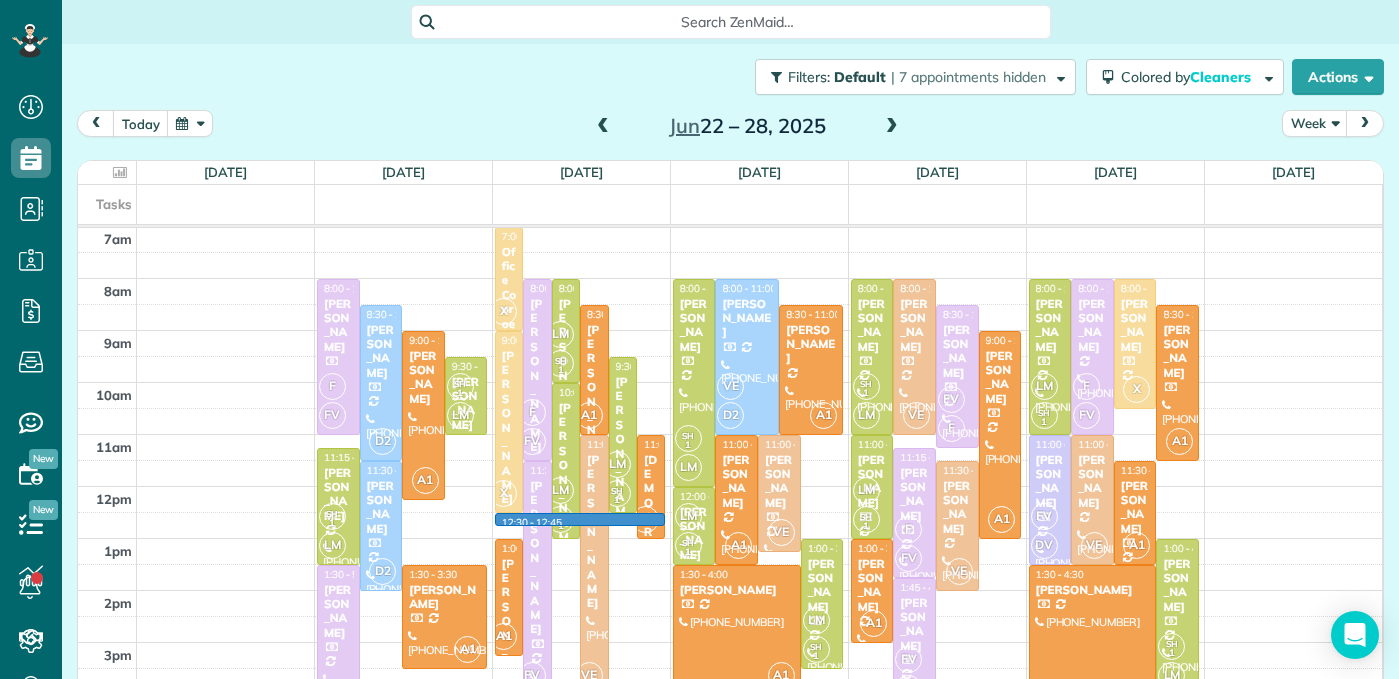 click on "3am 4am 5am 6am 7am 8am 9am 10am 11am 12pm 1pm 2pm 3pm 4pm 5pm F FV 8:00 - 11:00 Sarah Gonske 138 La Vie Drive Montgomery, TX 77316 D2 8:30 - 11:30 Linda Carrer (973) 476-5640 114 Mimosa Silk Court Montgomery, TX 77316 A1 9:00 - 12:15 Regina Bedolla (346) 351-4004 31 Westwinds Circle Spring, TX 77382 SH 1 LM 9:30 - 11:00 Cathy Dillon (678) 571-0655 134 Kinnerly Peak Place Montgomery, TX 77316 SH 1 LM 11:15 - 1:30 Jordan Schramme (832) 922-2479 134 South Carson Cub Court Montgomery, TX 77316 D2 11:30 - 2:00 Kandace Alexander (985) 852-1121 148 Wade Pointe Dr. Montgomery, TX 77316 F FV 1:30 - 5:15 Darrell Meyer (202) 549-4871 337 Copa Palm Loop Montgomery, TX 77316 A1 1:30 - 3:30 Kim Marling (713) 818-8919 Relentless Drive Montgomery, TX 77316 12:30 - 12:45 X 7:00 - 9:00 Office Conroe (281) 948-8768 212 Conroe Drive Conroe, TX 77301 F FV 8:00 - 11:30 Jackie Miller (703) 673-6585 158 Ballantyne Drive Montgomery, TX 77316 LM SH 1 8:00 - 10:00 Satie Milstead (936) 537-6443 14574 Austin Mccomb Road A1 8:30 - 11:00" at bounding box center (730, 408) 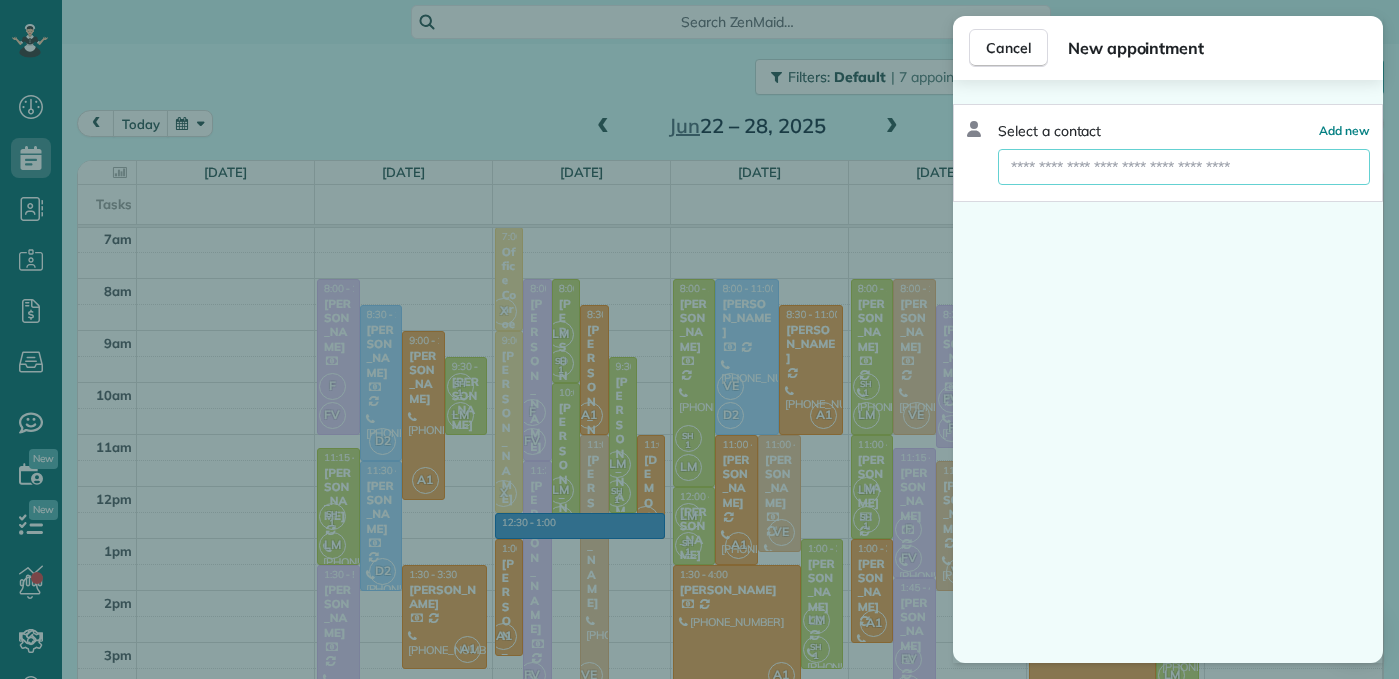 click at bounding box center [1184, 167] 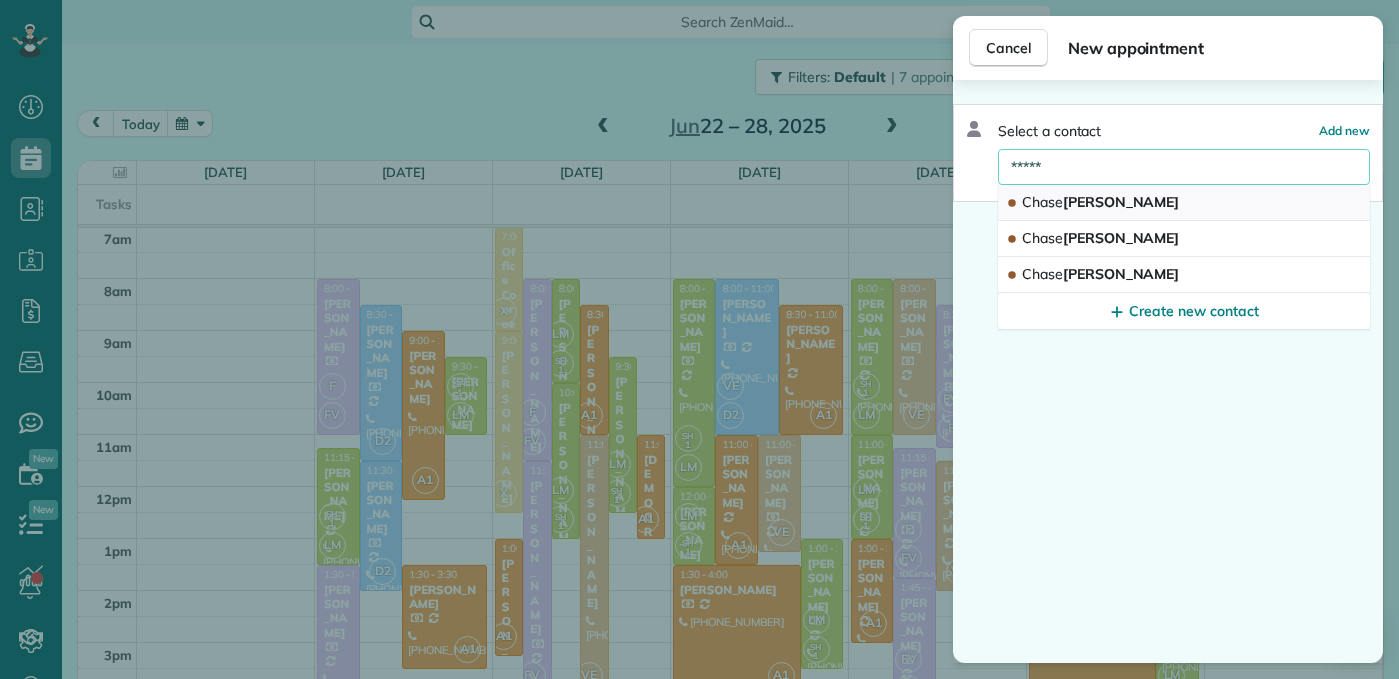 click on "Chase  Harvill" at bounding box center (1100, 202) 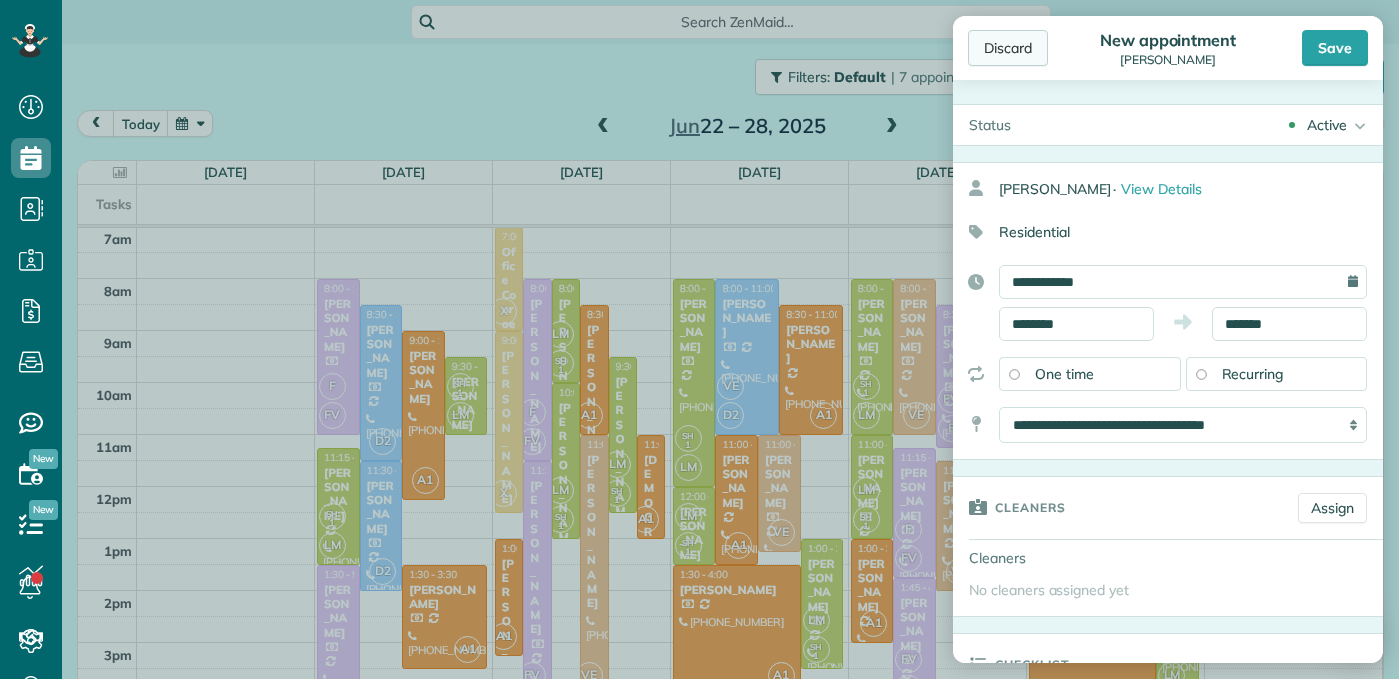click on "Discard" at bounding box center [1008, 48] 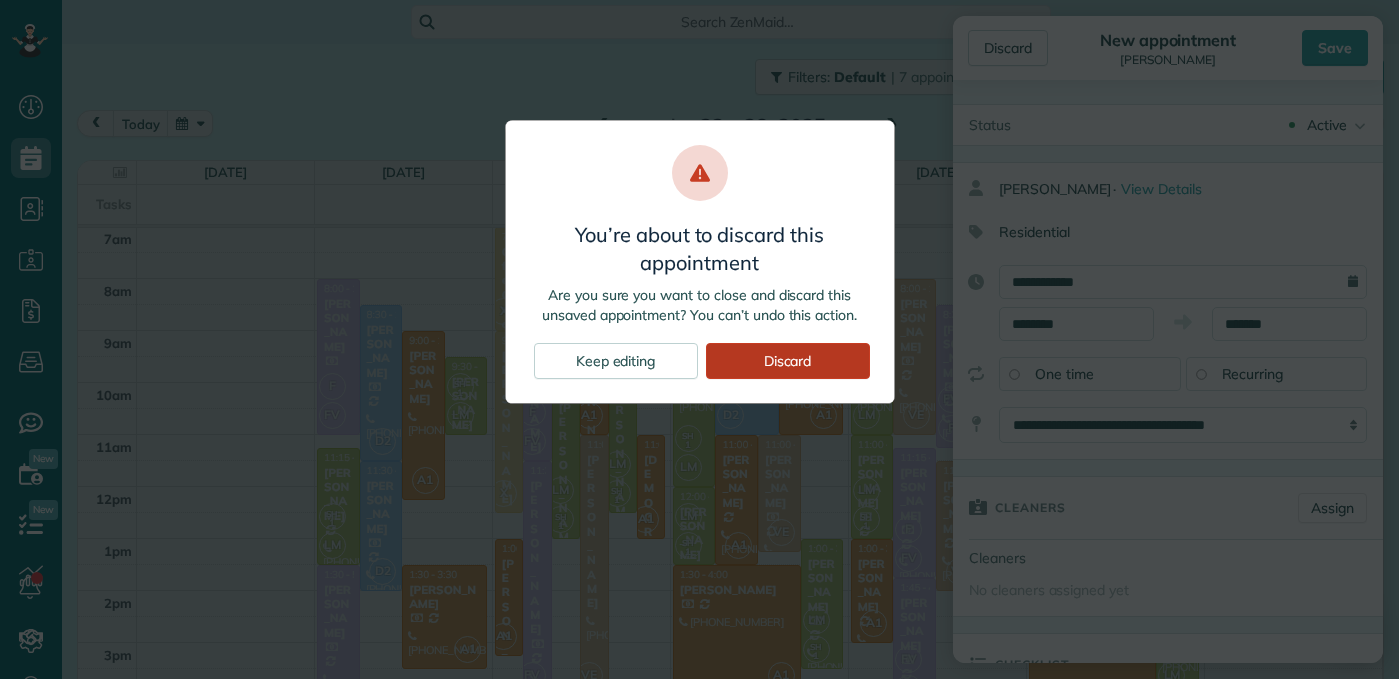 click on "Discard" at bounding box center [788, 361] 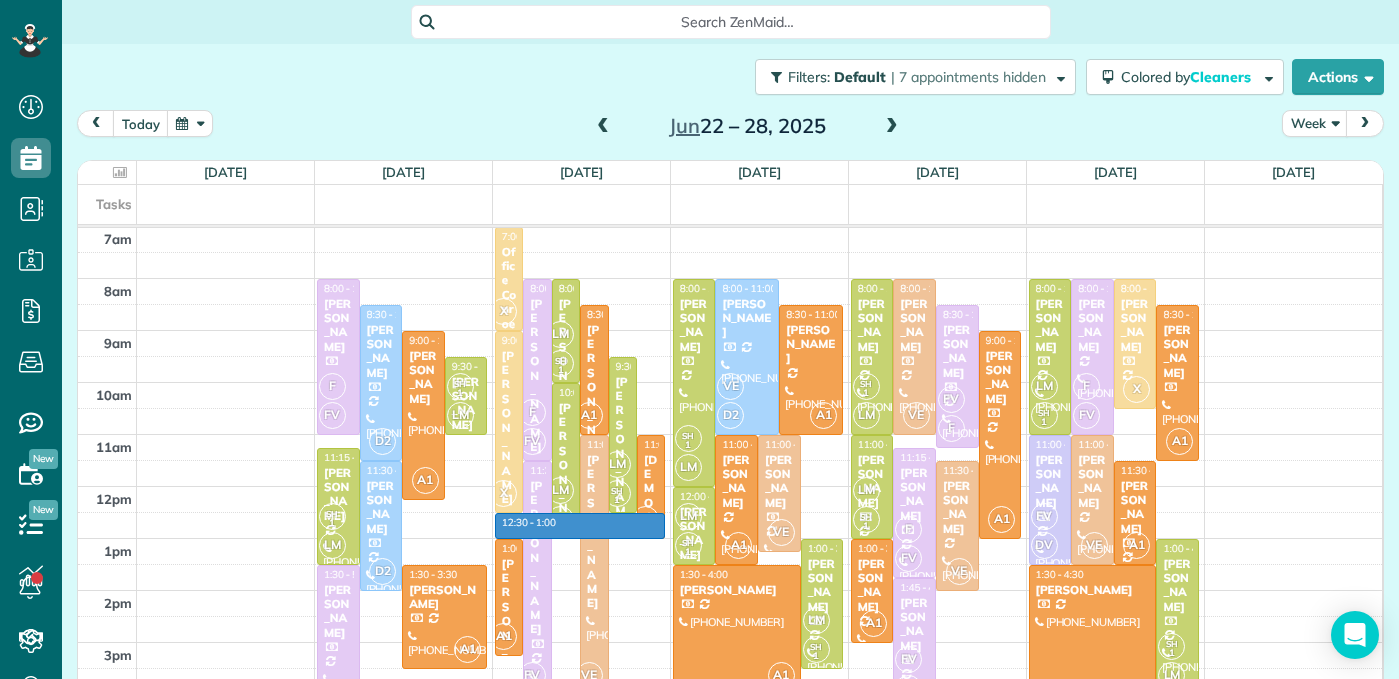 click on "3am 4am 5am 6am 7am 8am 9am 10am 11am 12pm 1pm 2pm 3pm 4pm 5pm F FV 8:00 - 11:00 Sarah Gonske 138 La Vie Drive Montgomery, TX 77316 D2 8:30 - 11:30 Linda Carrer (973) 476-5640 114 Mimosa Silk Court Montgomery, TX 77316 A1 9:00 - 12:15 Regina Bedolla (346) 351-4004 31 Westwinds Circle Spring, TX 77382 SH 1 LM 9:30 - 11:00 Cathy Dillon (678) 571-0655 134 Kinnerly Peak Place Montgomery, TX 77316 SH 1 LM 11:15 - 1:30 Jordan Schramme (832) 922-2479 134 South Carson Cub Court Montgomery, TX 77316 D2 11:30 - 2:00 Kandace Alexander (985) 852-1121 148 Wade Pointe Dr. Montgomery, TX 77316 F FV 1:30 - 5:15 Darrell Meyer (202) 549-4871 337 Copa Palm Loop Montgomery, TX 77316 A1 1:30 - 3:30 Kim Marling (713) 818-8919 Relentless Drive Montgomery, TX 77316 12:30 - 1:00 X 7:00 - 9:00 Office Conroe (281) 948-8768 212 Conroe Drive Conroe, TX 77301 F FV 8:00 - 11:30 Jackie Miller (703) 673-6585 158 Ballantyne Drive Montgomery, TX 77316 LM SH 1 8:00 - 10:00 Satie Milstead (936) 537-6443 14574 Austin Mccomb Road A1 8:30 - 11:00 X" at bounding box center [730, 408] 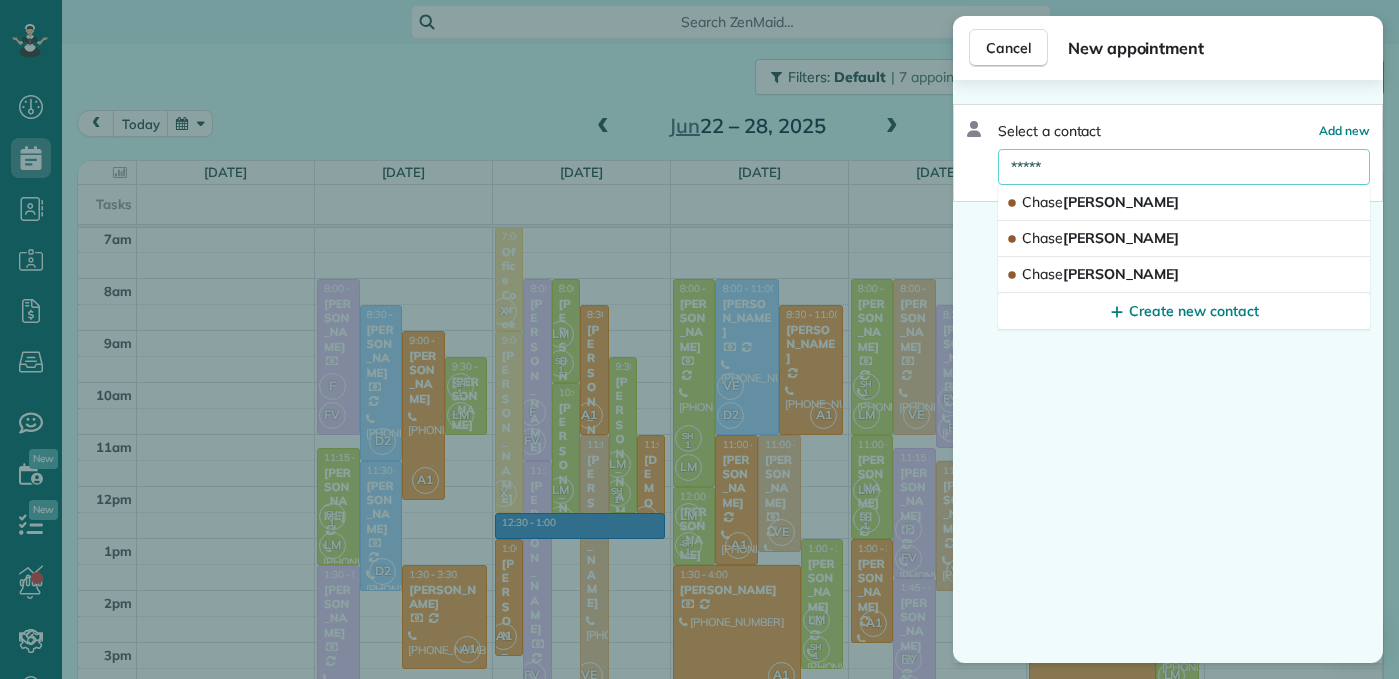 click on "*****" at bounding box center [1184, 167] 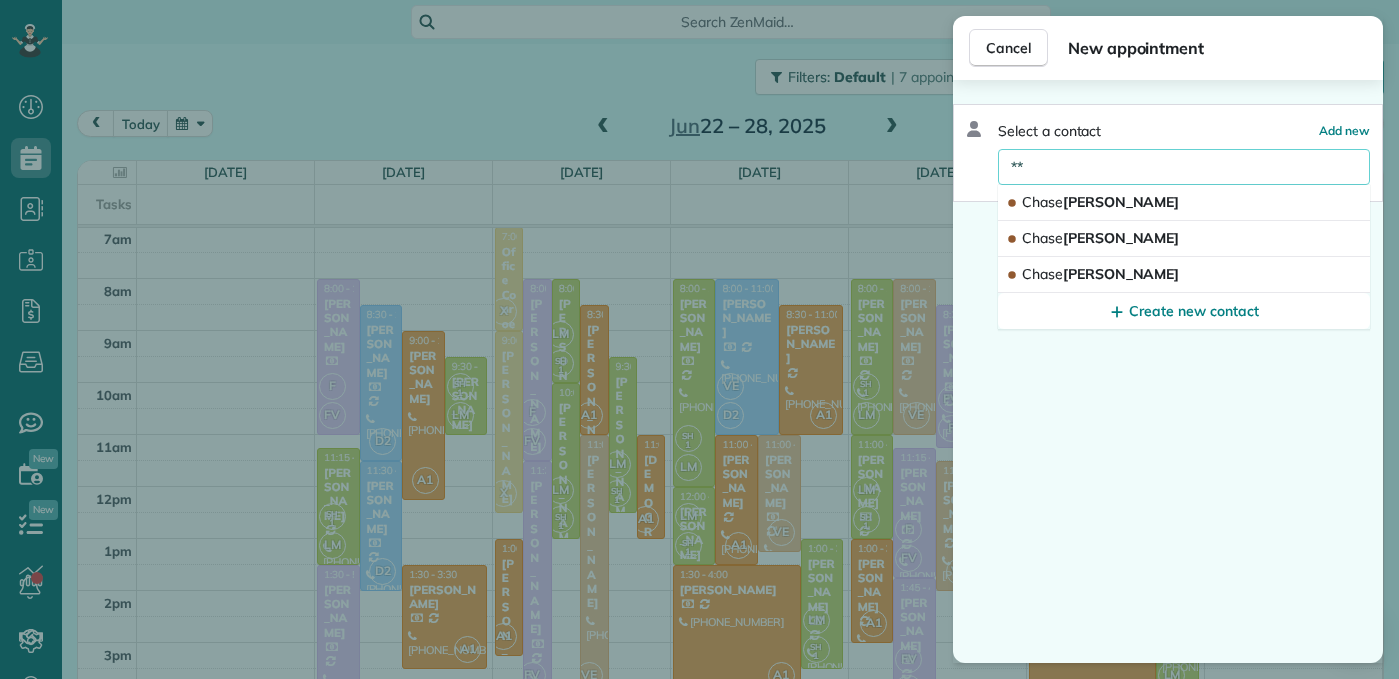 type on "*" 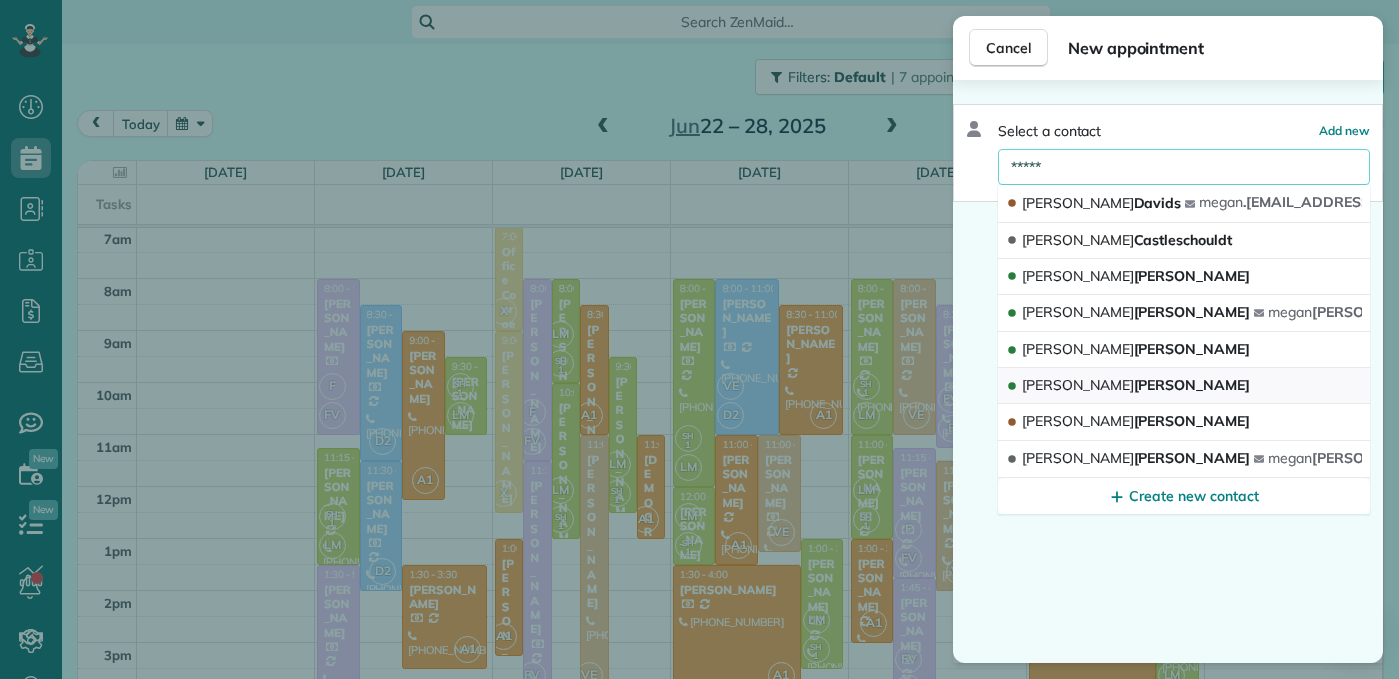 type on "*****" 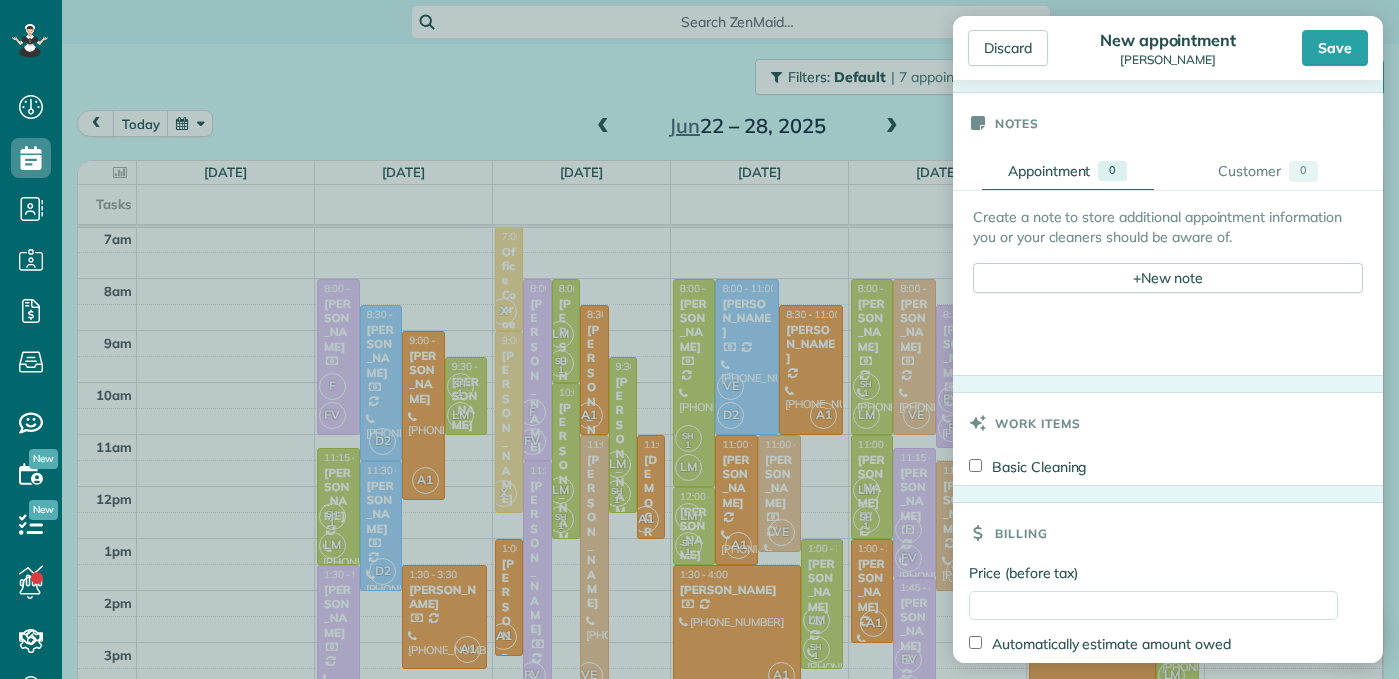 scroll, scrollTop: 793, scrollLeft: 0, axis: vertical 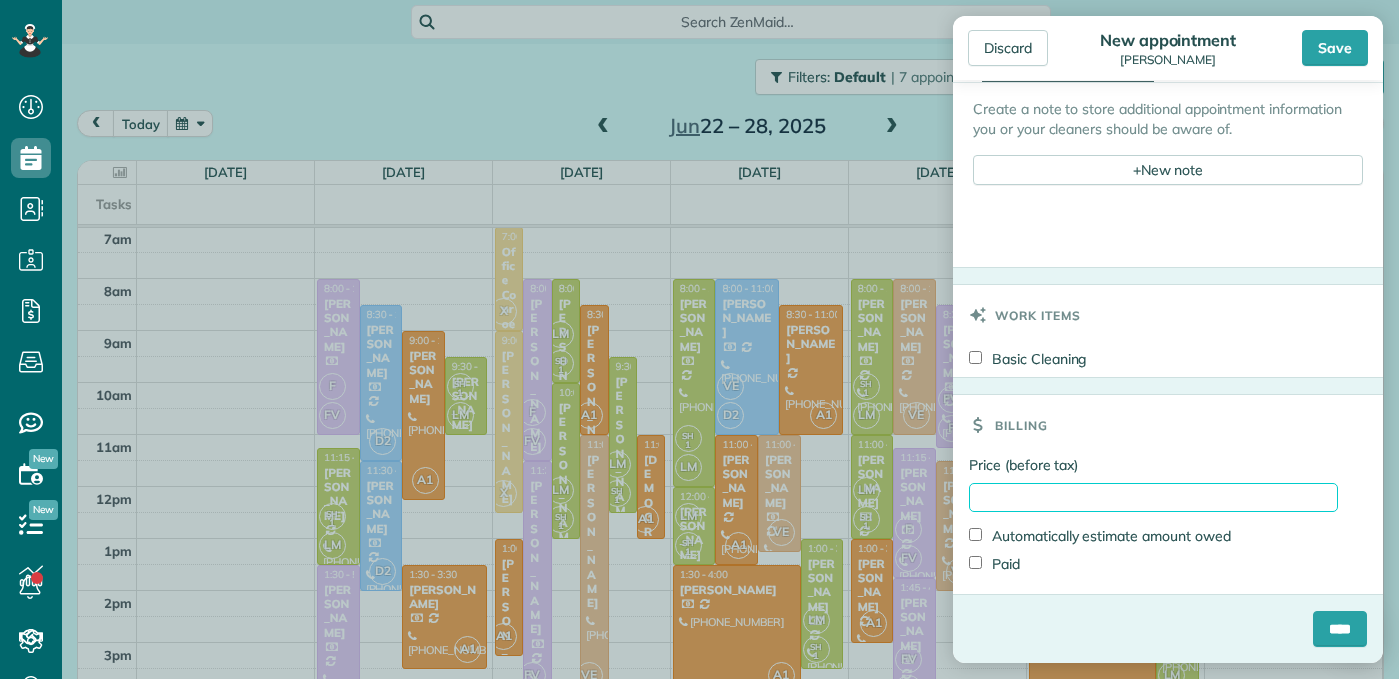 click on "Price (before tax)" at bounding box center [1153, 497] 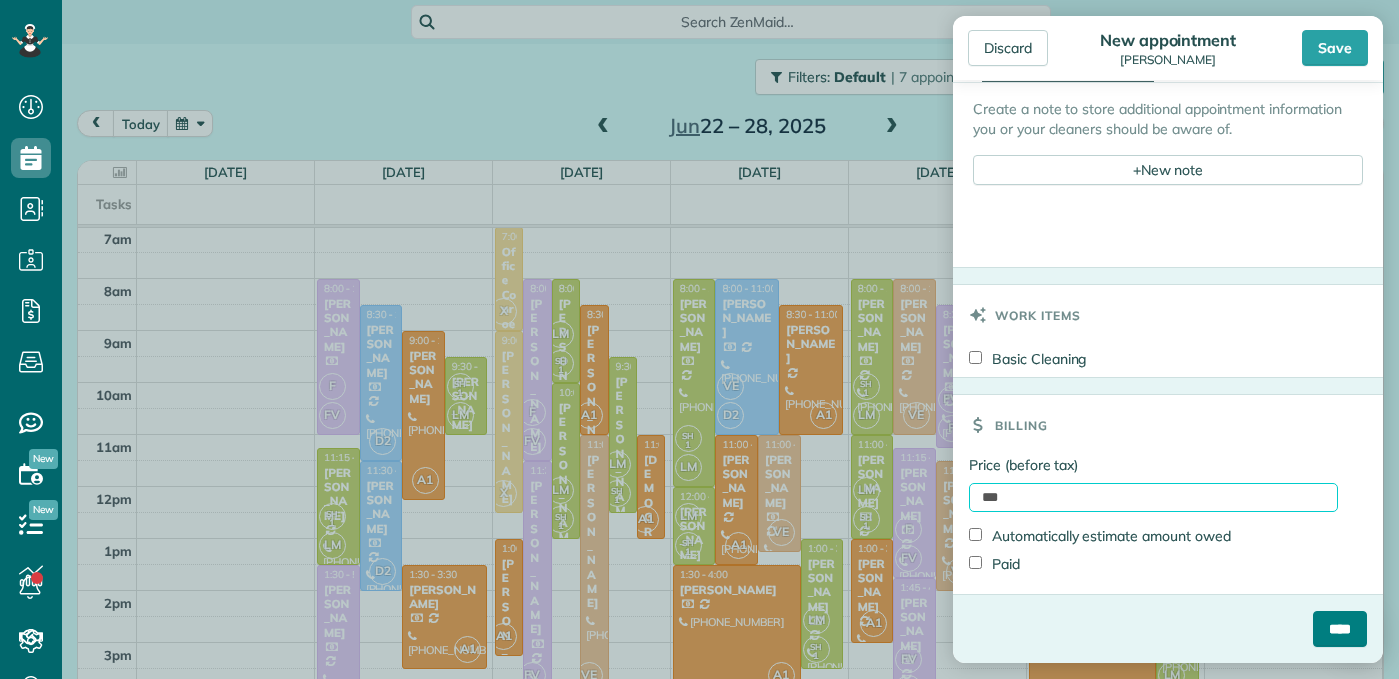 type on "***" 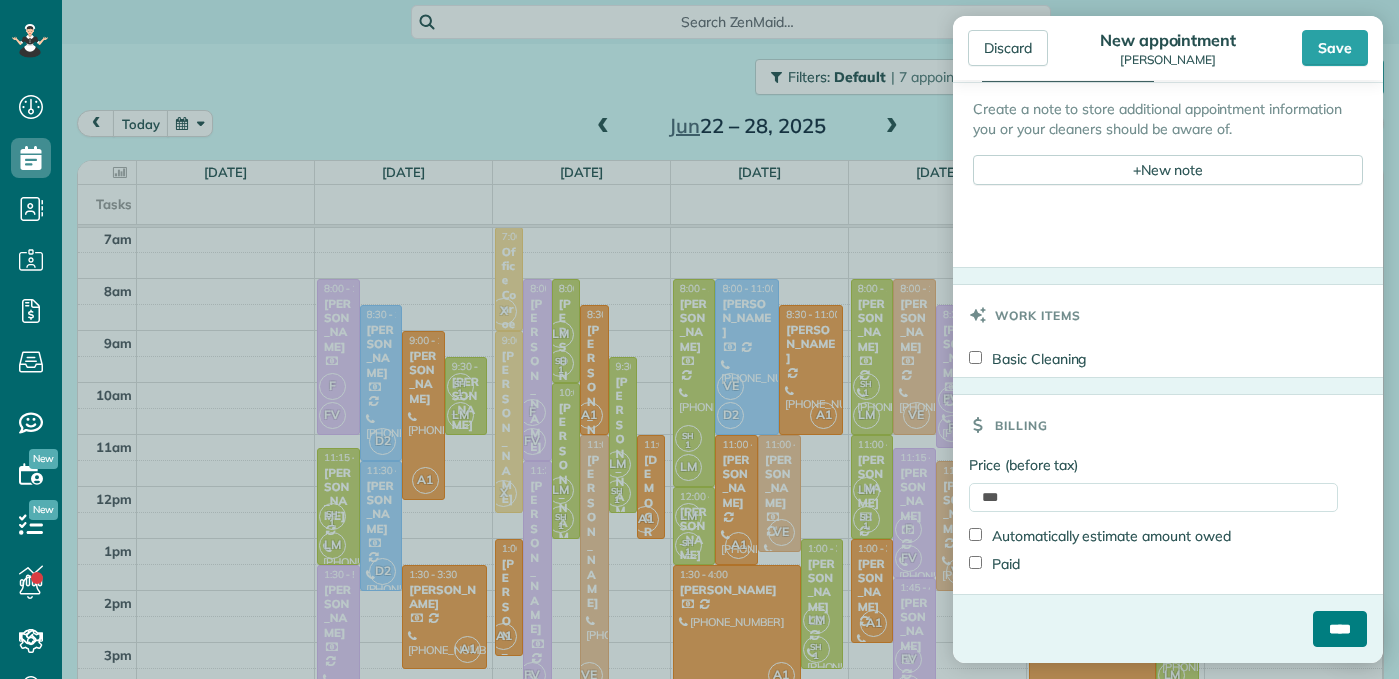 click on "****" at bounding box center (1340, 629) 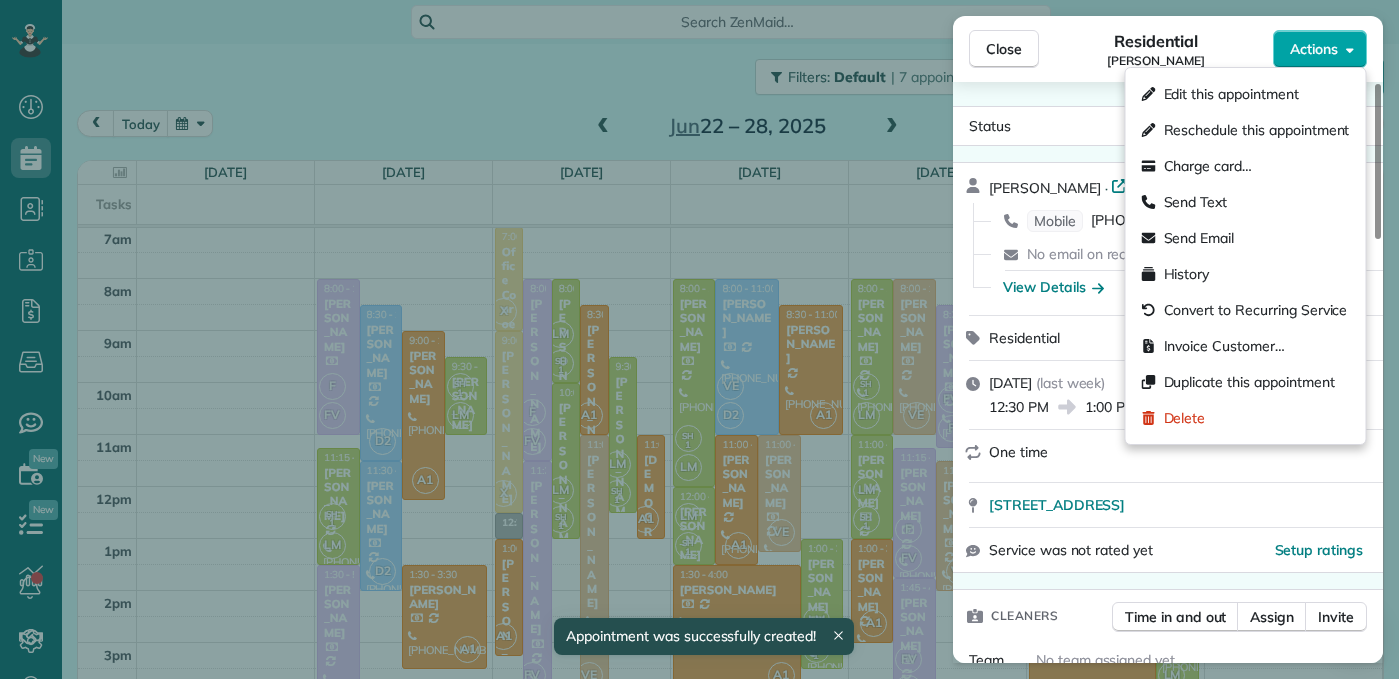 click on "Actions" at bounding box center [1320, 49] 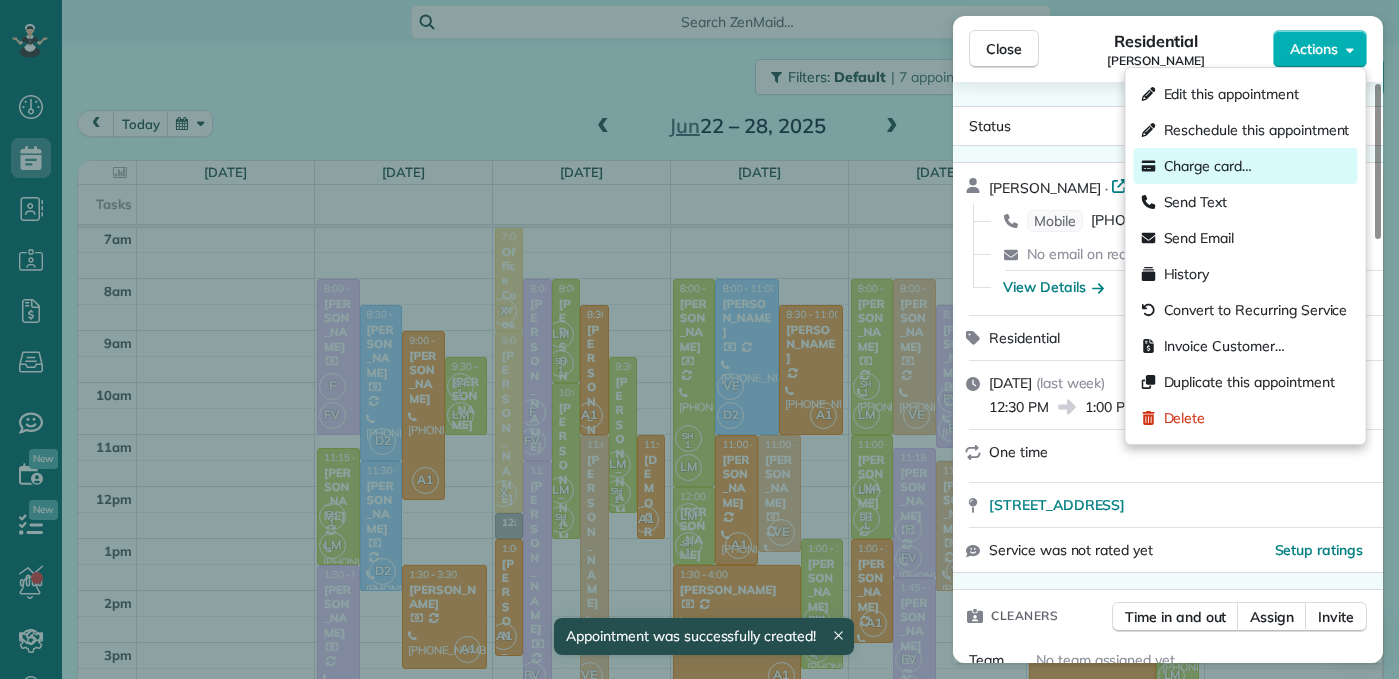 click on "Charge card…" at bounding box center [1246, 166] 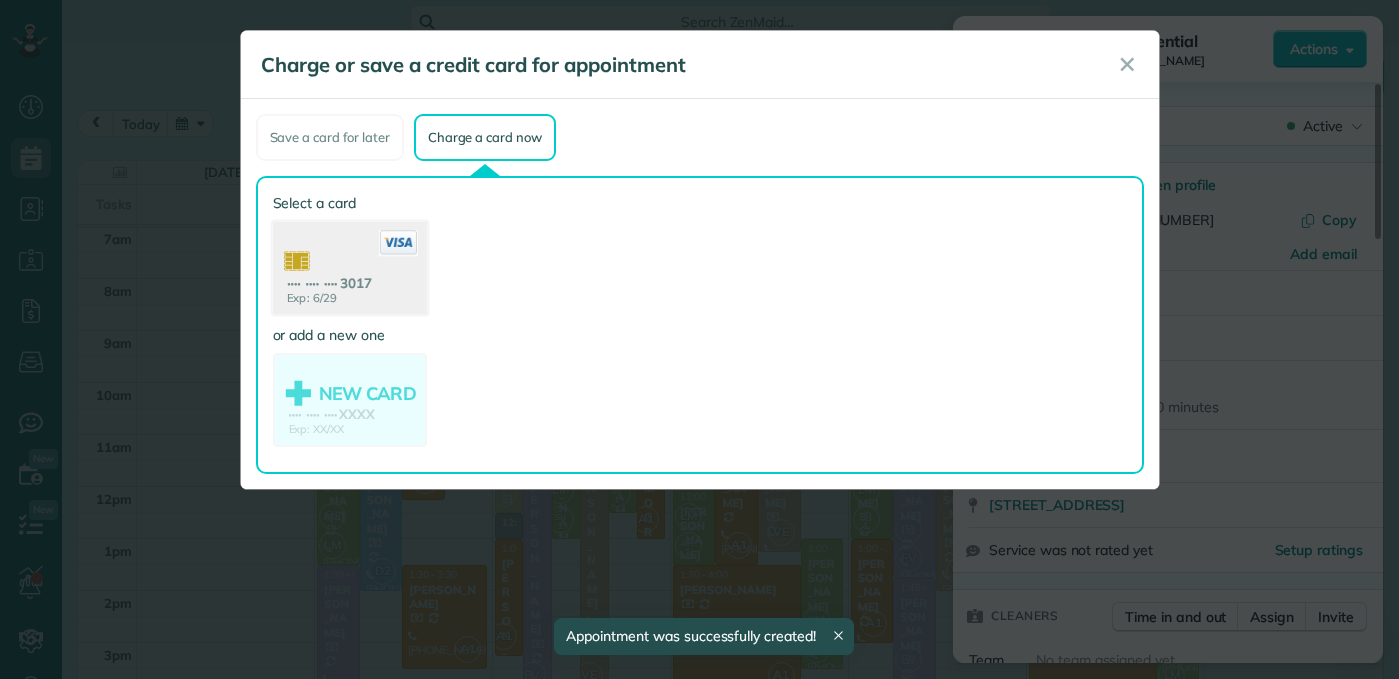 click 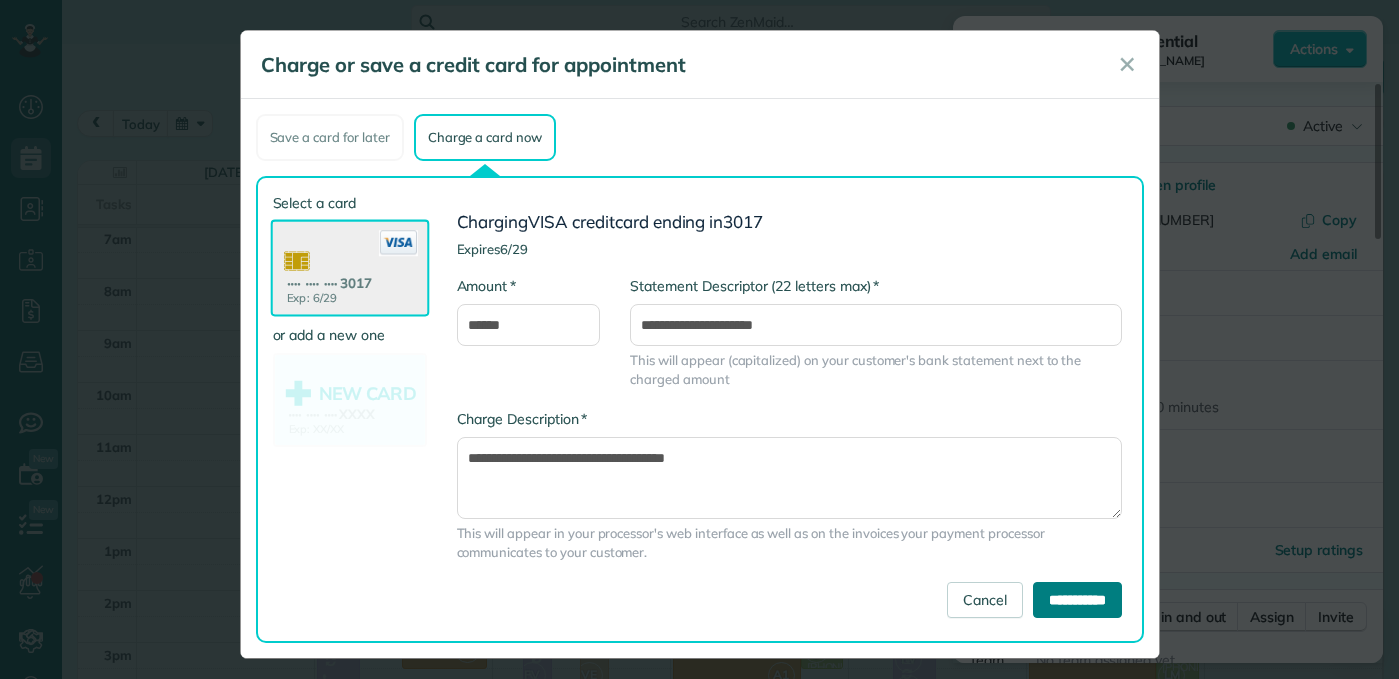 click on "**********" at bounding box center [1077, 600] 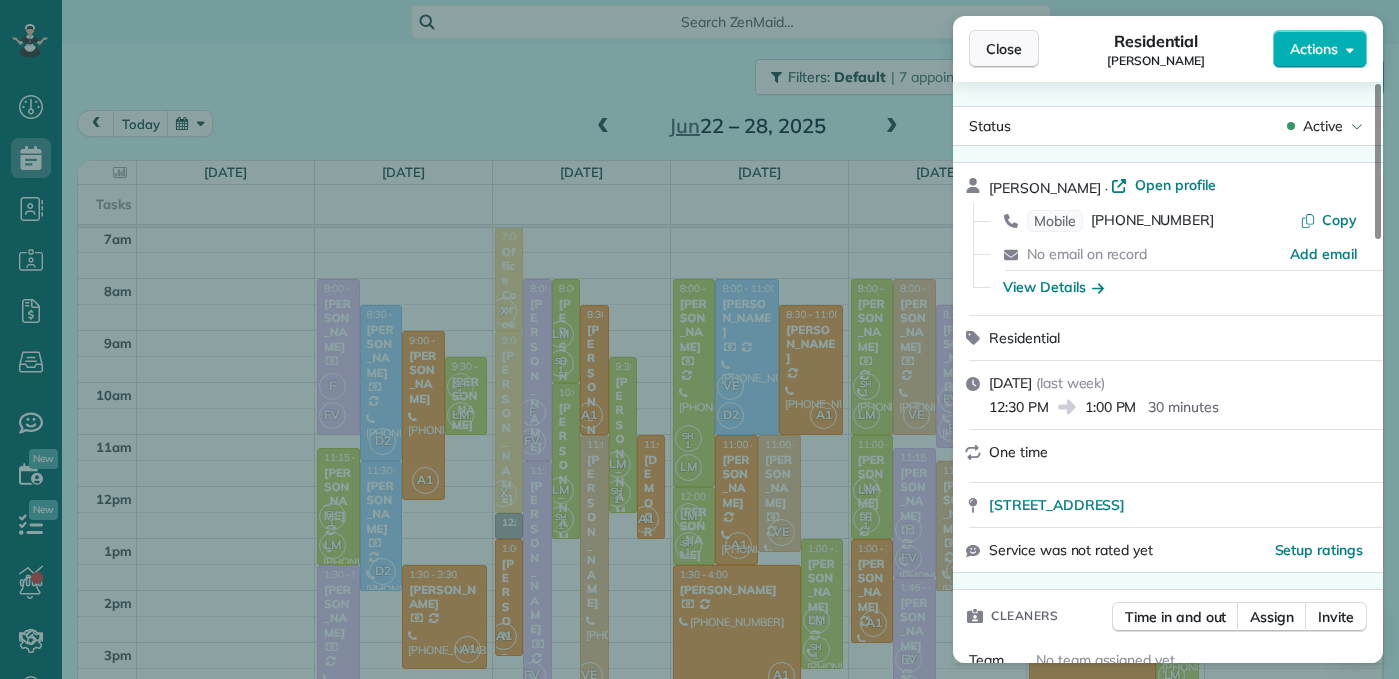 click on "Close" at bounding box center [1004, 49] 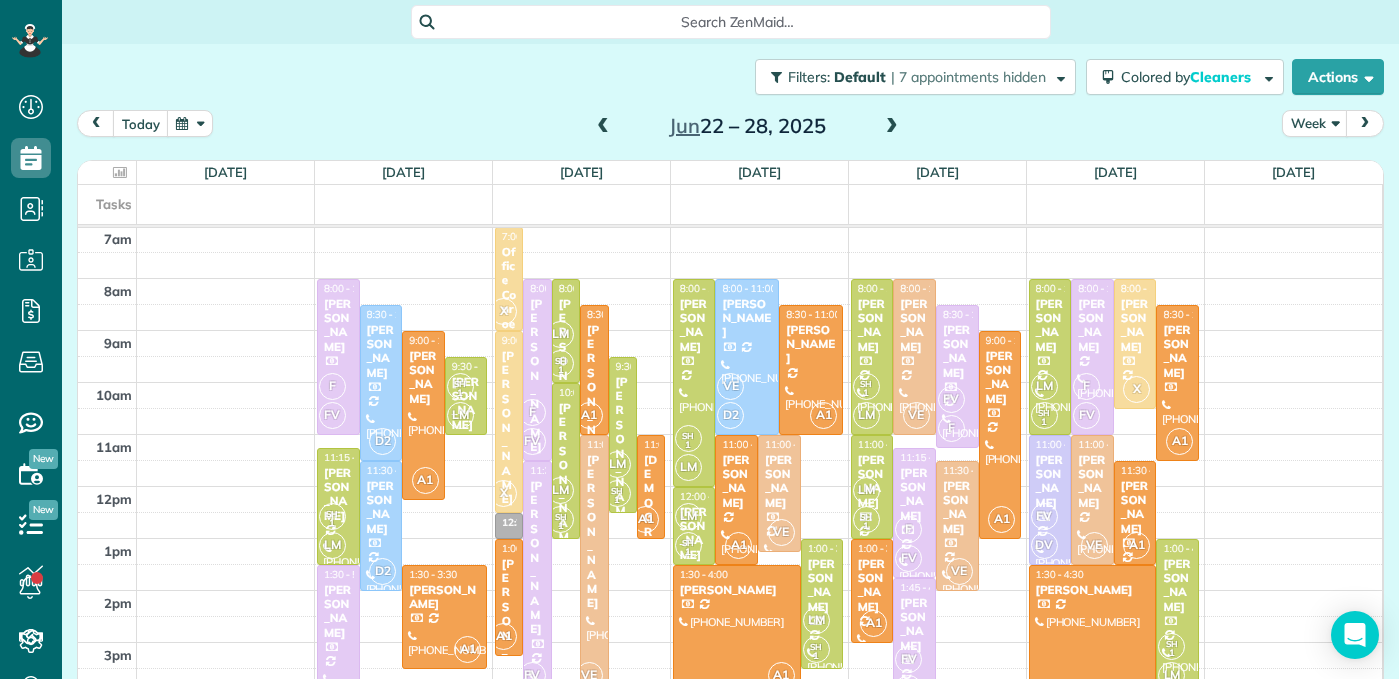 click at bounding box center [603, 127] 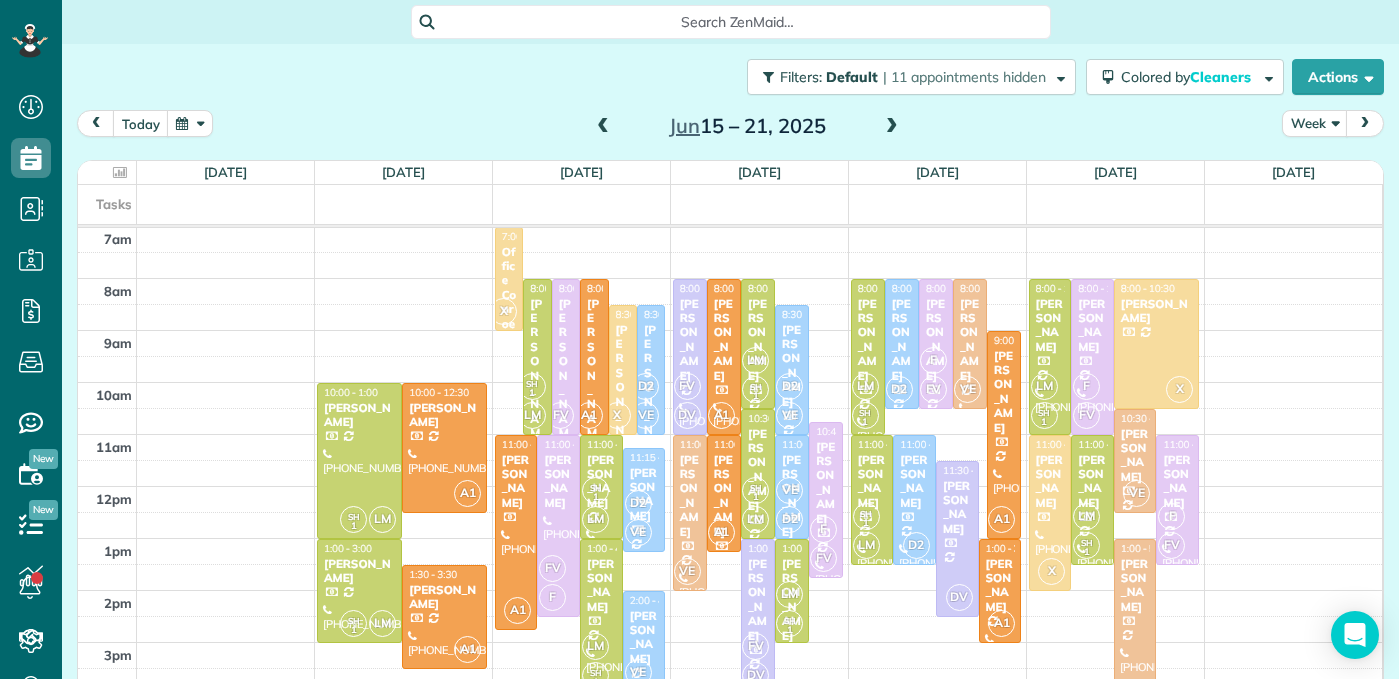 click on "[PERSON_NAME]" at bounding box center [644, 638] 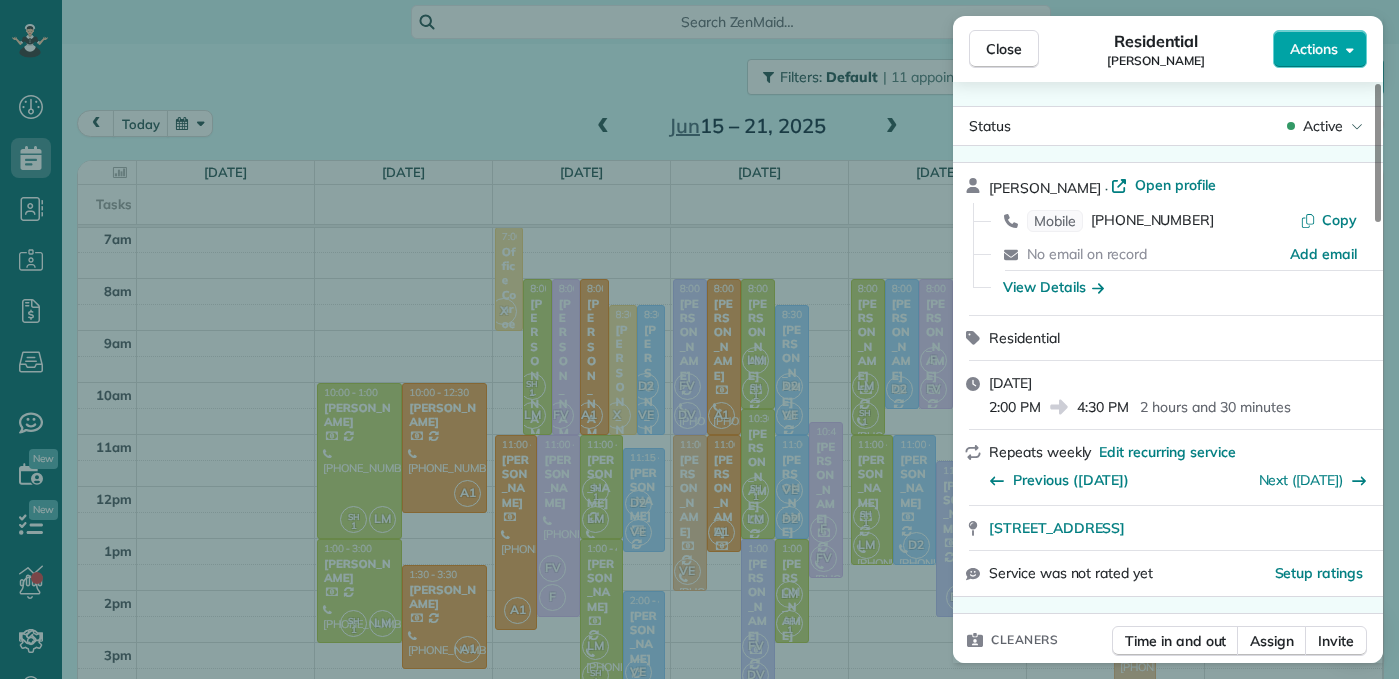 click on "Actions" at bounding box center (1314, 49) 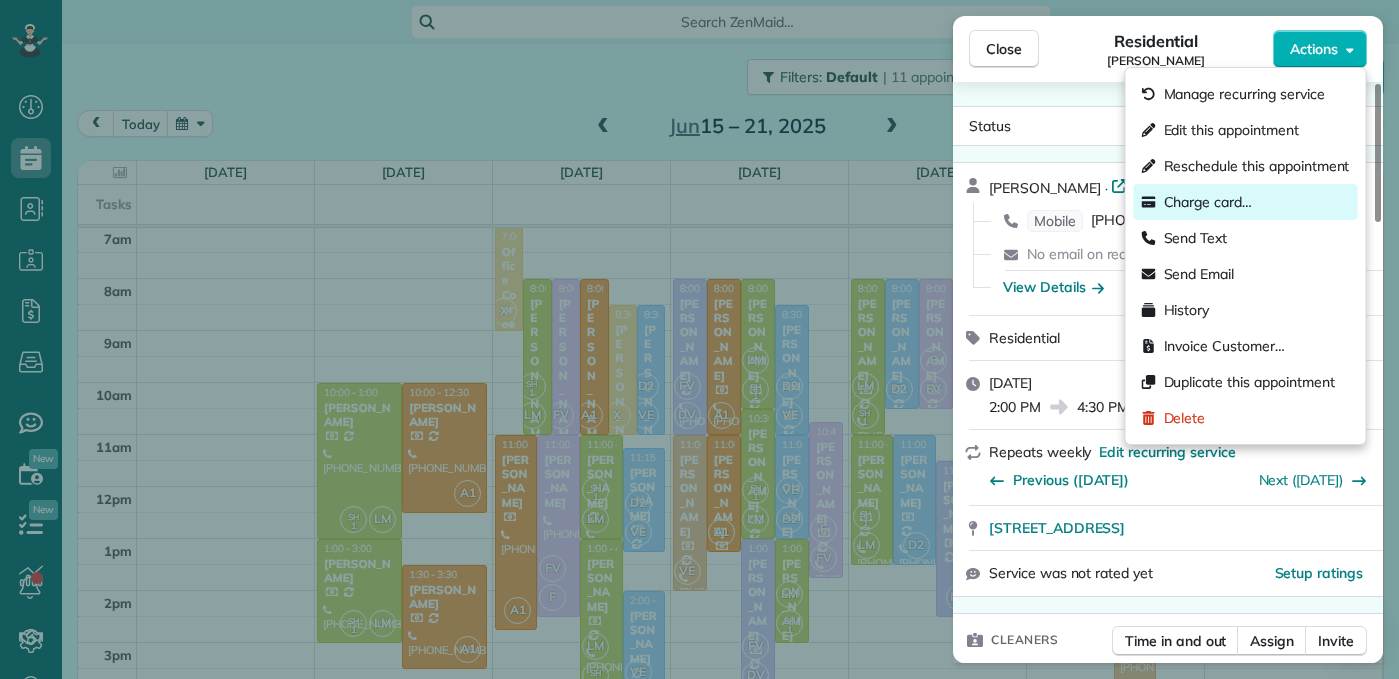 click on "Charge card…" at bounding box center [1208, 202] 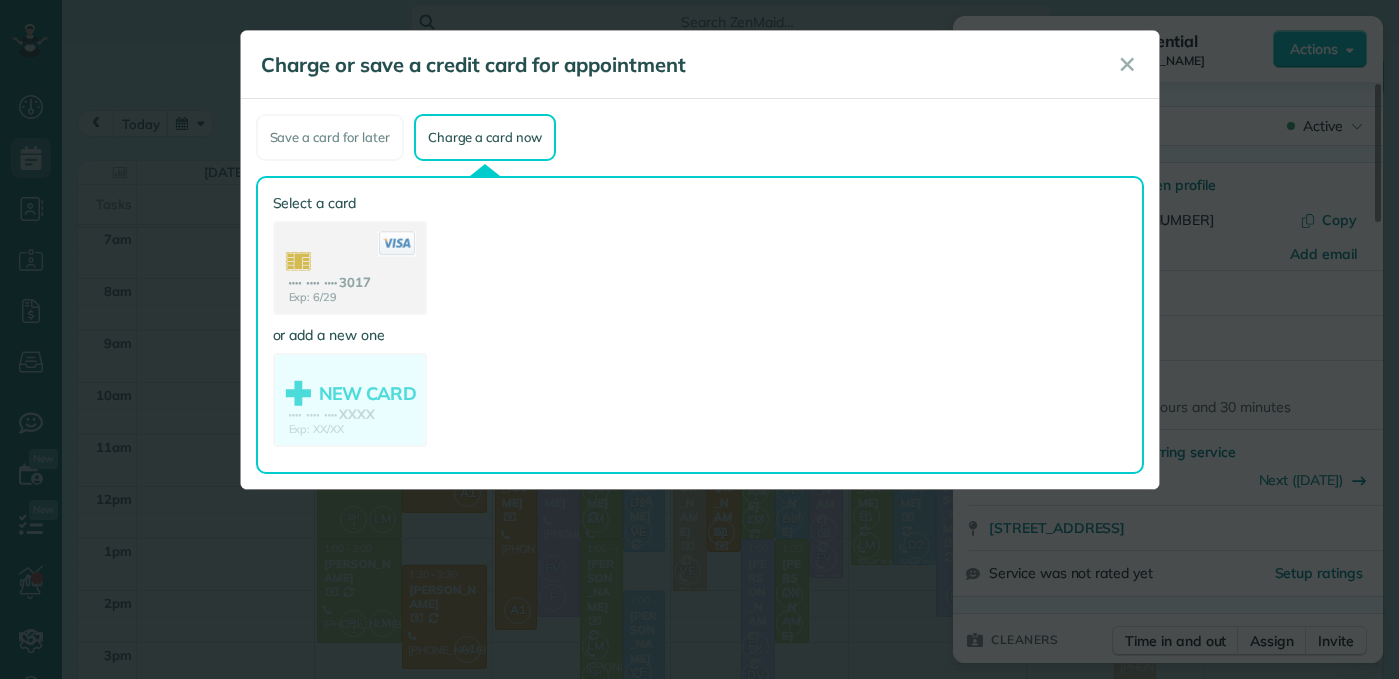 click 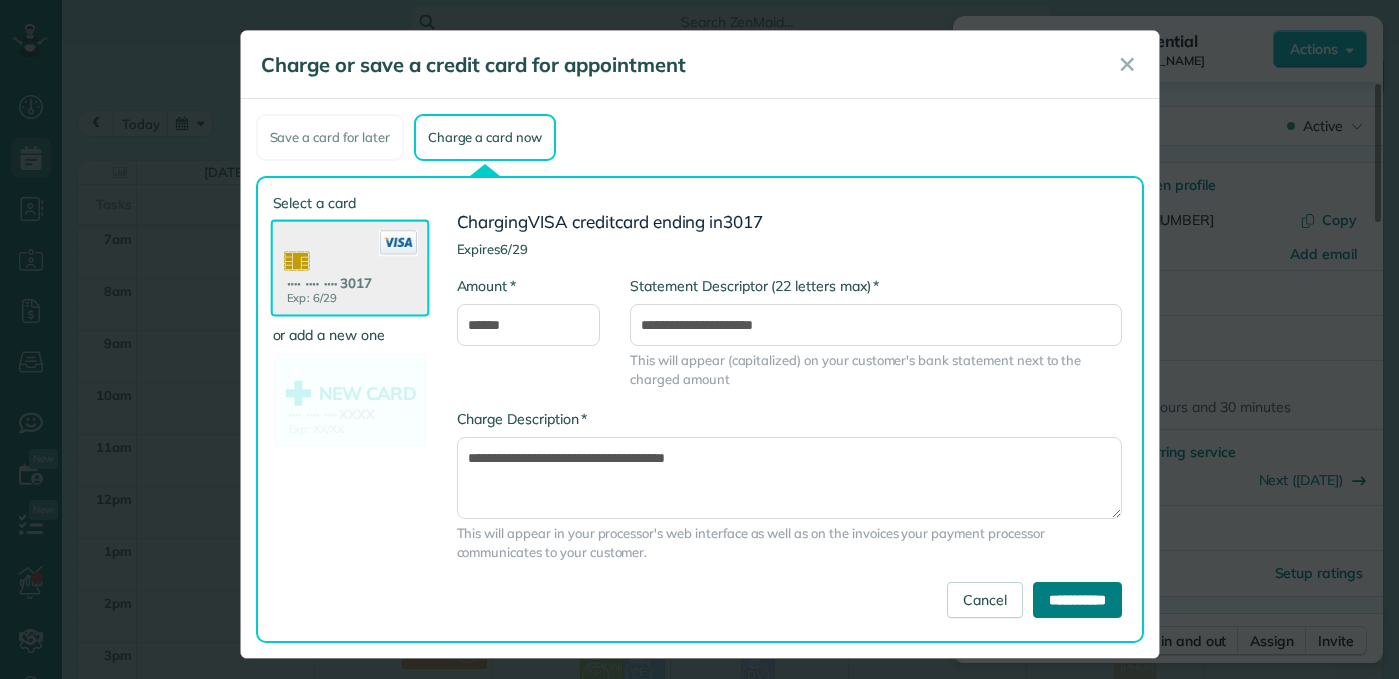 click on "**********" at bounding box center [1077, 600] 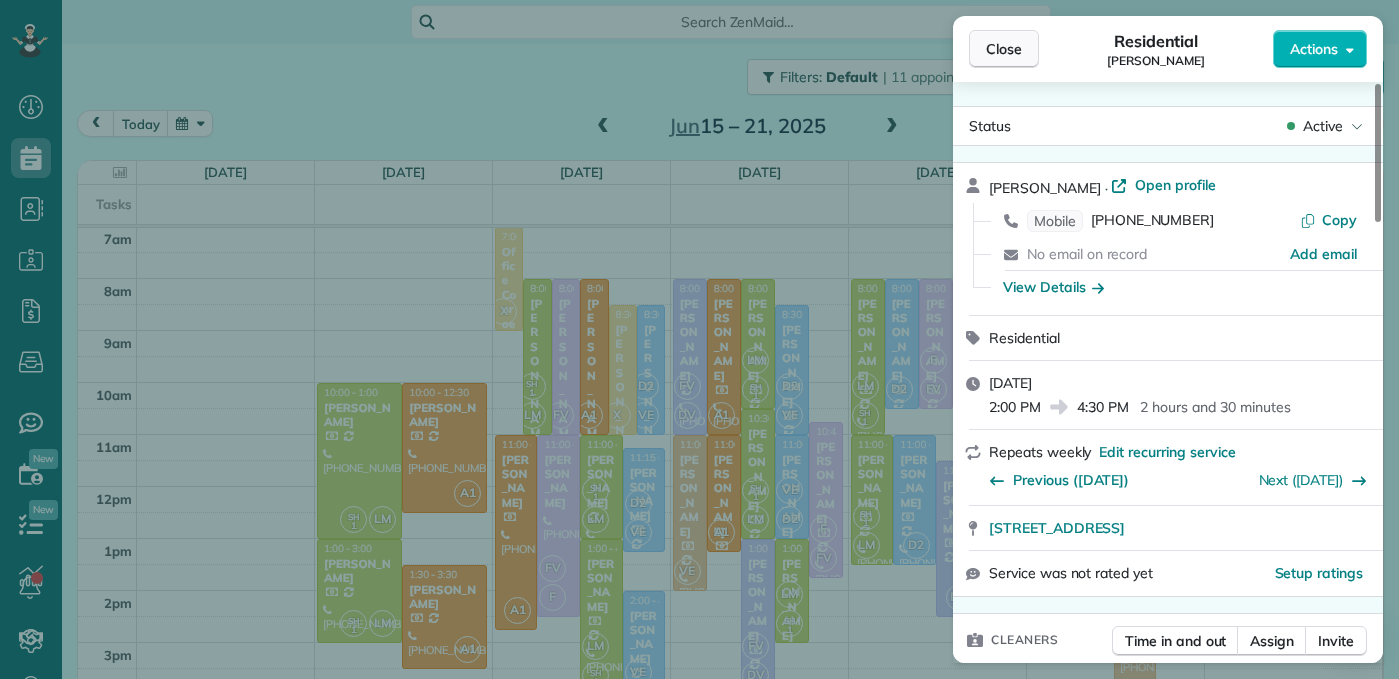 click on "Close" at bounding box center (1004, 49) 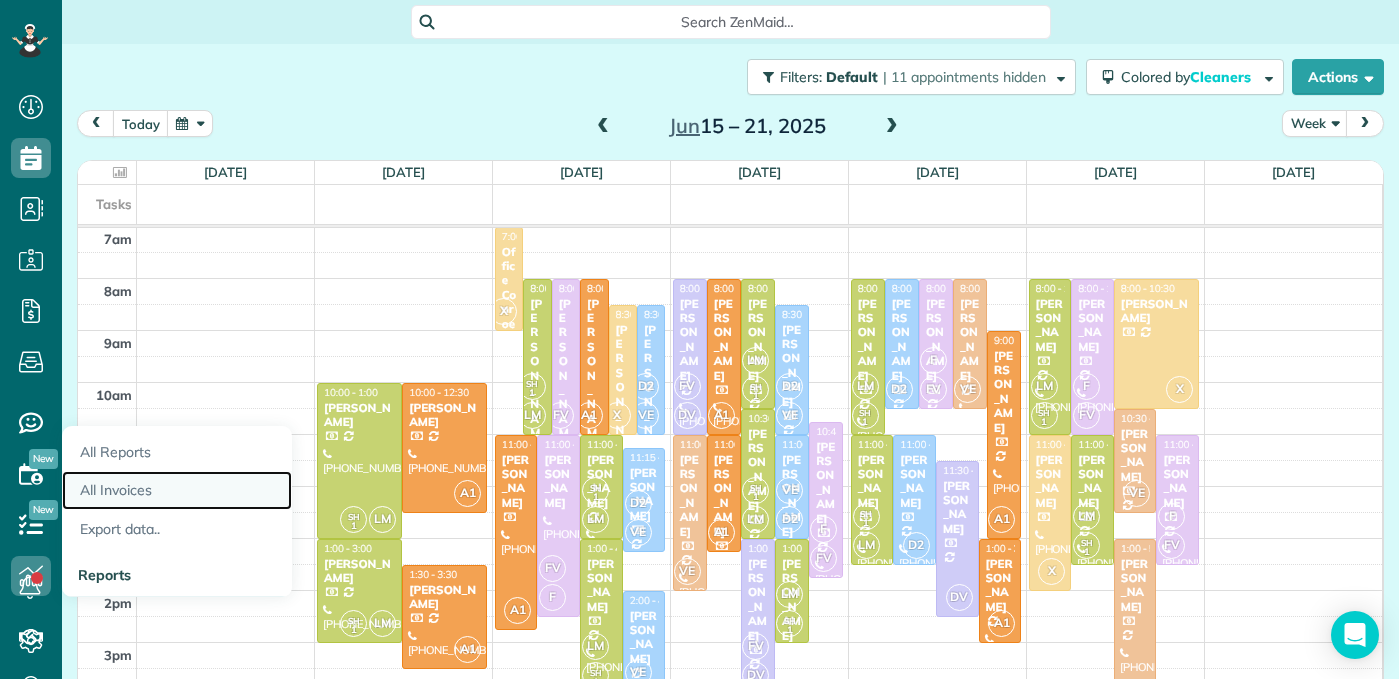 click on "All Invoices" at bounding box center (177, 490) 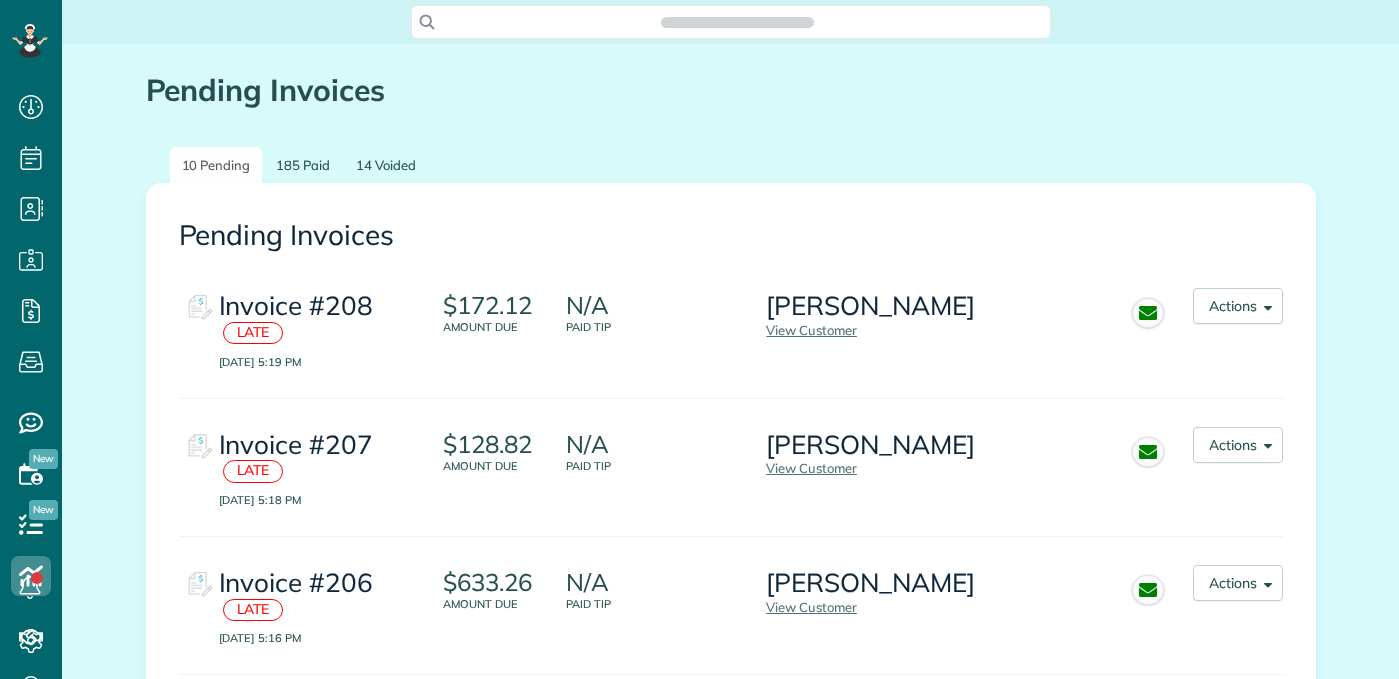scroll, scrollTop: 0, scrollLeft: 0, axis: both 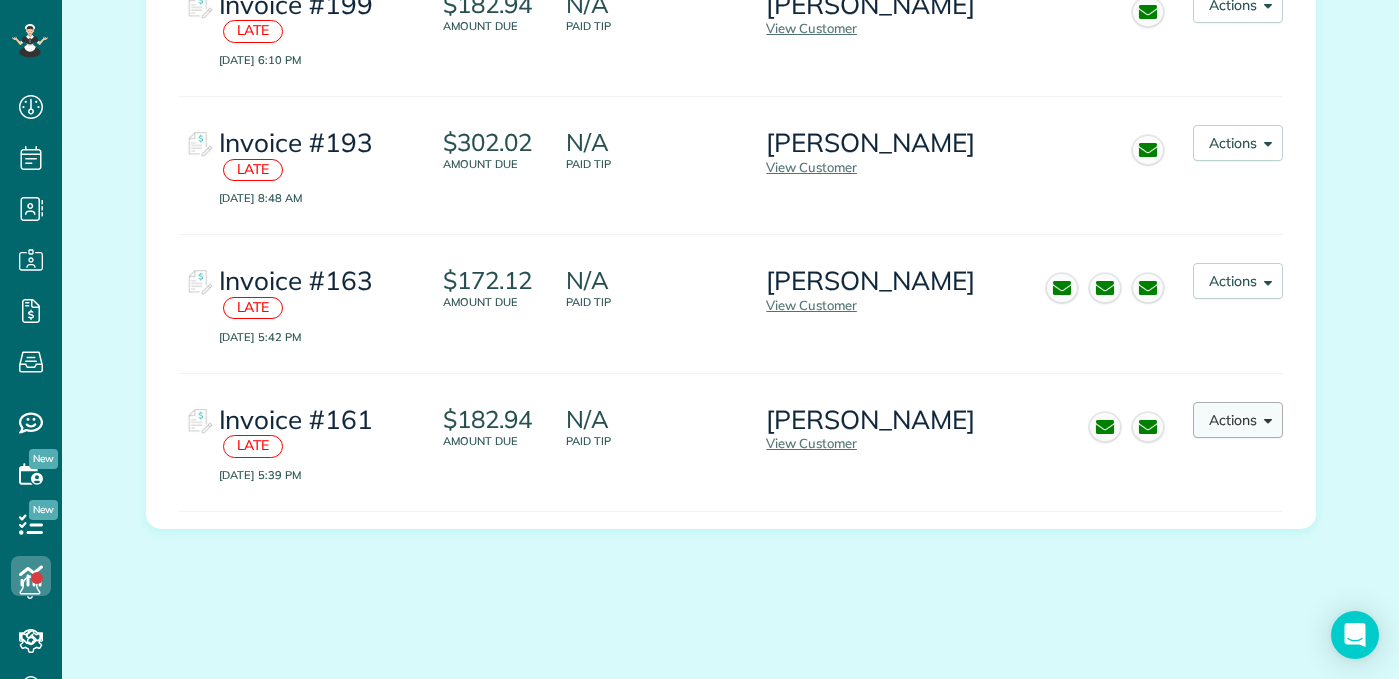 click on "Actions" at bounding box center [1238, 420] 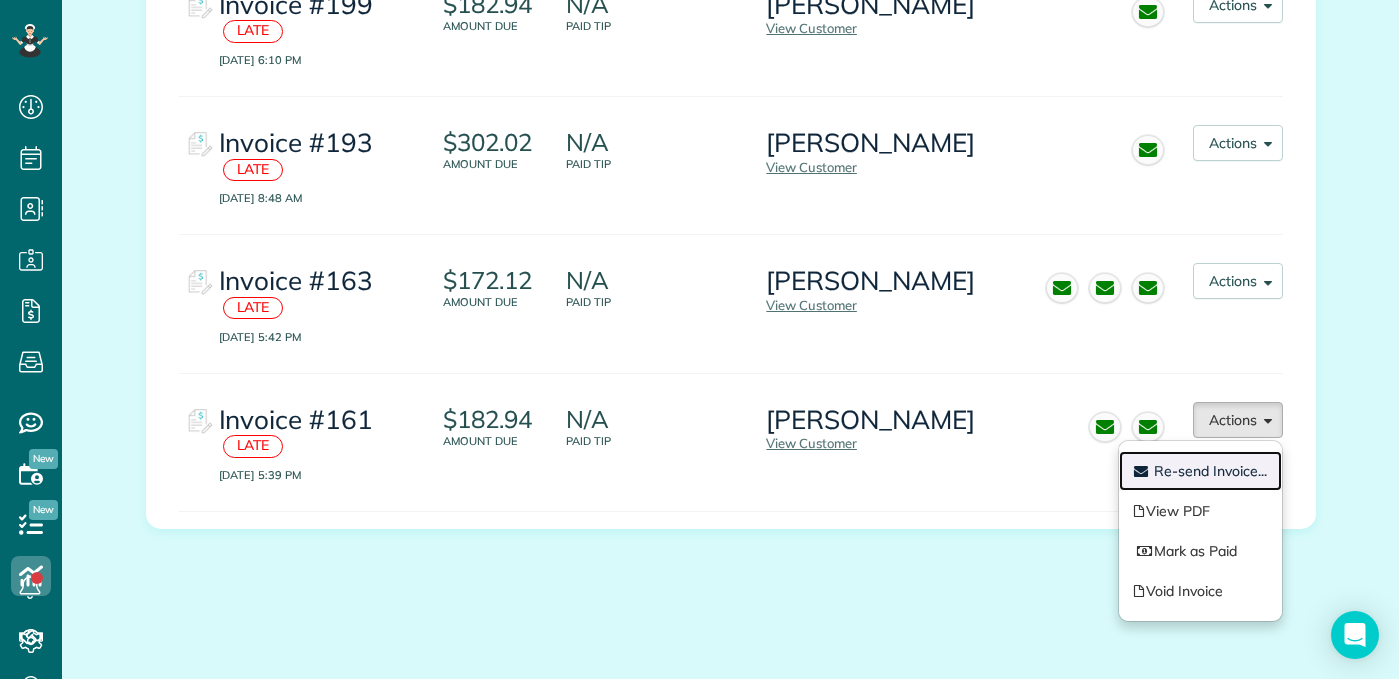 click on "Re-send Invoice..." at bounding box center (1210, 471) 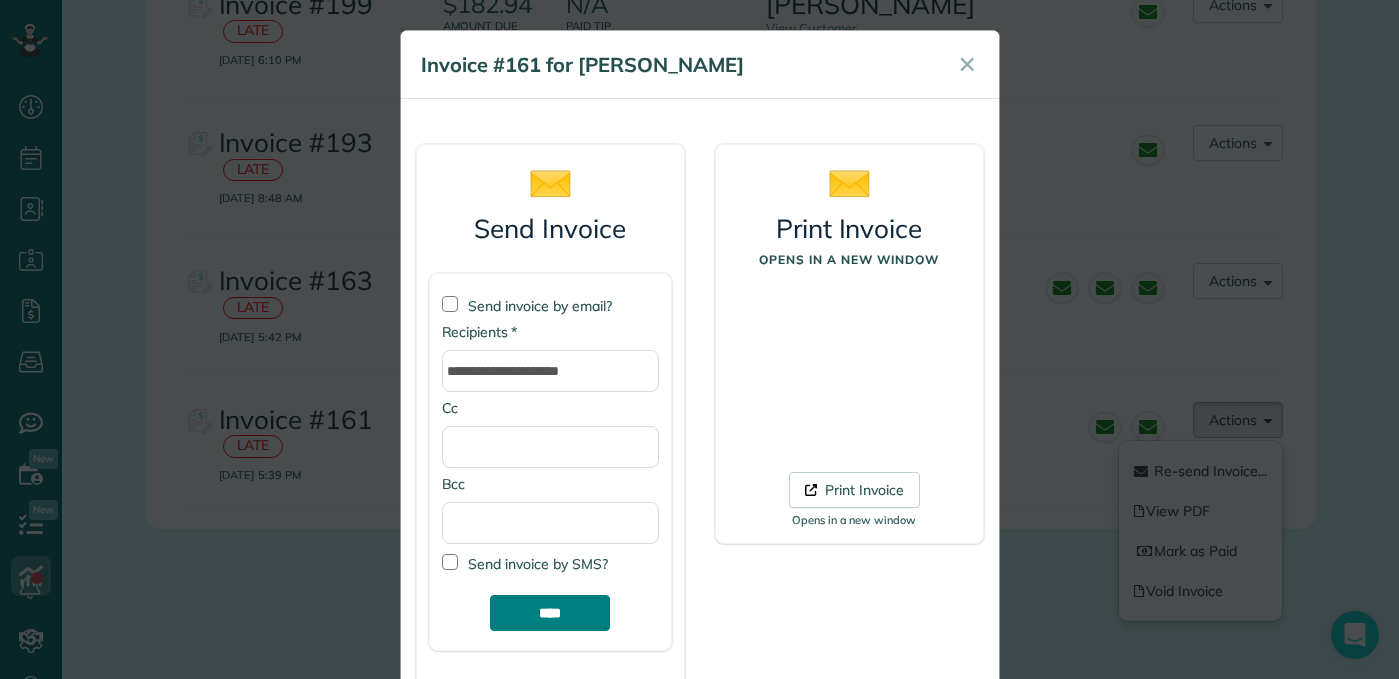 click on "****" at bounding box center (550, 613) 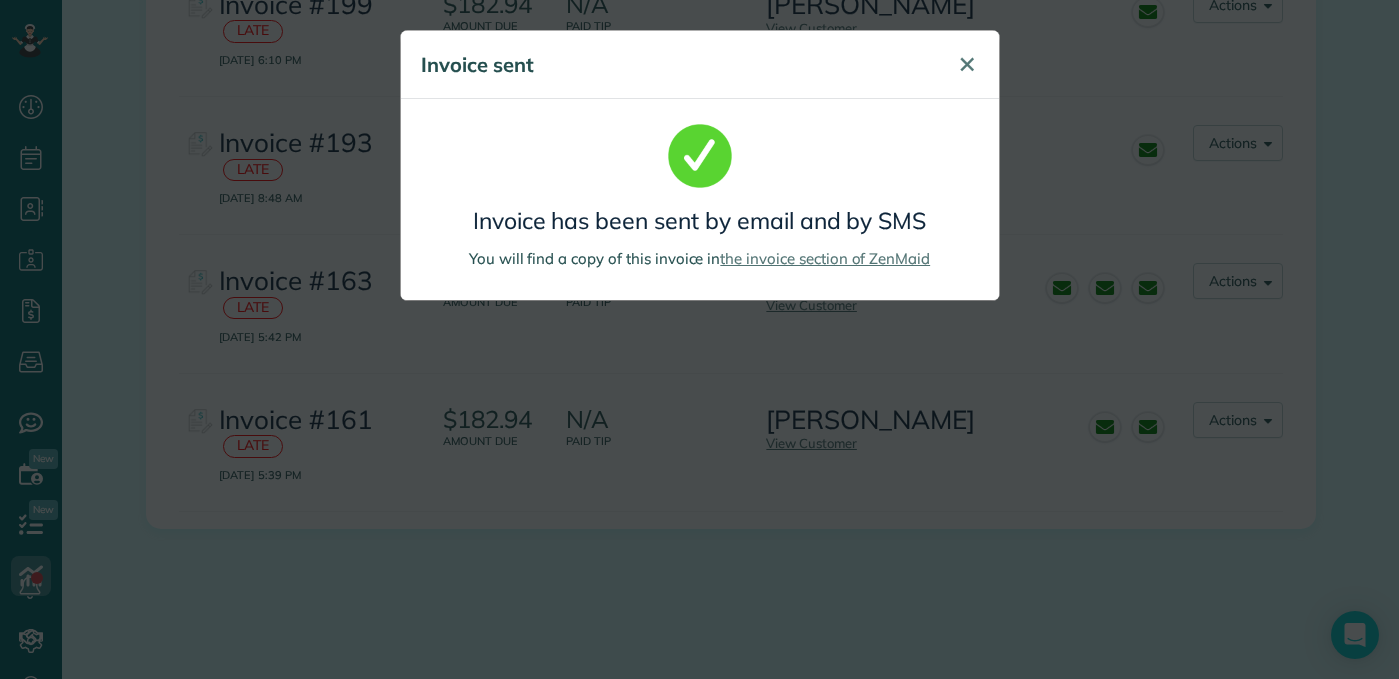 click on "✕" at bounding box center [967, 64] 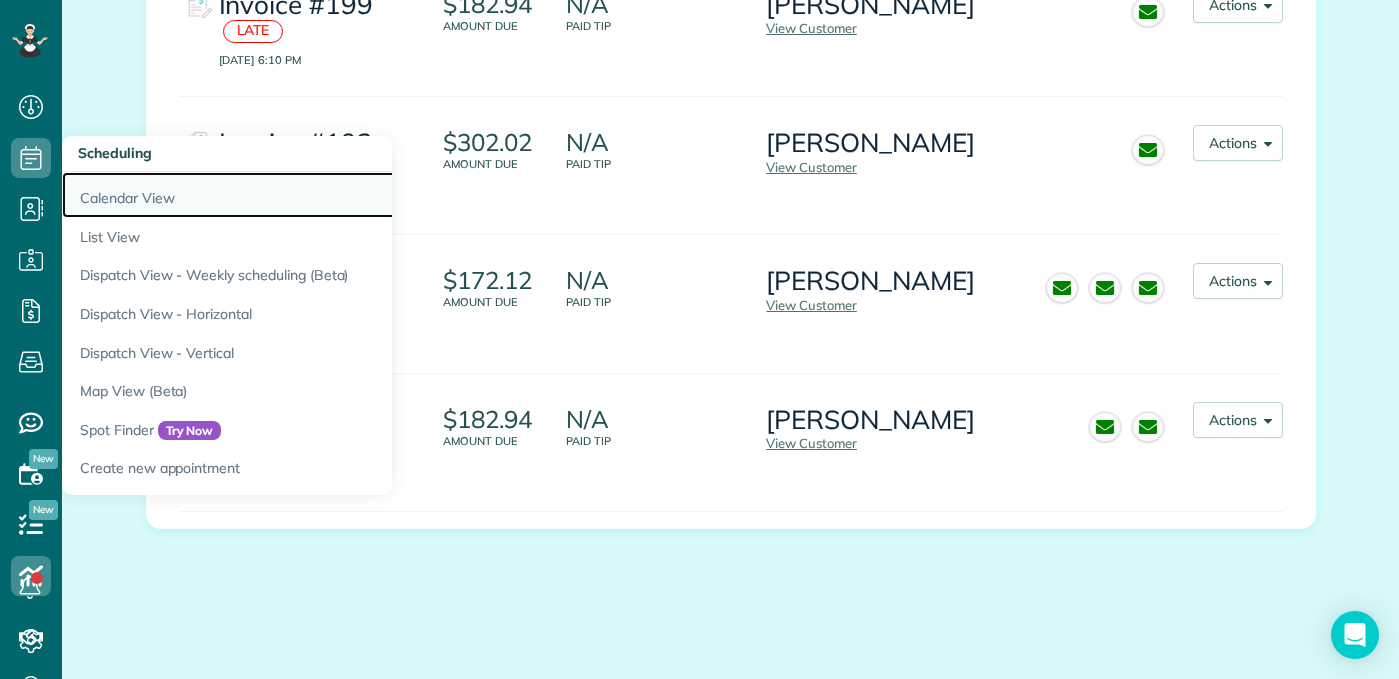 click on "Calendar View" at bounding box center [312, 195] 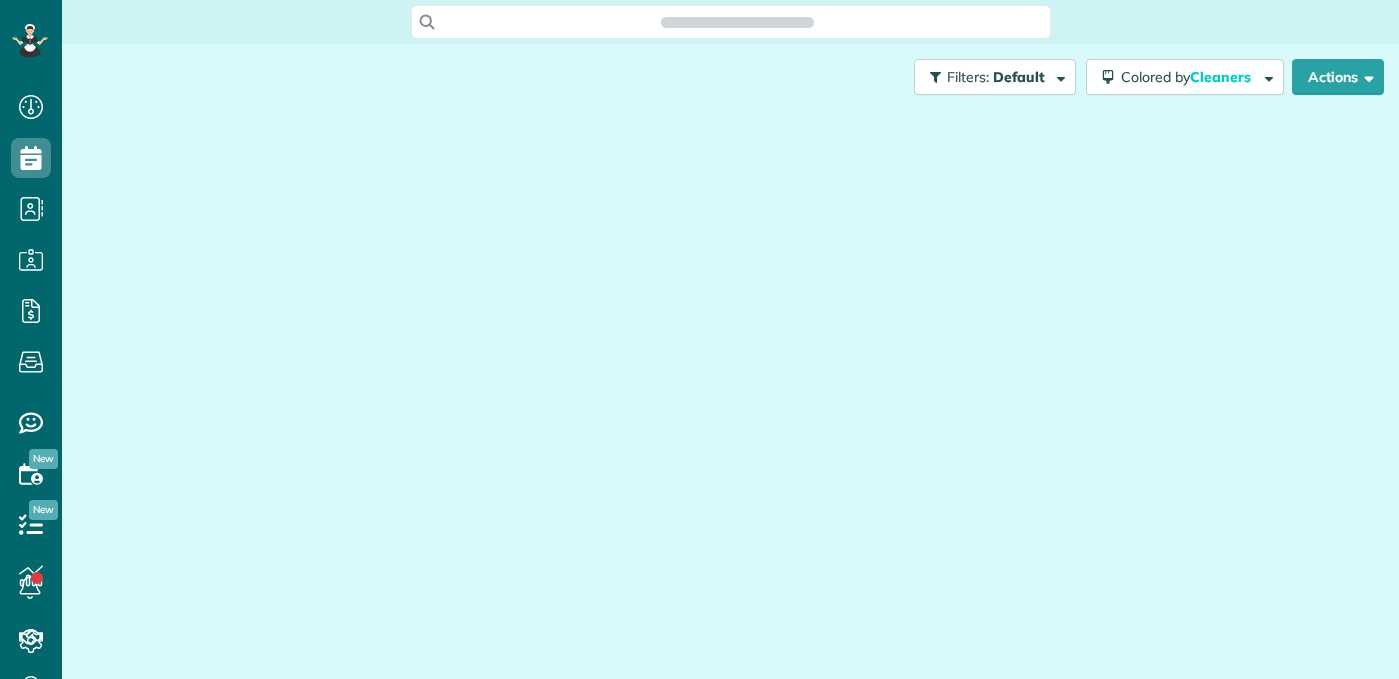 scroll, scrollTop: 0, scrollLeft: 0, axis: both 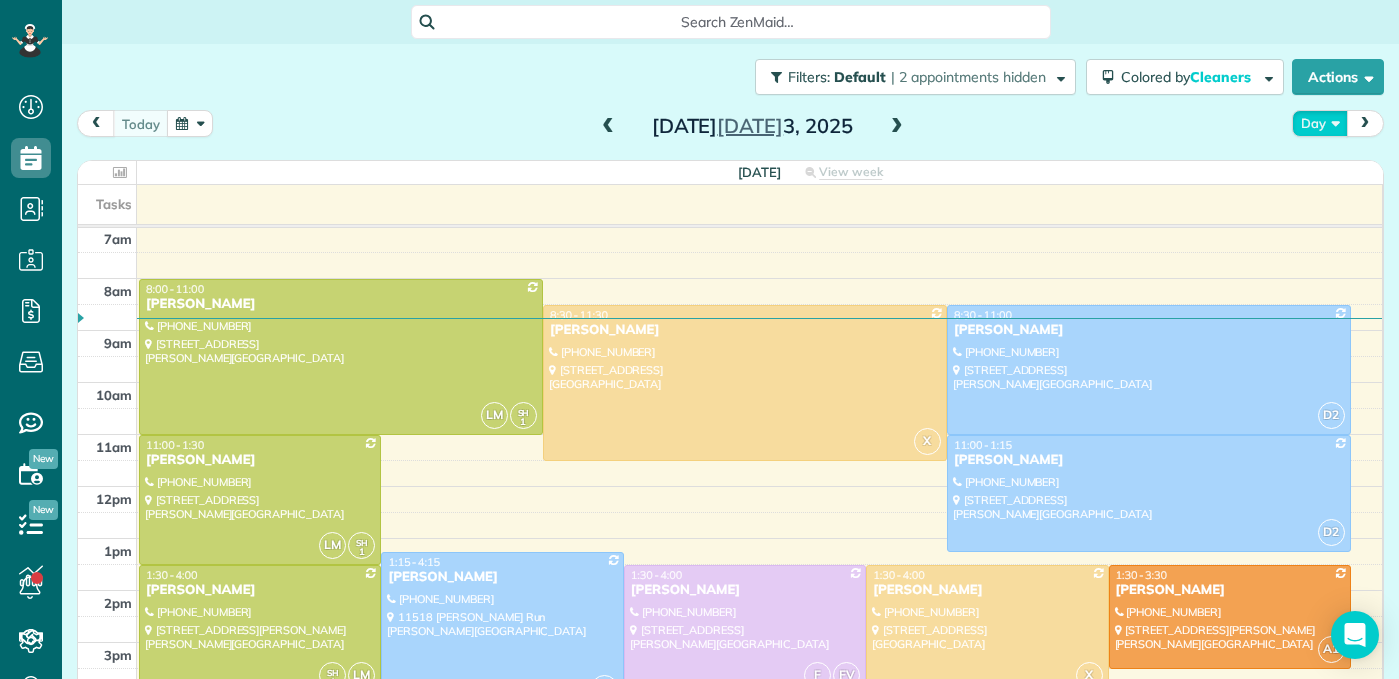 click on "Day" at bounding box center [1320, 123] 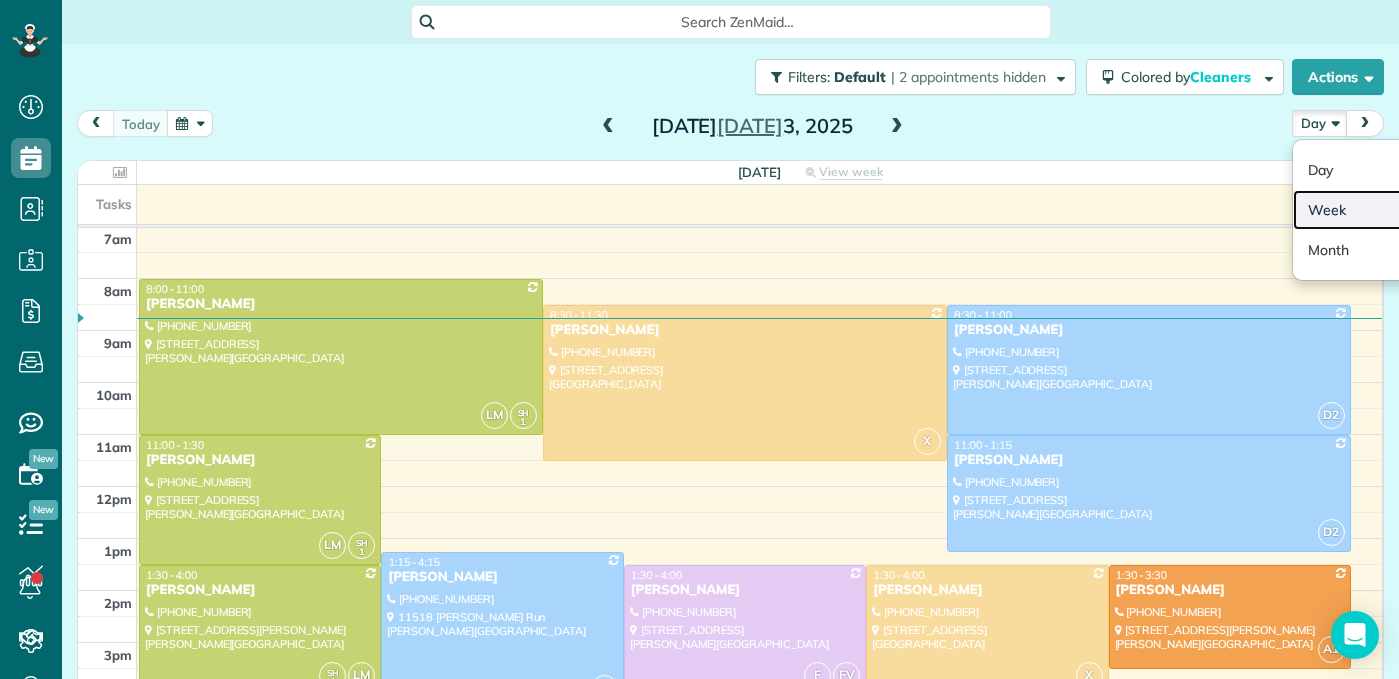 click on "Week" at bounding box center (1372, 210) 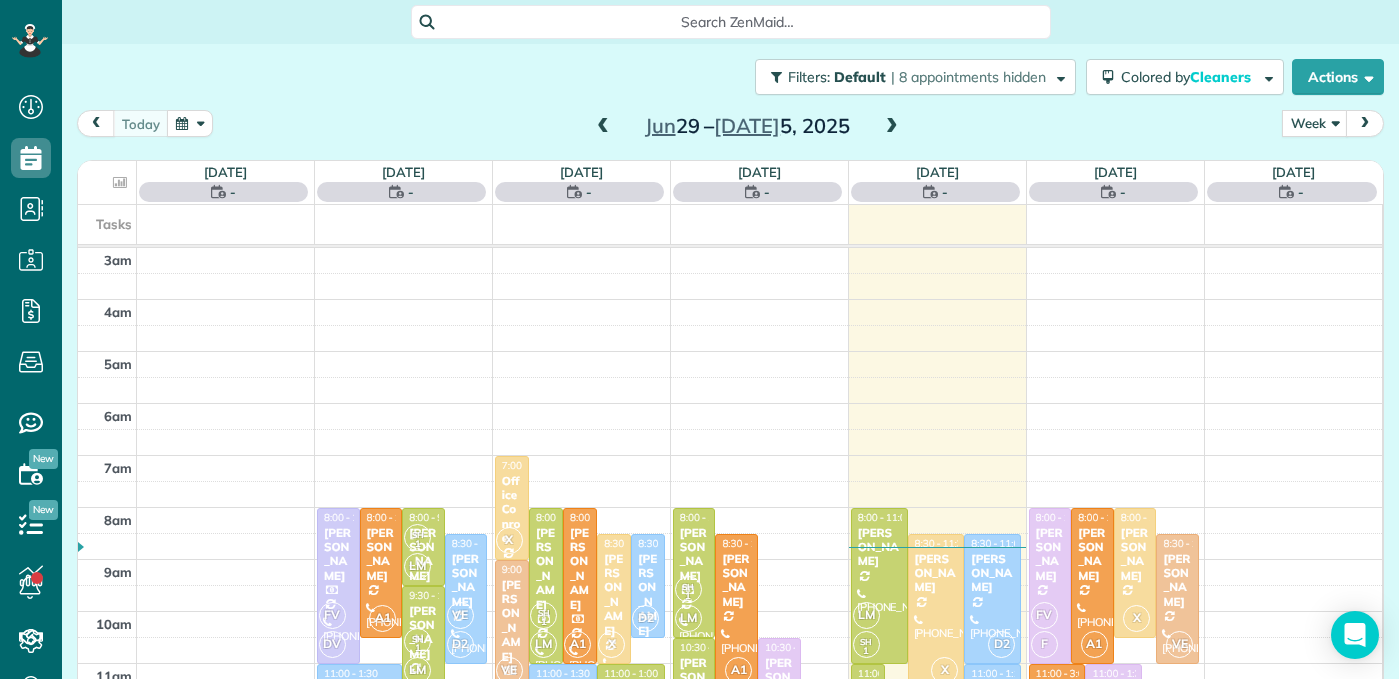 scroll, scrollTop: 209, scrollLeft: 0, axis: vertical 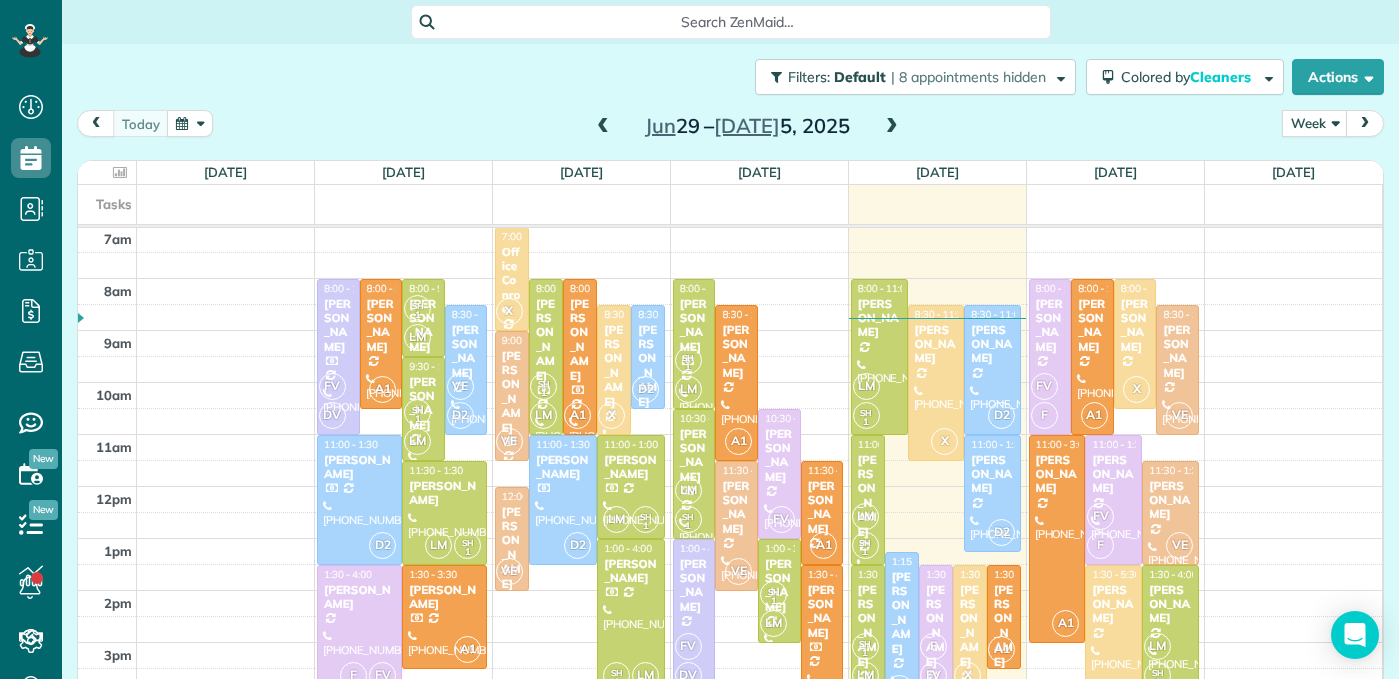 click at bounding box center [892, 127] 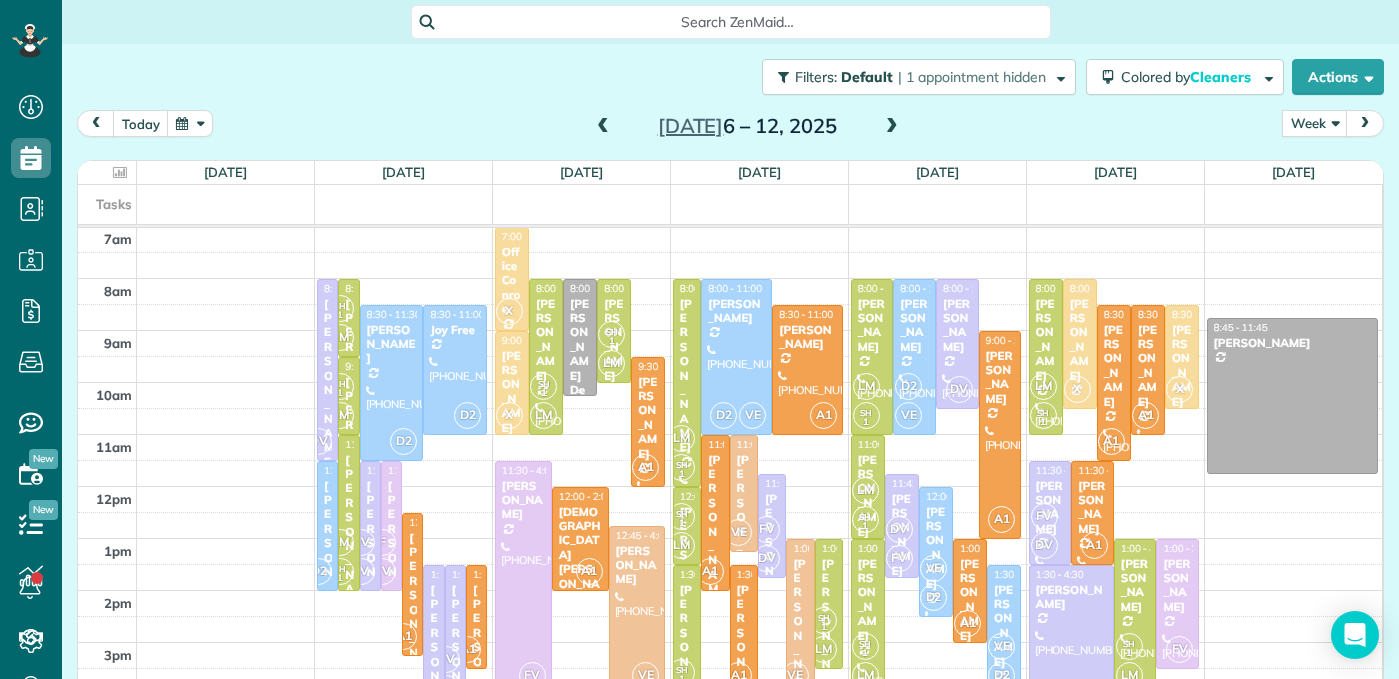 click on "Veronica Den Hartog" at bounding box center [580, 397] 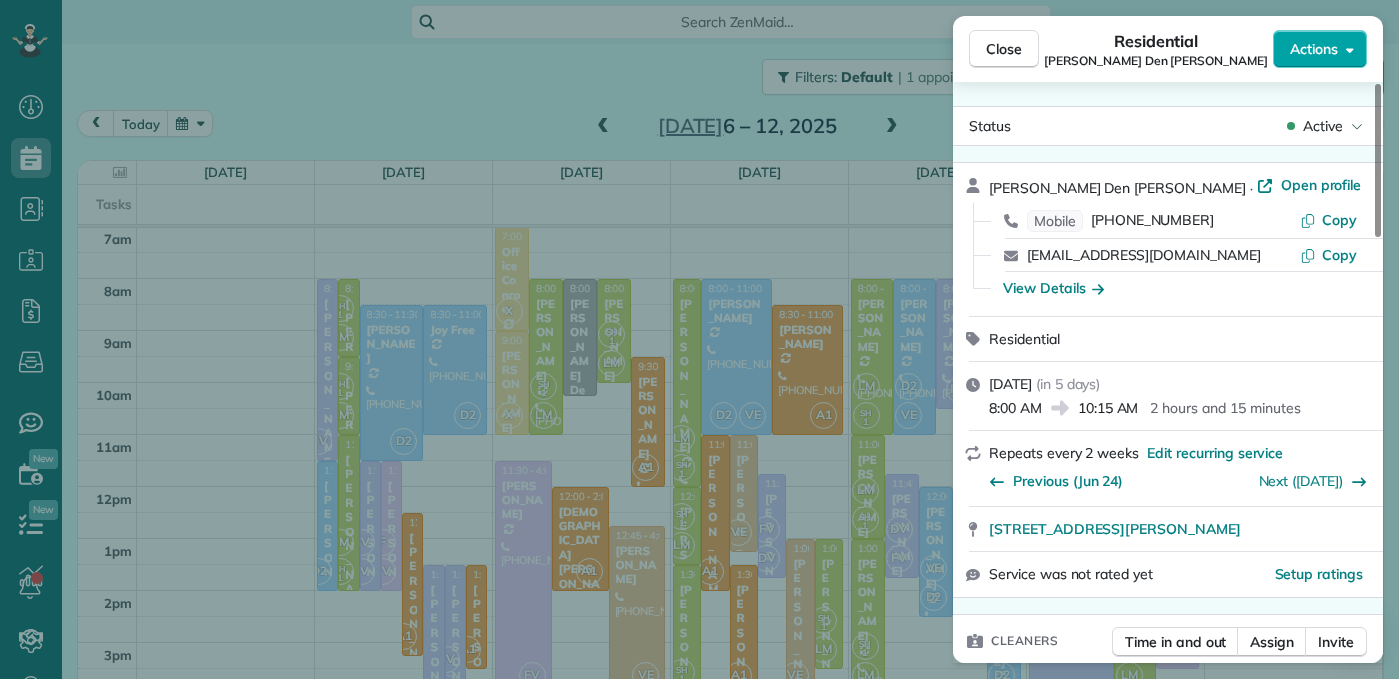 click on "Actions" at bounding box center (1314, 49) 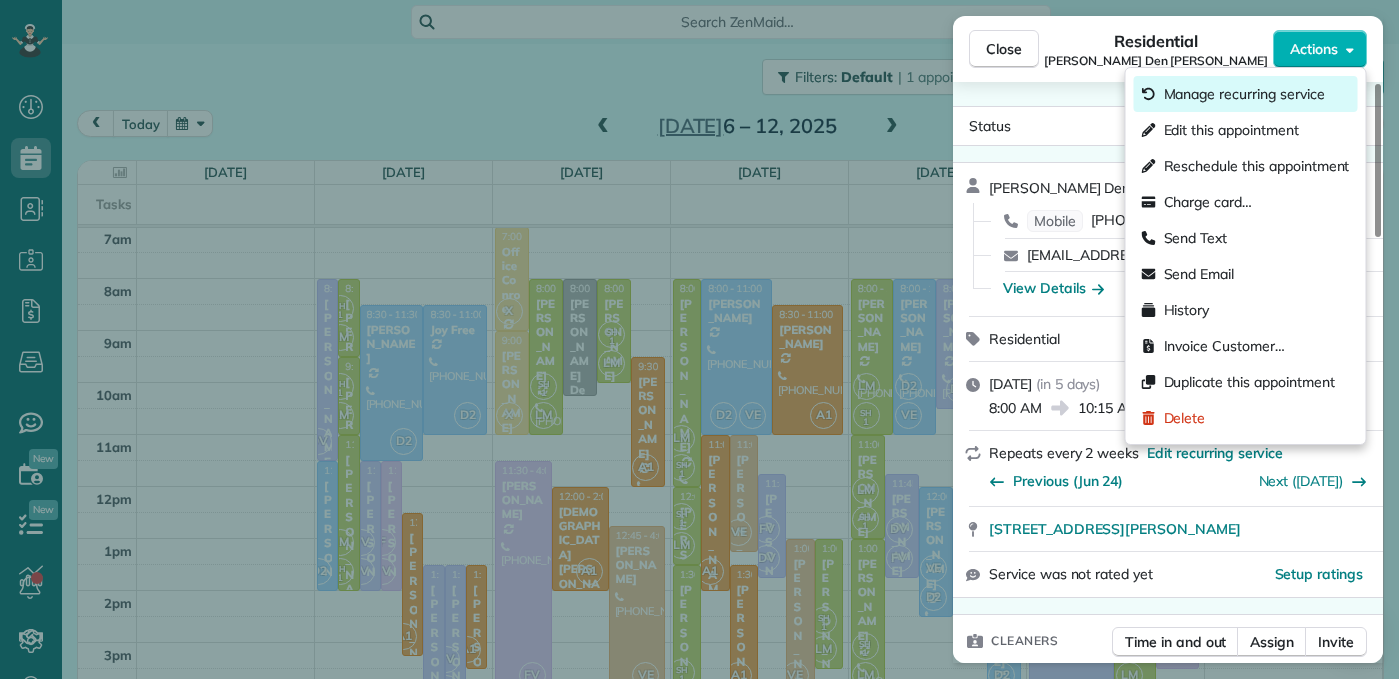 click on "Manage recurring service" at bounding box center [1244, 94] 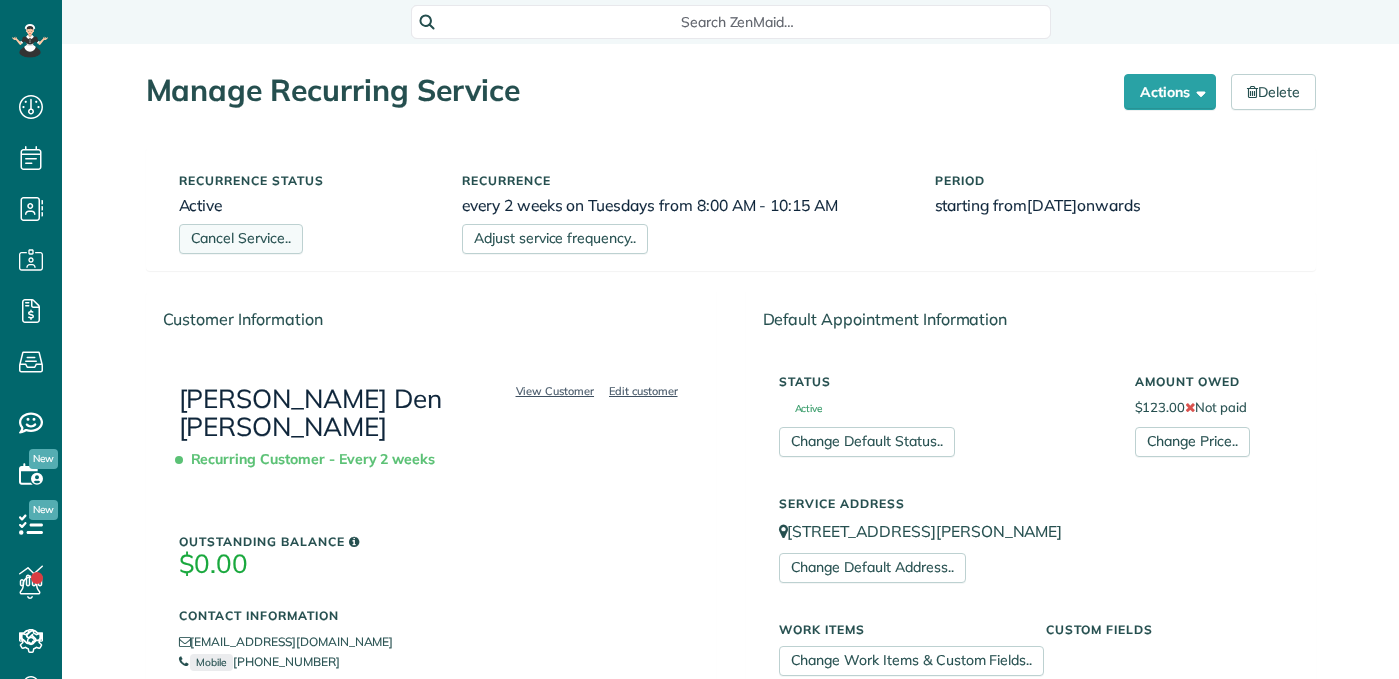 scroll, scrollTop: 0, scrollLeft: 0, axis: both 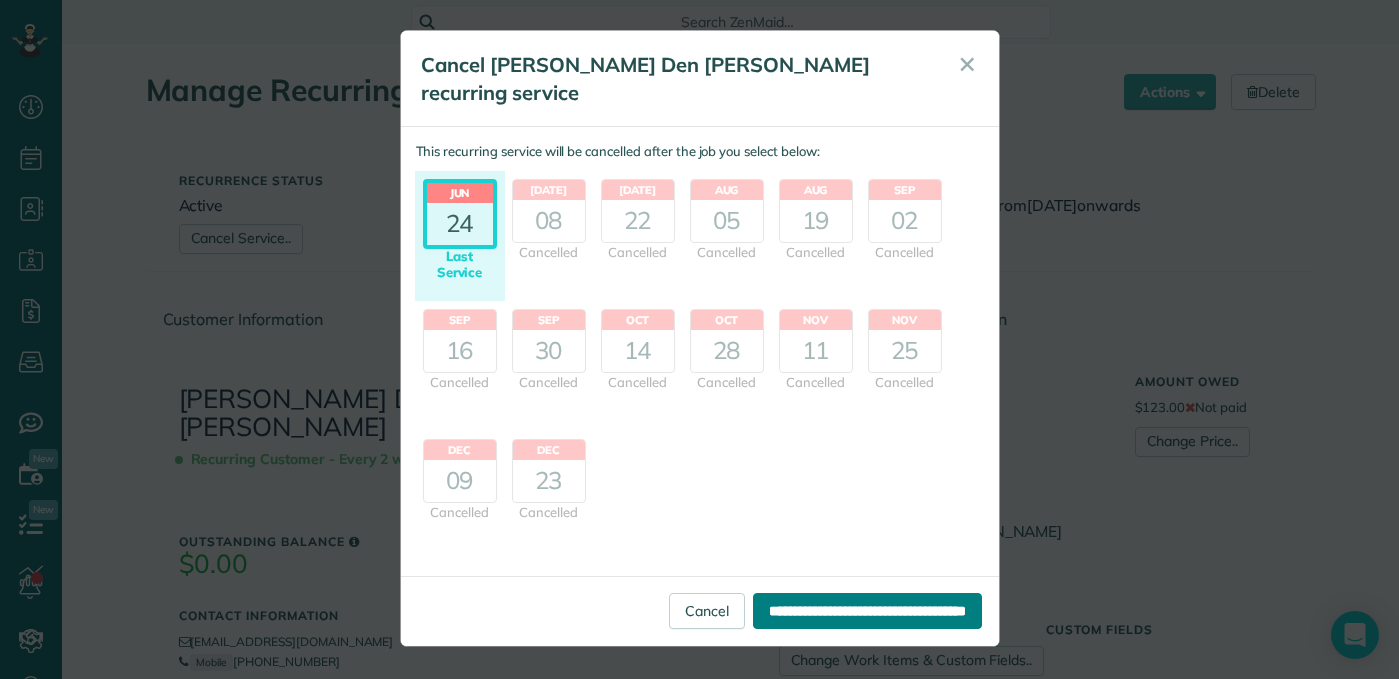 click on "**********" at bounding box center (867, 611) 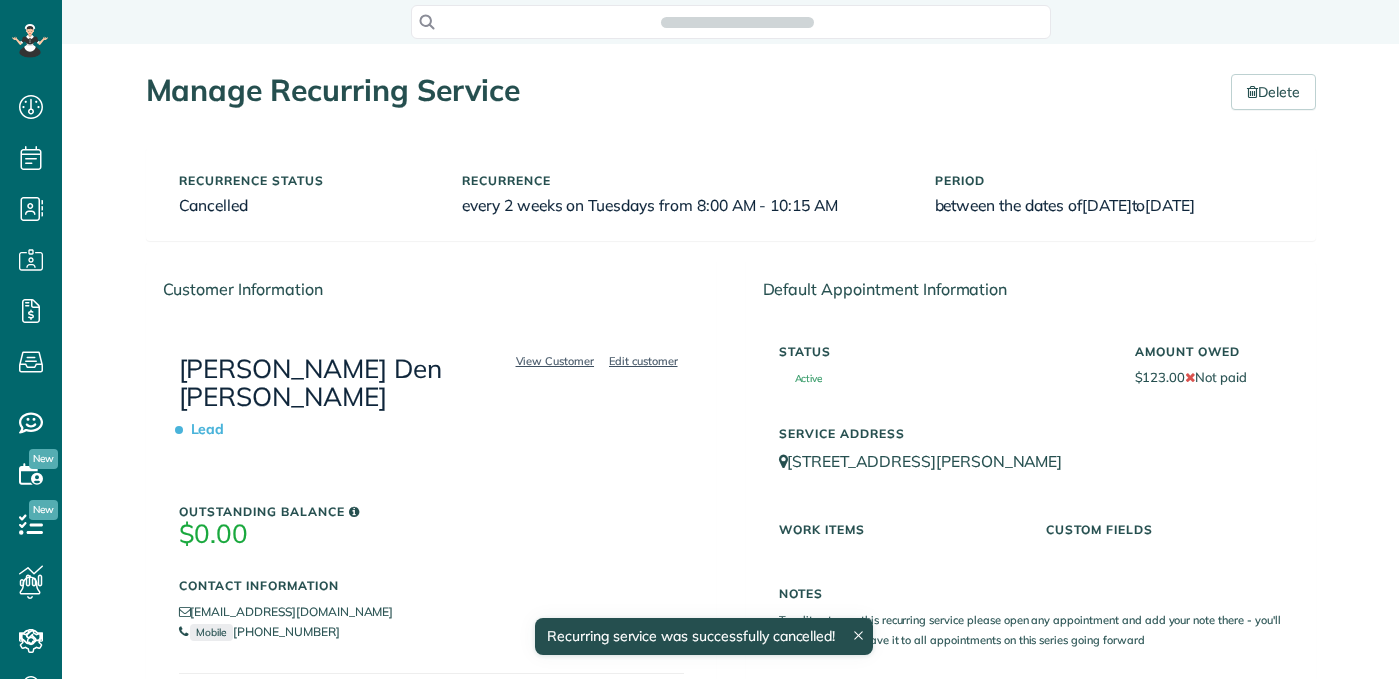scroll, scrollTop: 0, scrollLeft: 0, axis: both 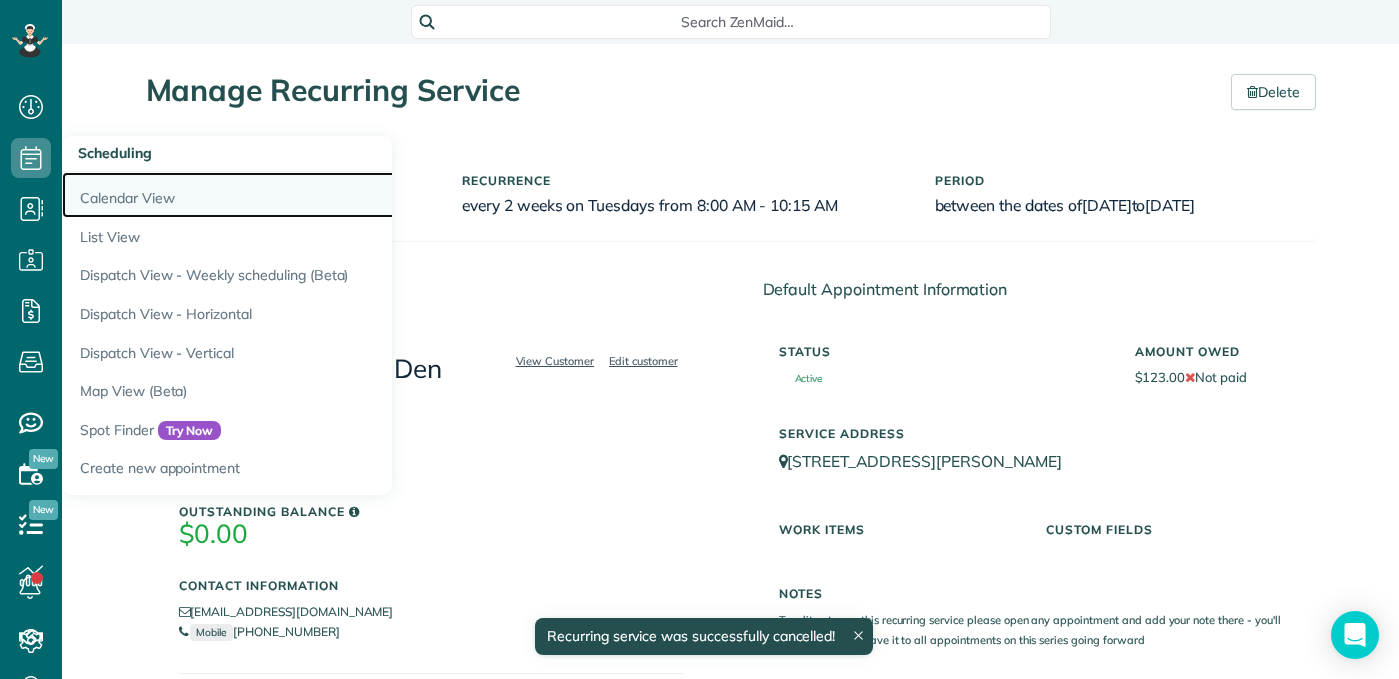 click on "Calendar View" at bounding box center (312, 195) 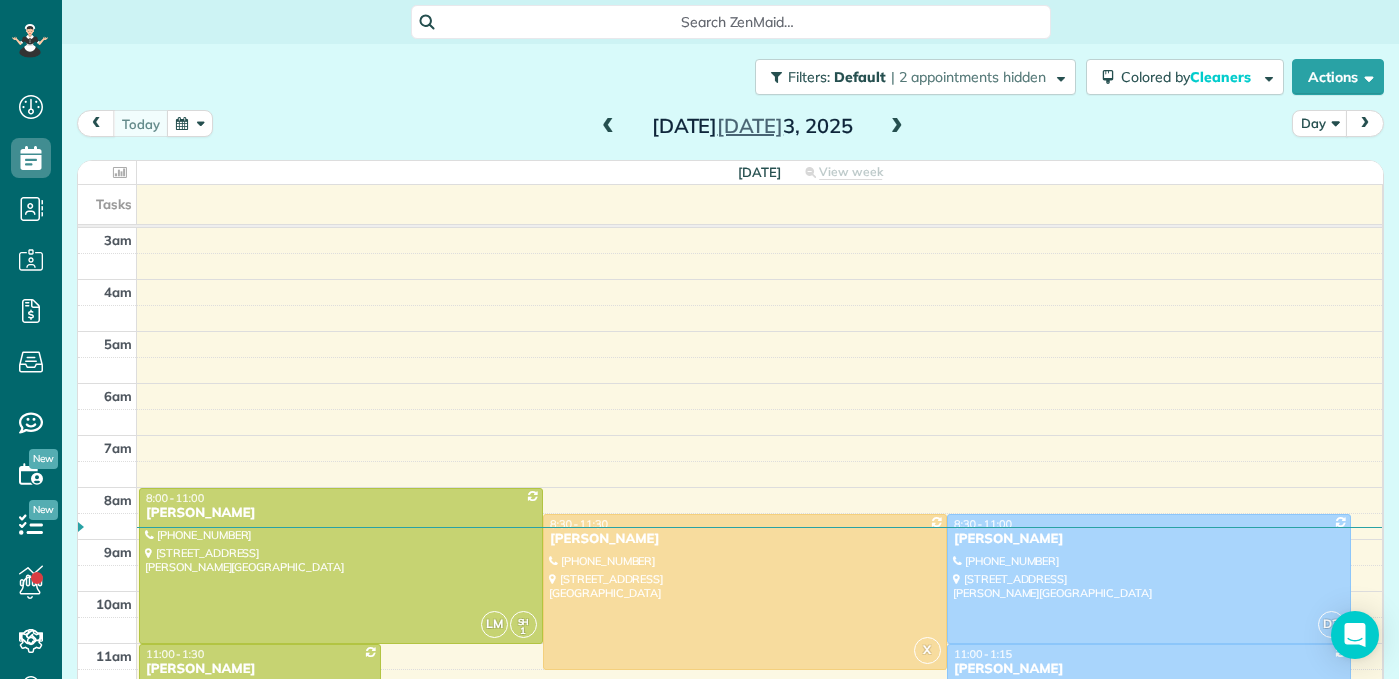 scroll, scrollTop: 0, scrollLeft: 0, axis: both 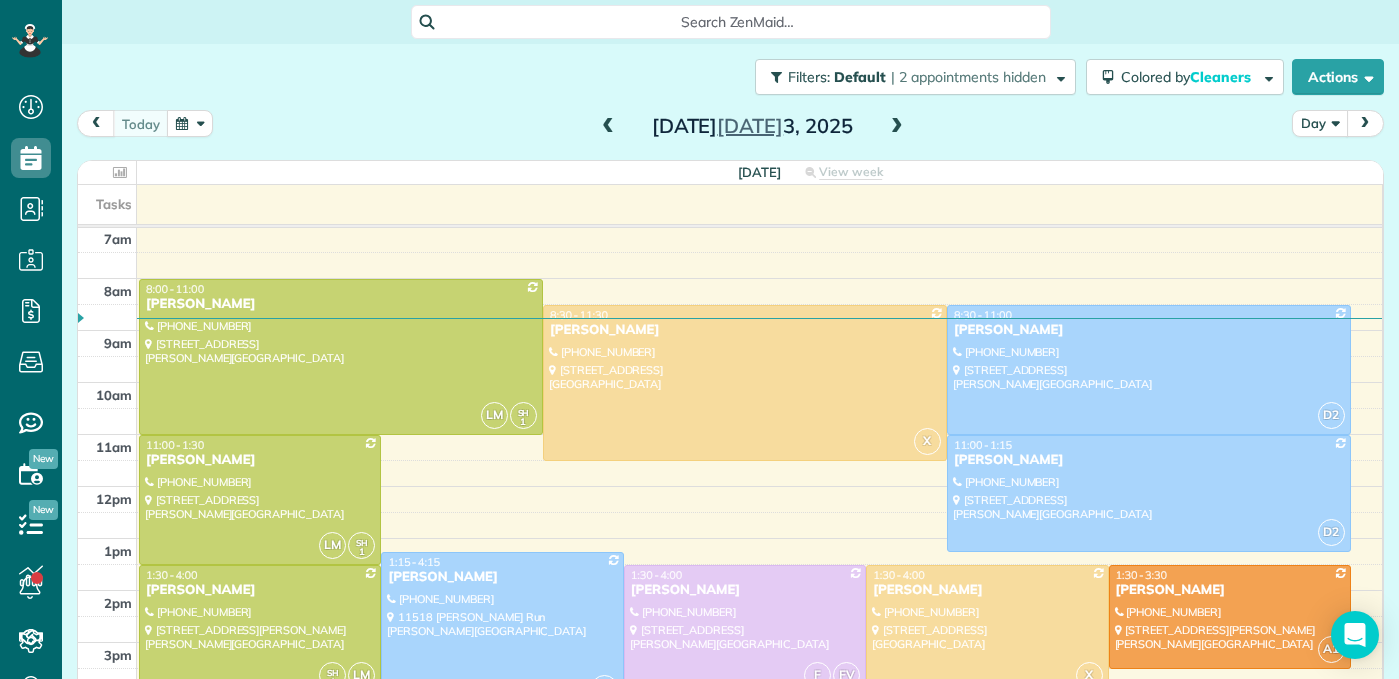 click on "Day" at bounding box center (1320, 123) 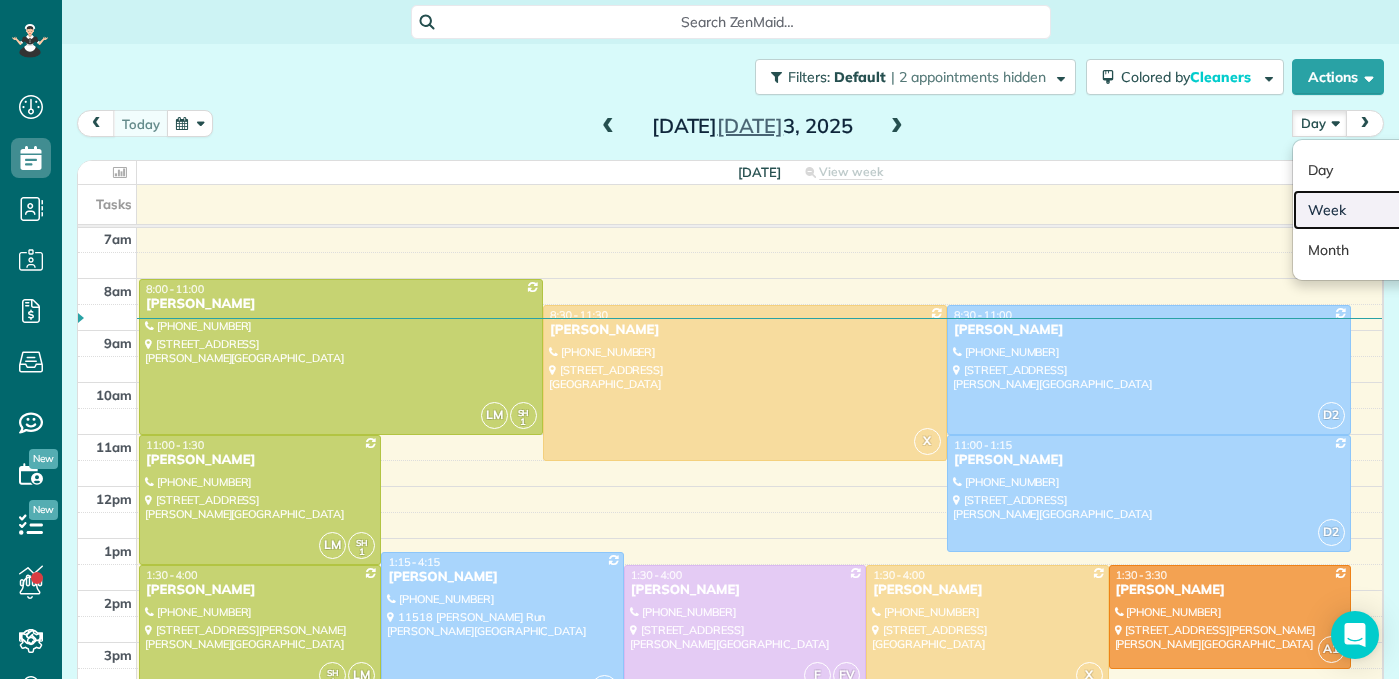 click on "Week" at bounding box center (1372, 210) 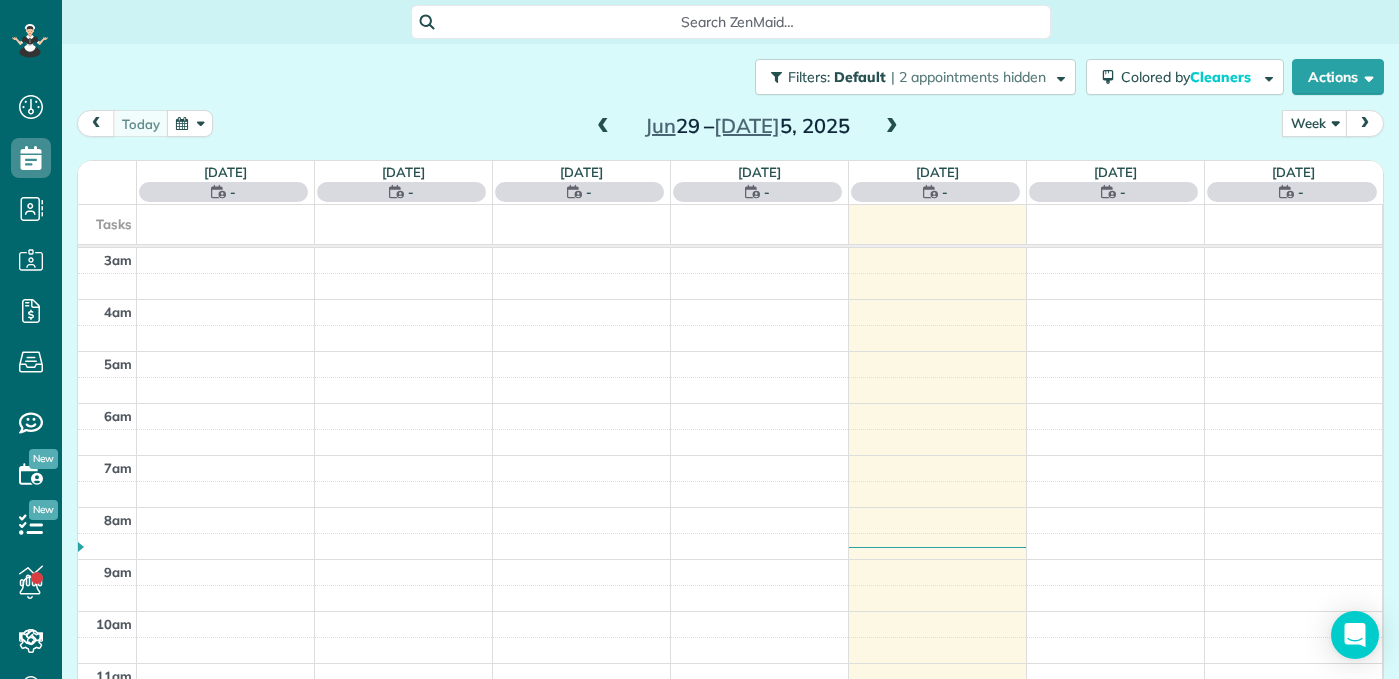 scroll, scrollTop: 209, scrollLeft: 0, axis: vertical 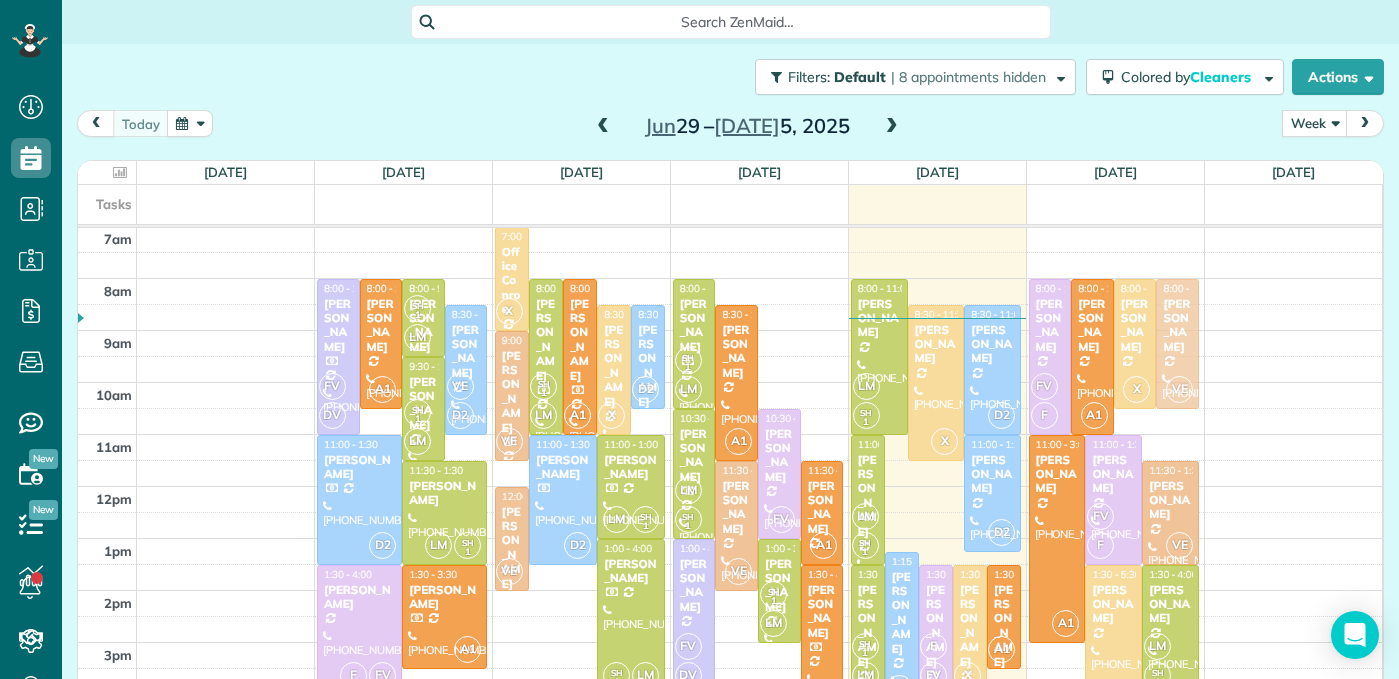 drag, startPoint x: 1186, startPoint y: 360, endPoint x: 1186, endPoint y: 335, distance: 25 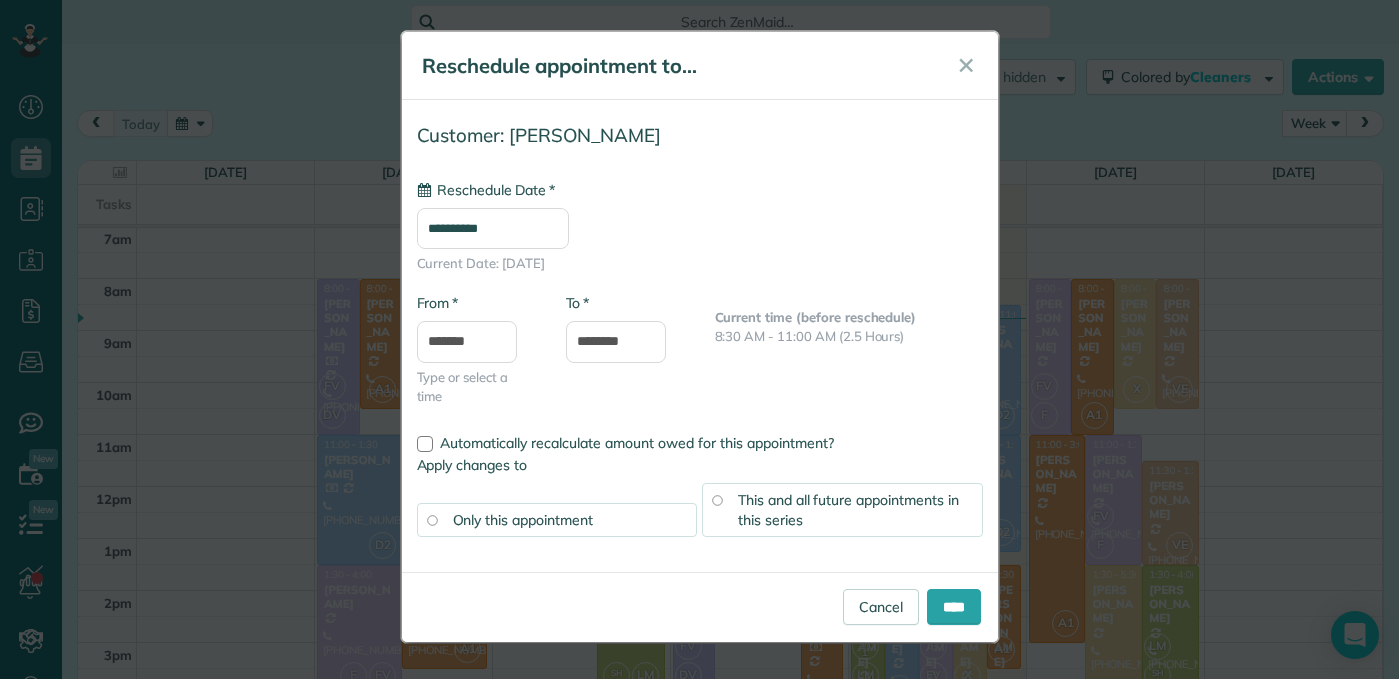 click on "**********" at bounding box center (493, 228) 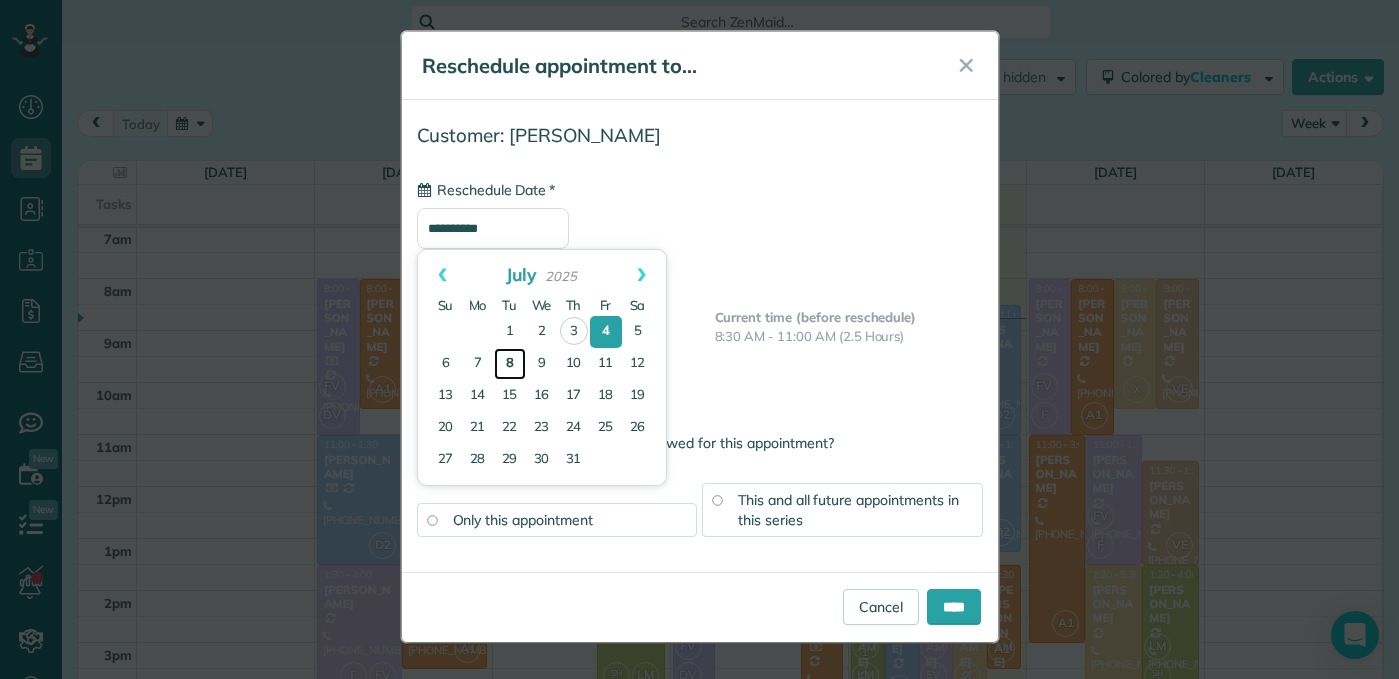 click on "8" at bounding box center [510, 364] 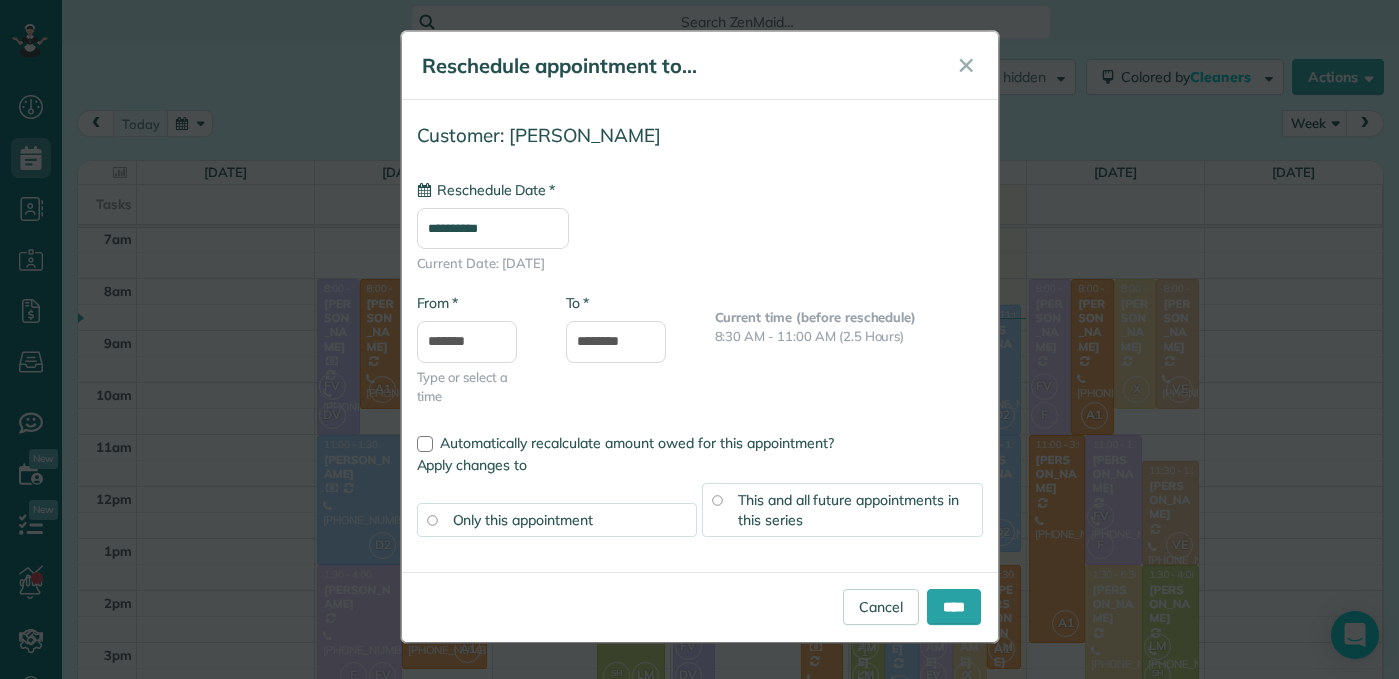 click on "This and all future appointments in this series" at bounding box center [842, 510] 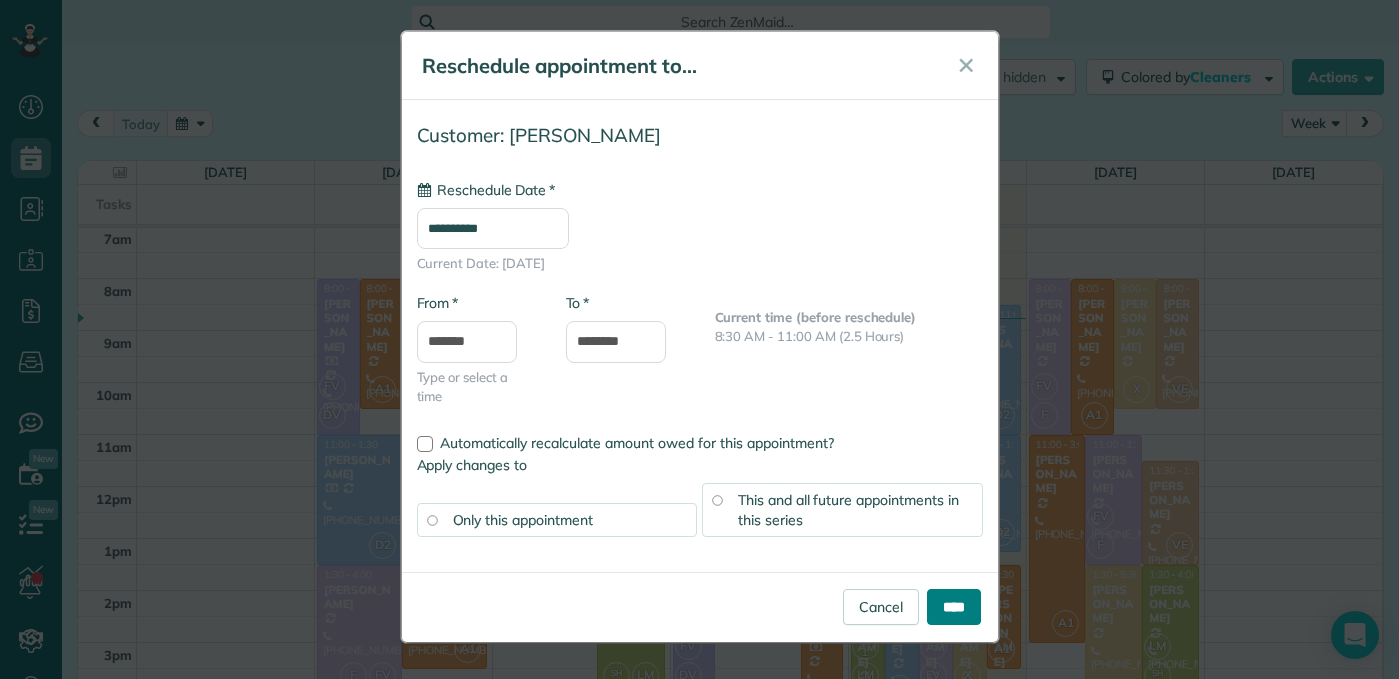 click on "****" at bounding box center [954, 607] 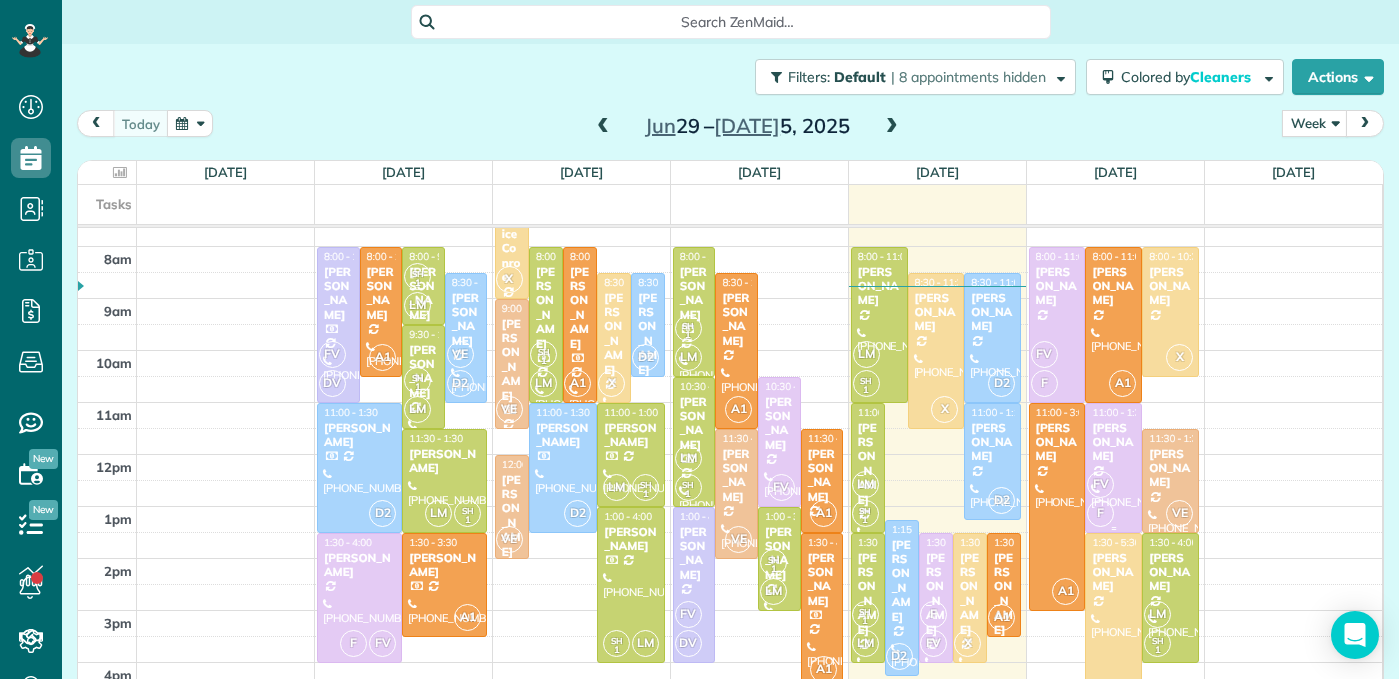 scroll, scrollTop: 234, scrollLeft: 0, axis: vertical 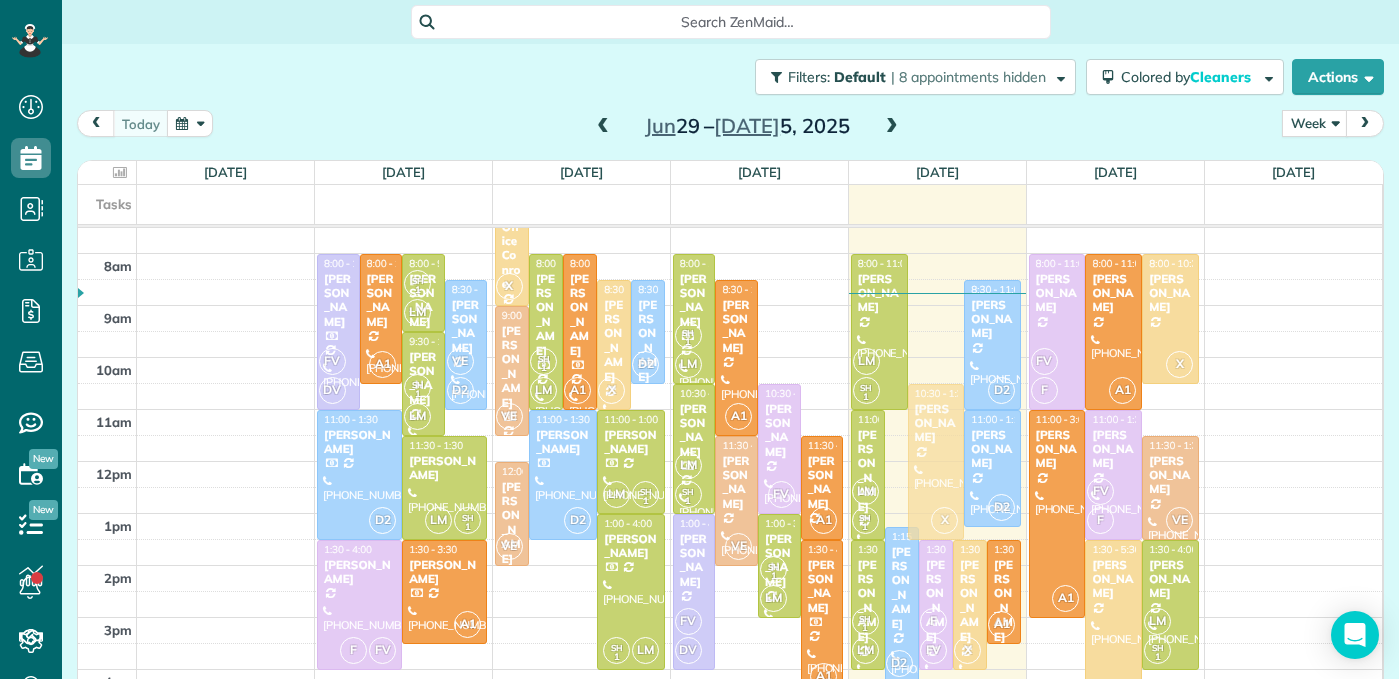 drag, startPoint x: 939, startPoint y: 381, endPoint x: 934, endPoint y: 487, distance: 106.11786 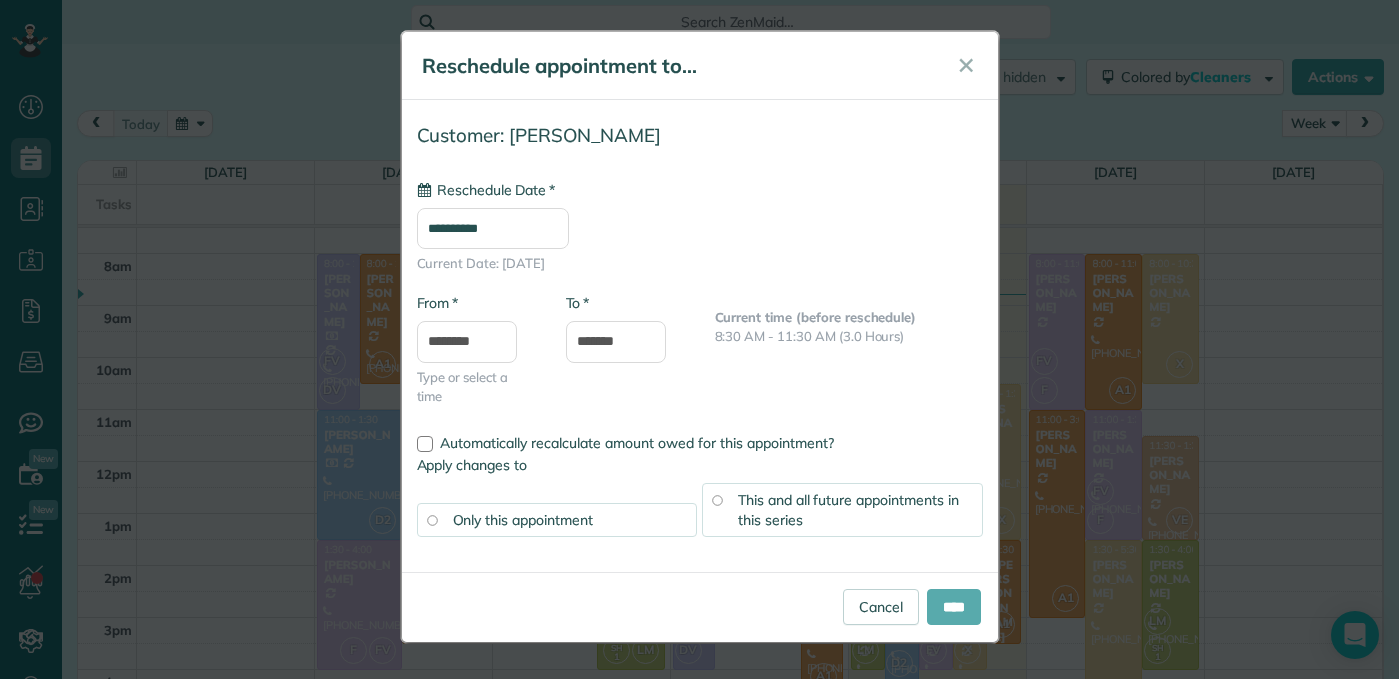 type on "**********" 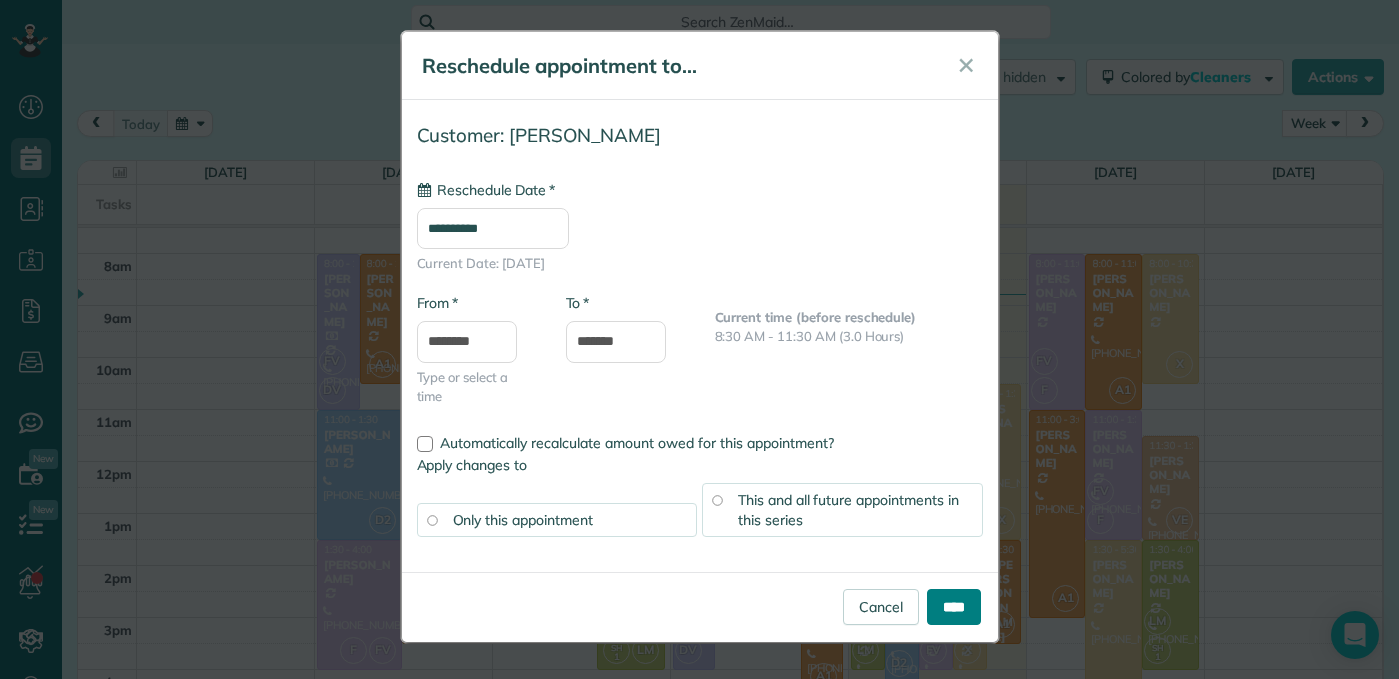click on "****" at bounding box center [954, 607] 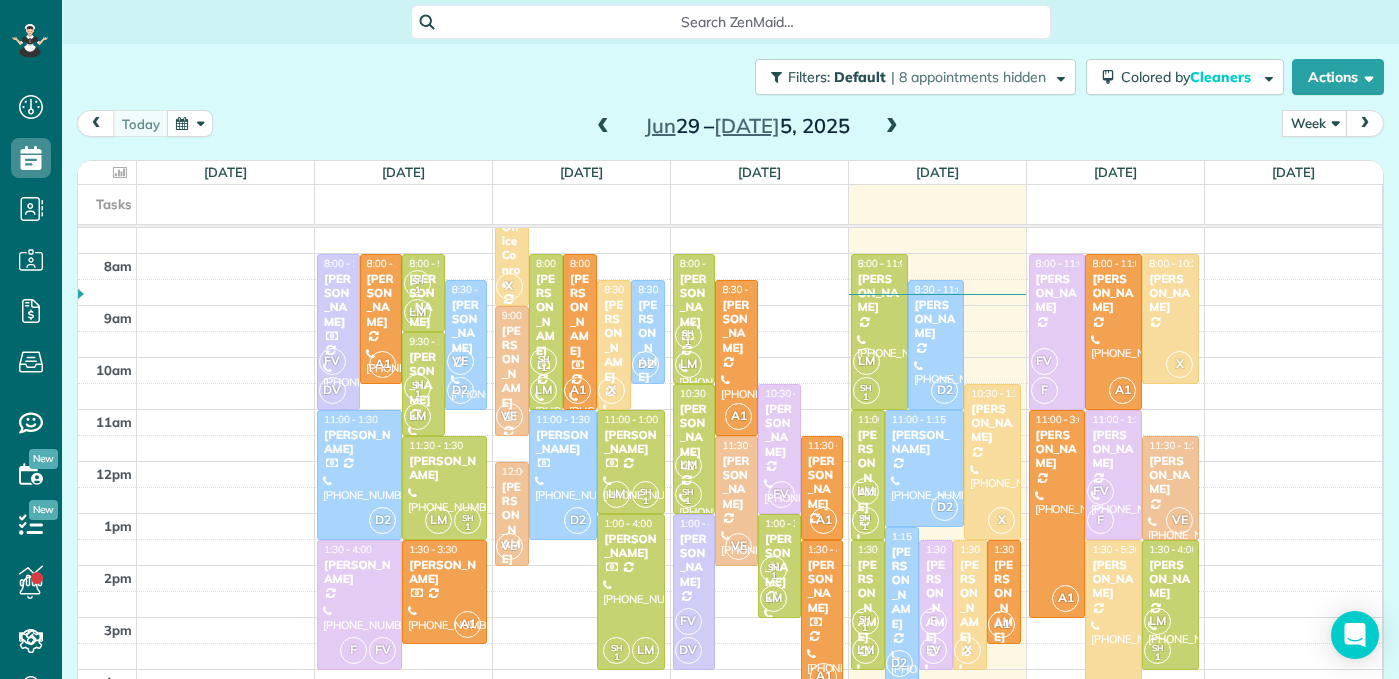 click at bounding box center [892, 127] 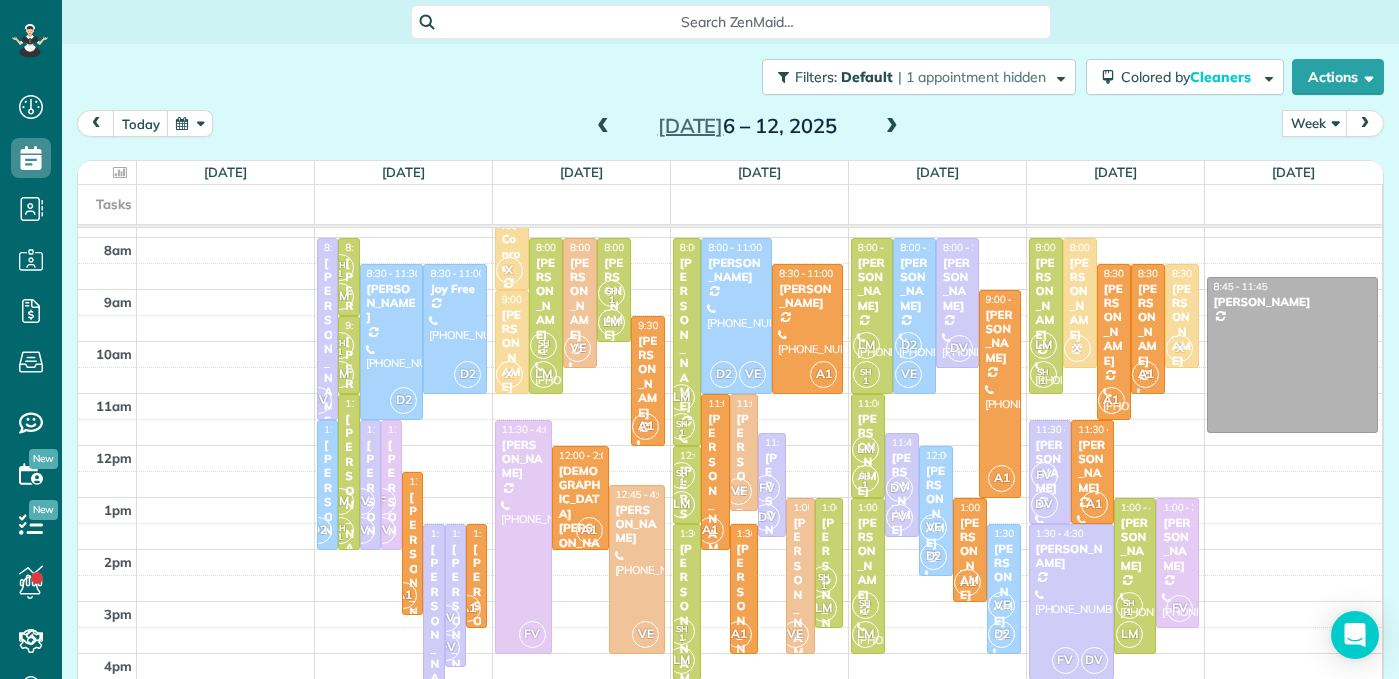 scroll, scrollTop: 259, scrollLeft: 0, axis: vertical 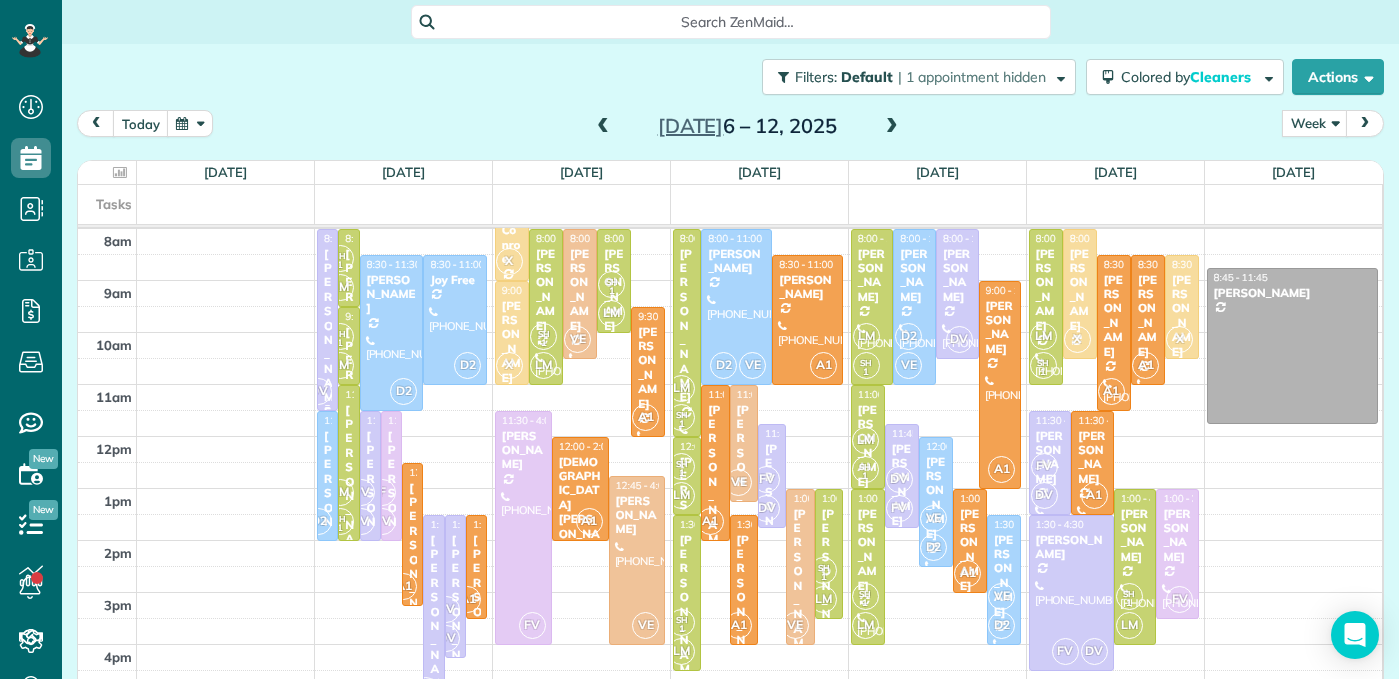 click on "Carolan Alexander" at bounding box center [327, 340] 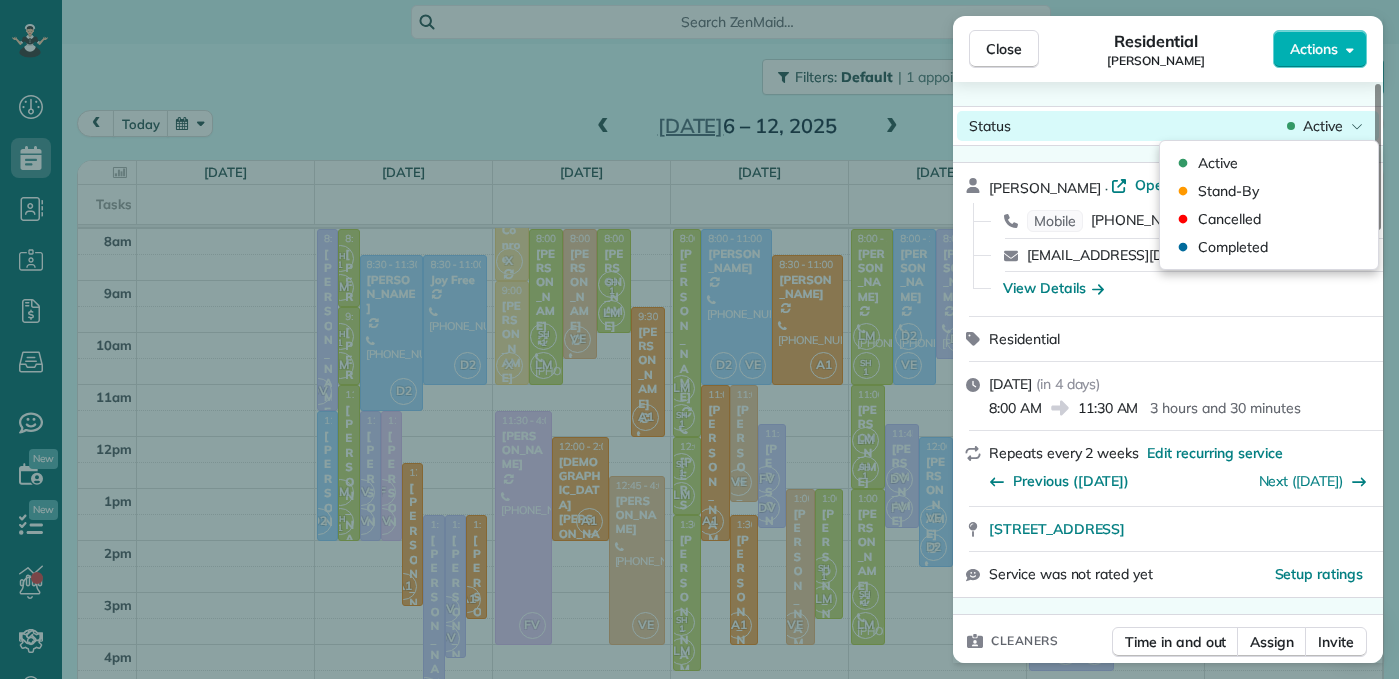 click on "Close Residential Carolan Alexander Actions Status Active Carolan Alexander · Open profile Mobile (832) 877-2735 Copy ecommgirl@gmail.com Copy View Details Residential Monday, July 07, 2025 ( in 4 days ) 8:00 AM 11:30 AM 3 hours and 30 minutes Repeats every 2 weeks Edit recurring service Previous (Jun 23) Next (Jul 21) 71 North Windsail Place Spring TX 77381 Service was not rated yet Setup ratings Cleaners Time in and out Assign Invite Team Flor y Francisca Cleaners Diana   Vargas 8:00 AM 11:30 AM Checklist Try Now Keep this appointment up to your standards. Stay on top of every detail, keep your cleaners organised, and your client happy. Assign a checklist Watch a 5 min demo Billing Billing actions Price $220.00 Overcharge $0.00 Discount $0.00 Coupon discount - Primary tax Sales taxes (0%) - Secondary tax - Total appointment price $220.00 Tips collected New feature! $0.00 Unpaid Mark as paid Total including tip $220.00 Get paid online in no-time! Send an invoice and reward your cleaners with tips Work items" at bounding box center (699, 0) 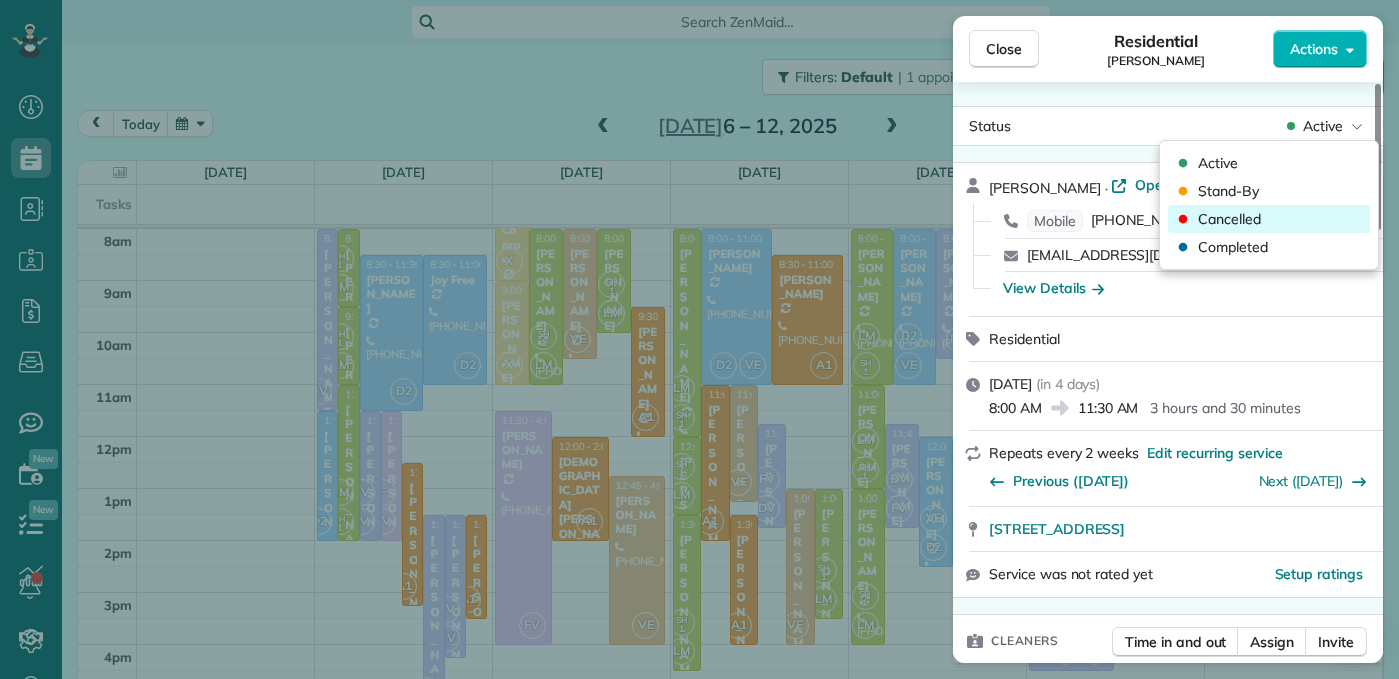 click on "Cancelled" at bounding box center (1269, 219) 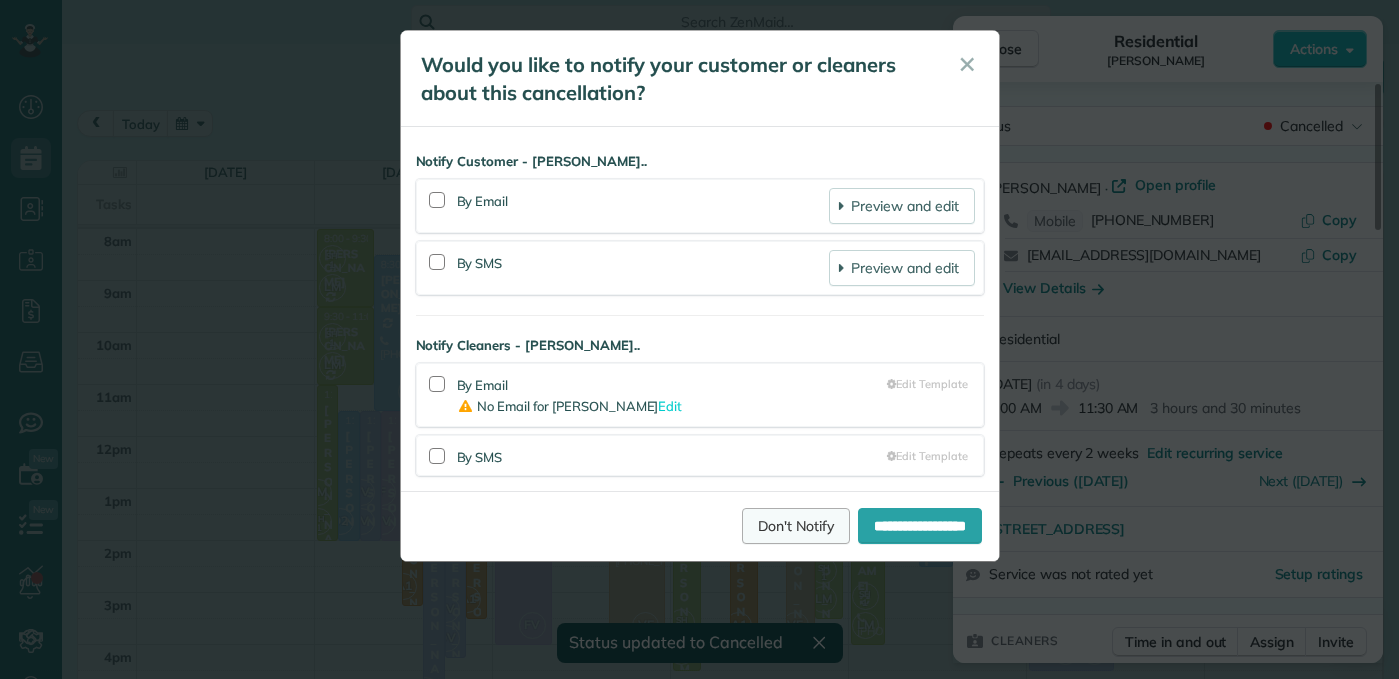 click on "Don't Notify" at bounding box center (796, 526) 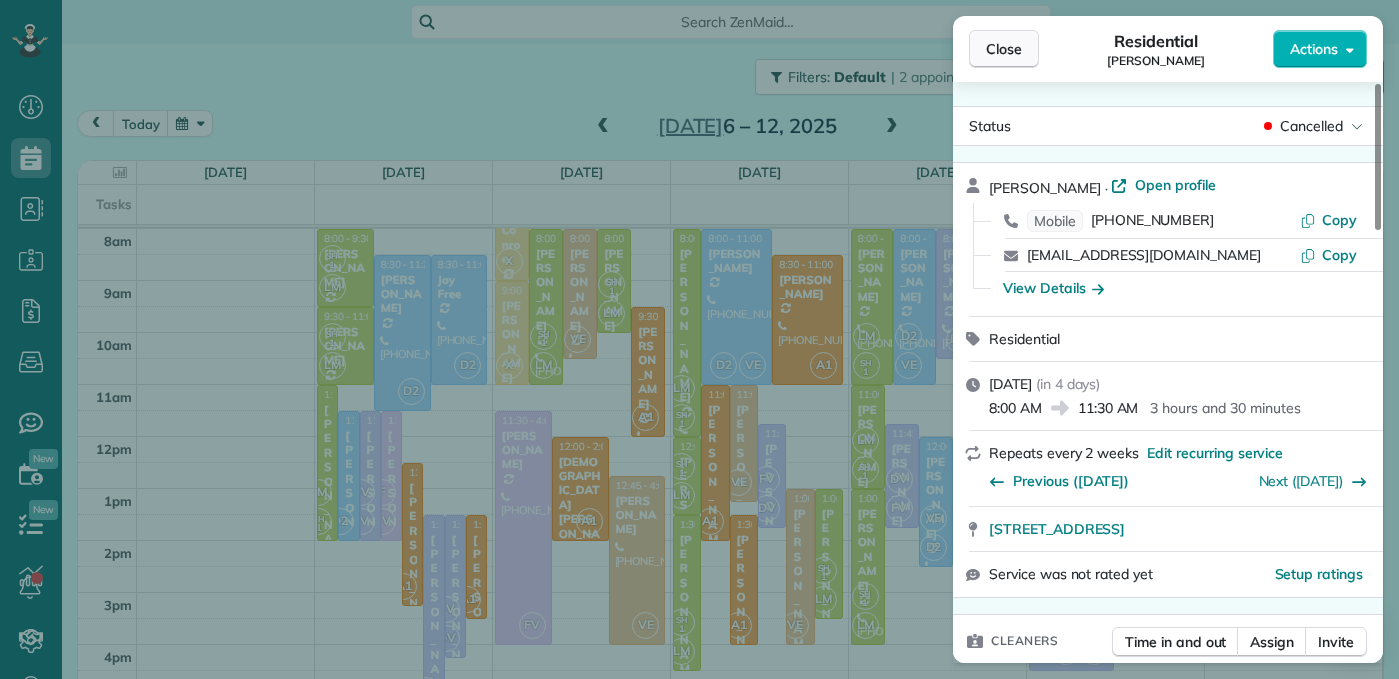 click on "Close" at bounding box center [1004, 49] 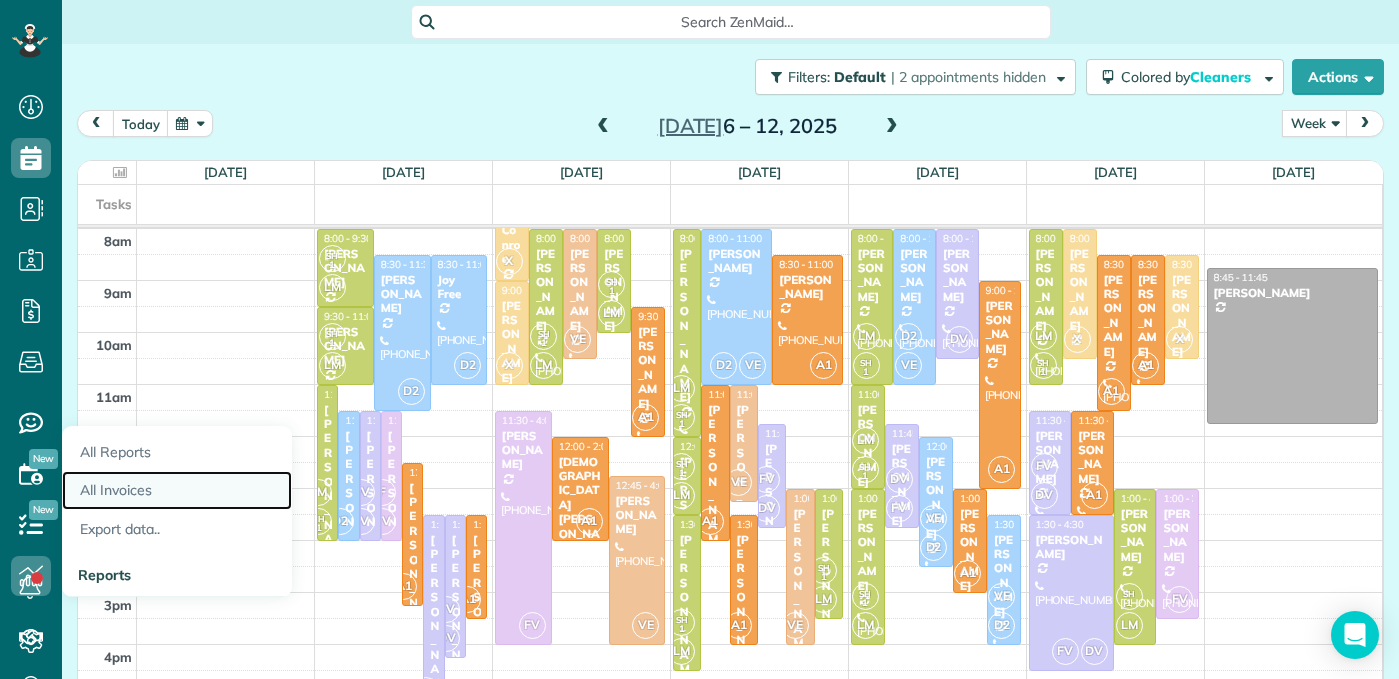 click on "All Invoices" at bounding box center (177, 490) 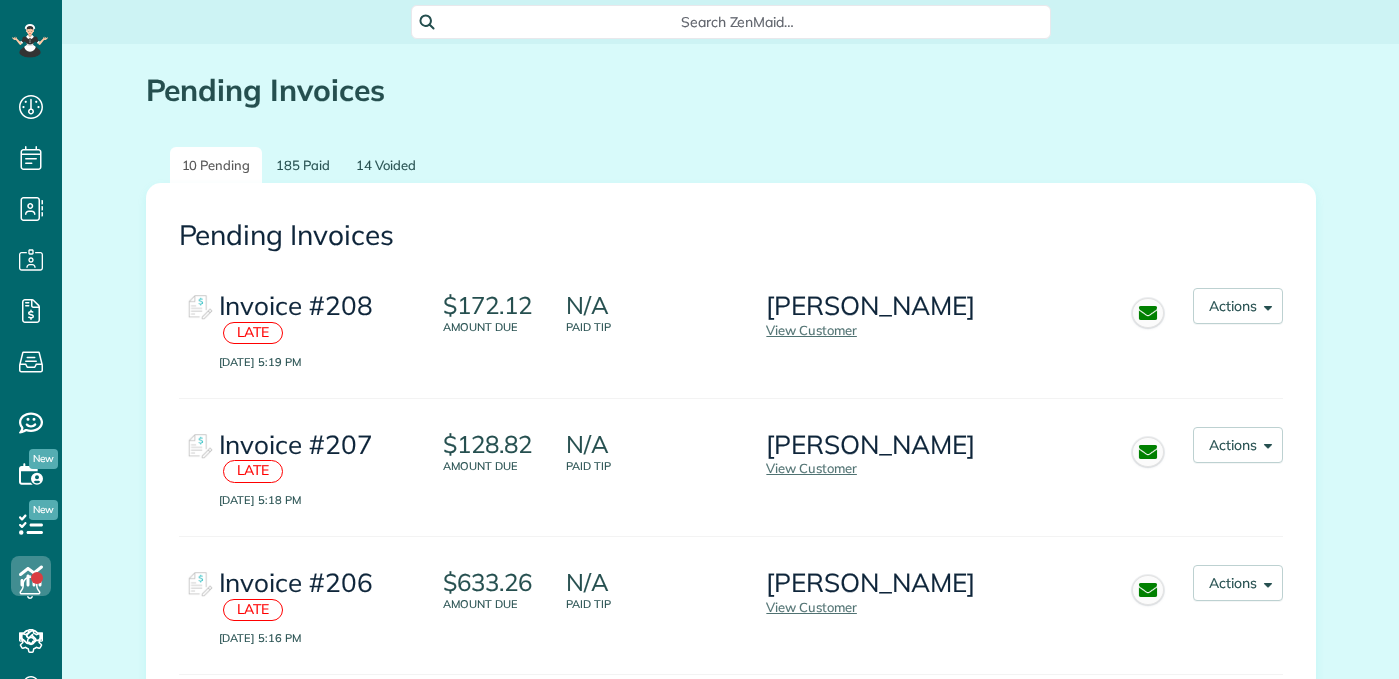 scroll, scrollTop: 0, scrollLeft: 0, axis: both 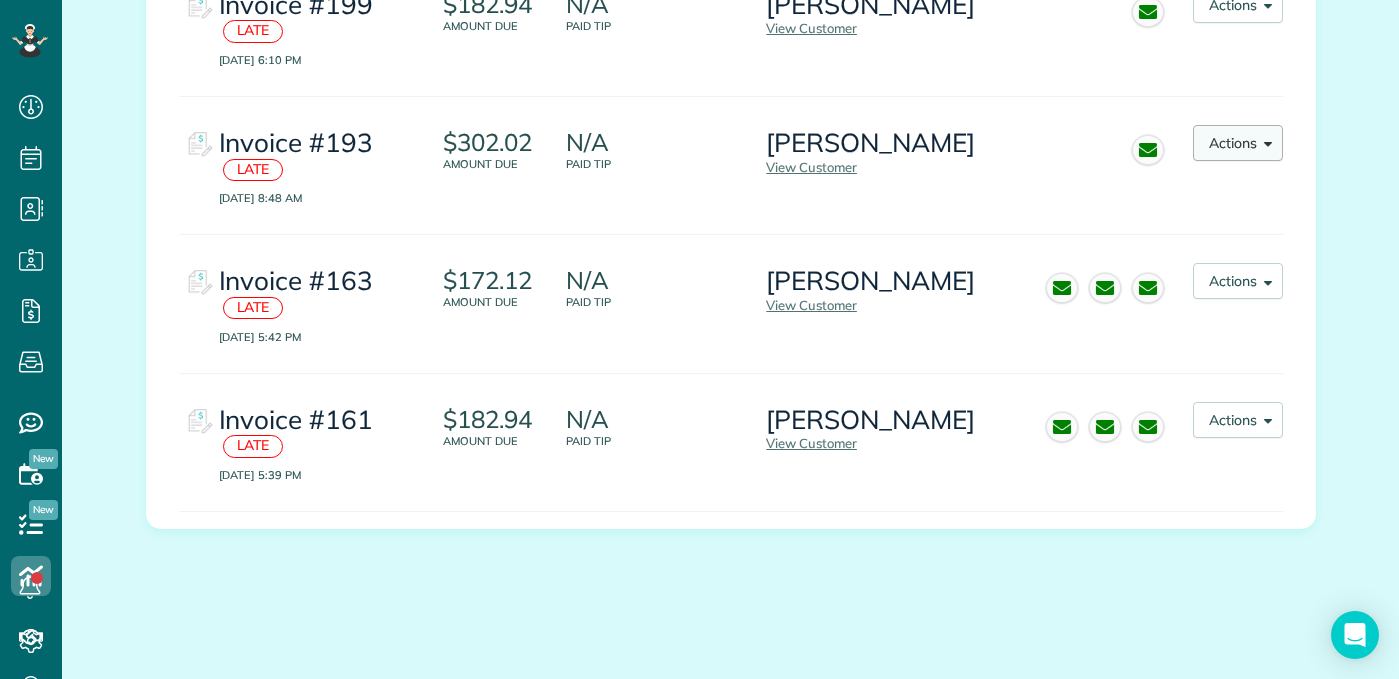 click on "Actions" at bounding box center (1238, 143) 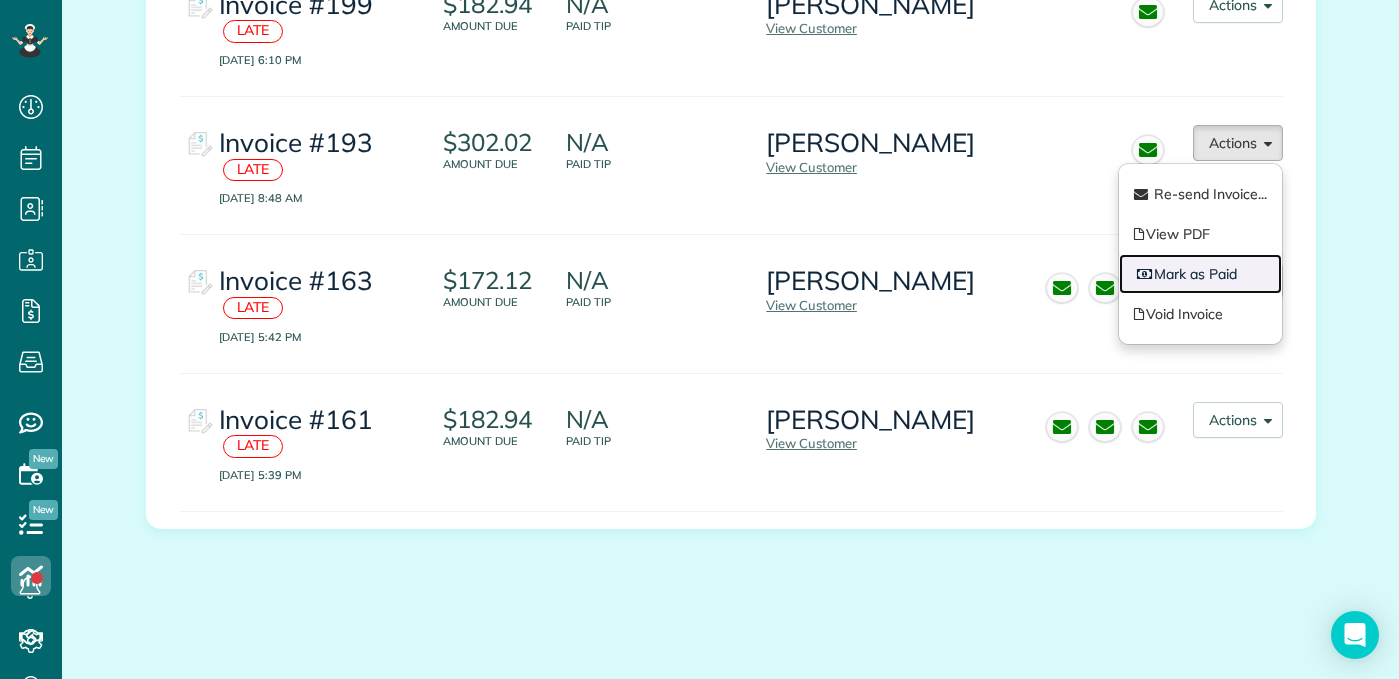 click on "Mark as Paid" at bounding box center [1200, 274] 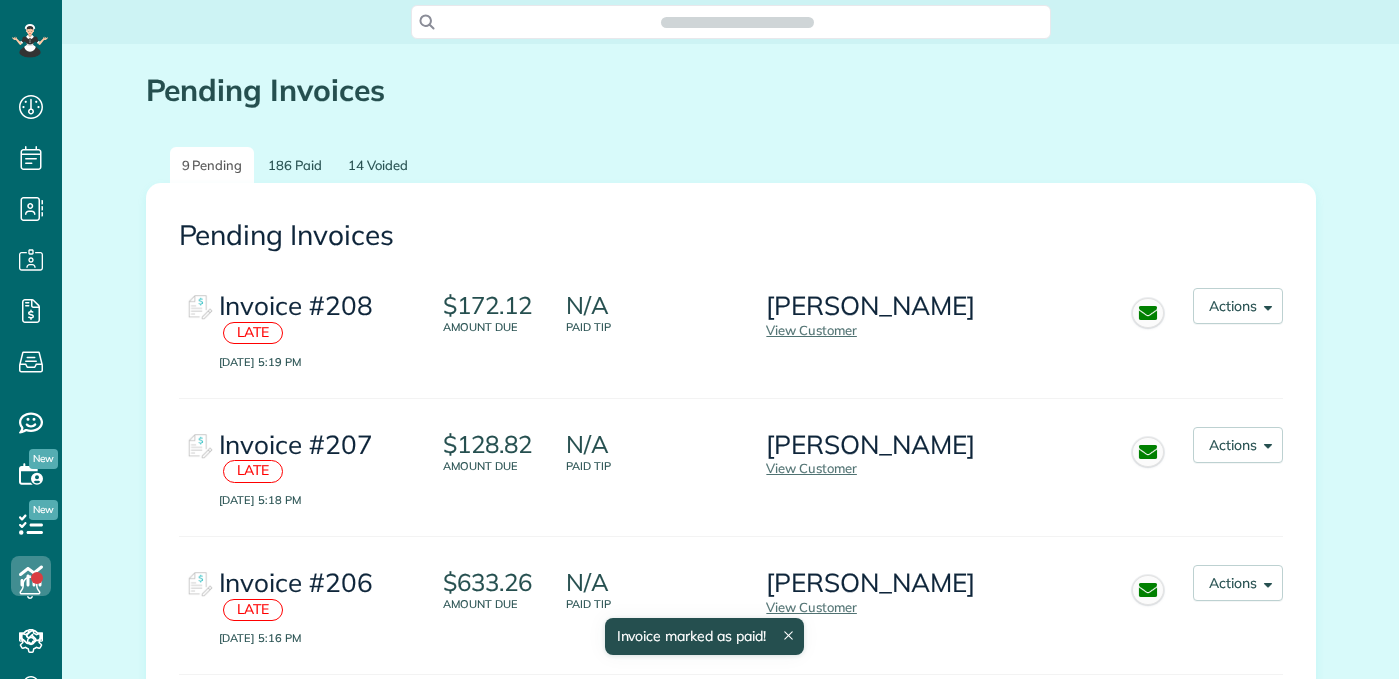 scroll, scrollTop: 0, scrollLeft: 0, axis: both 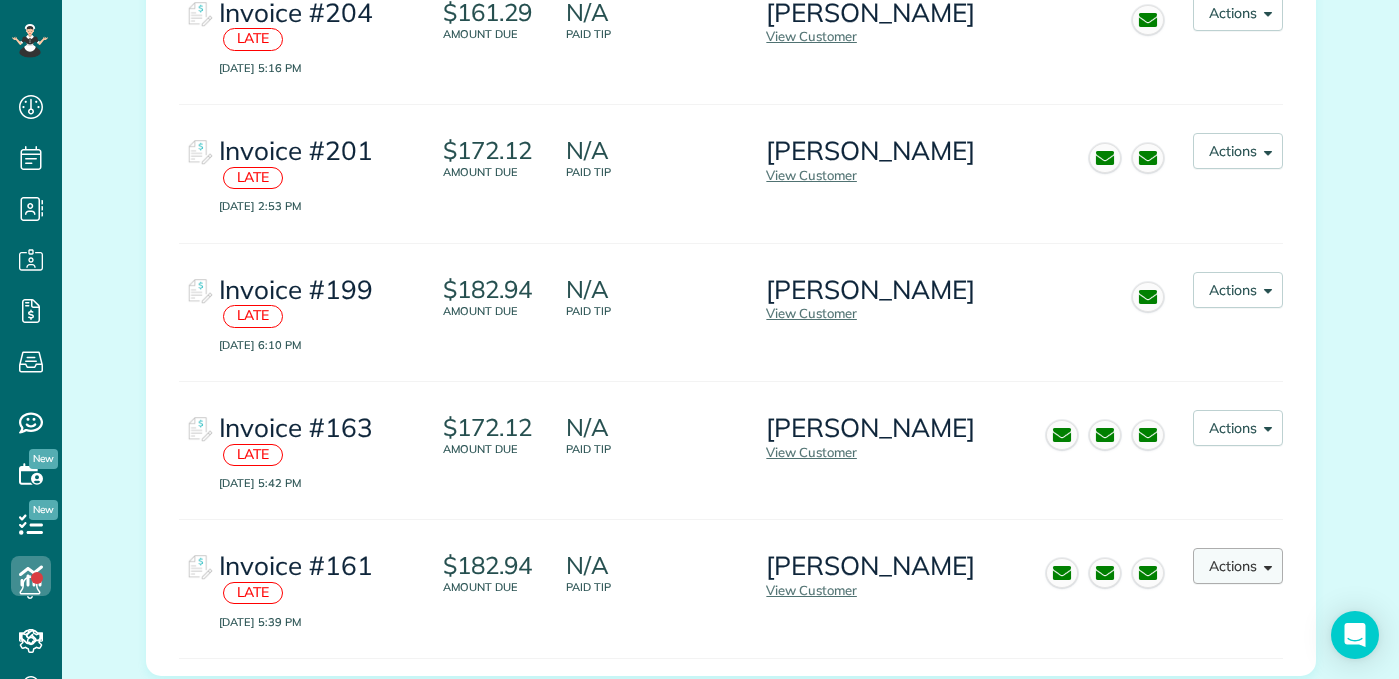 click at bounding box center [1264, 565] 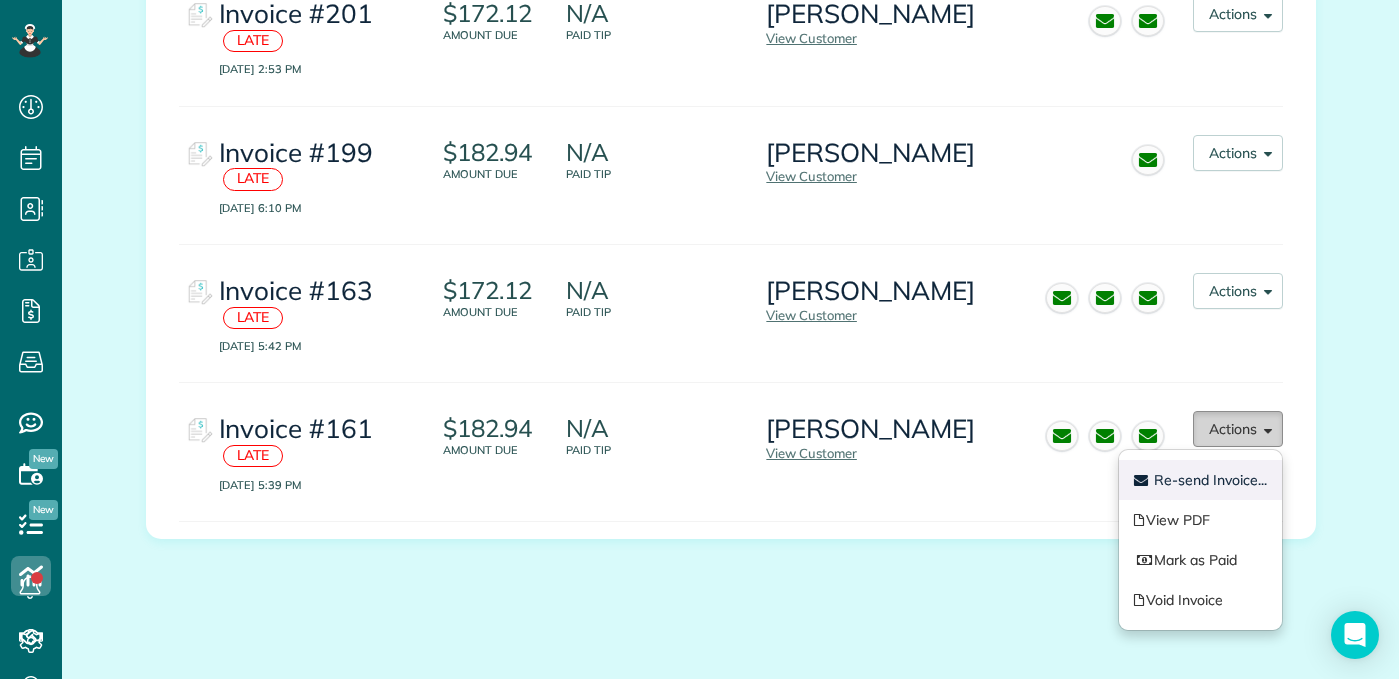 scroll, scrollTop: 994, scrollLeft: 0, axis: vertical 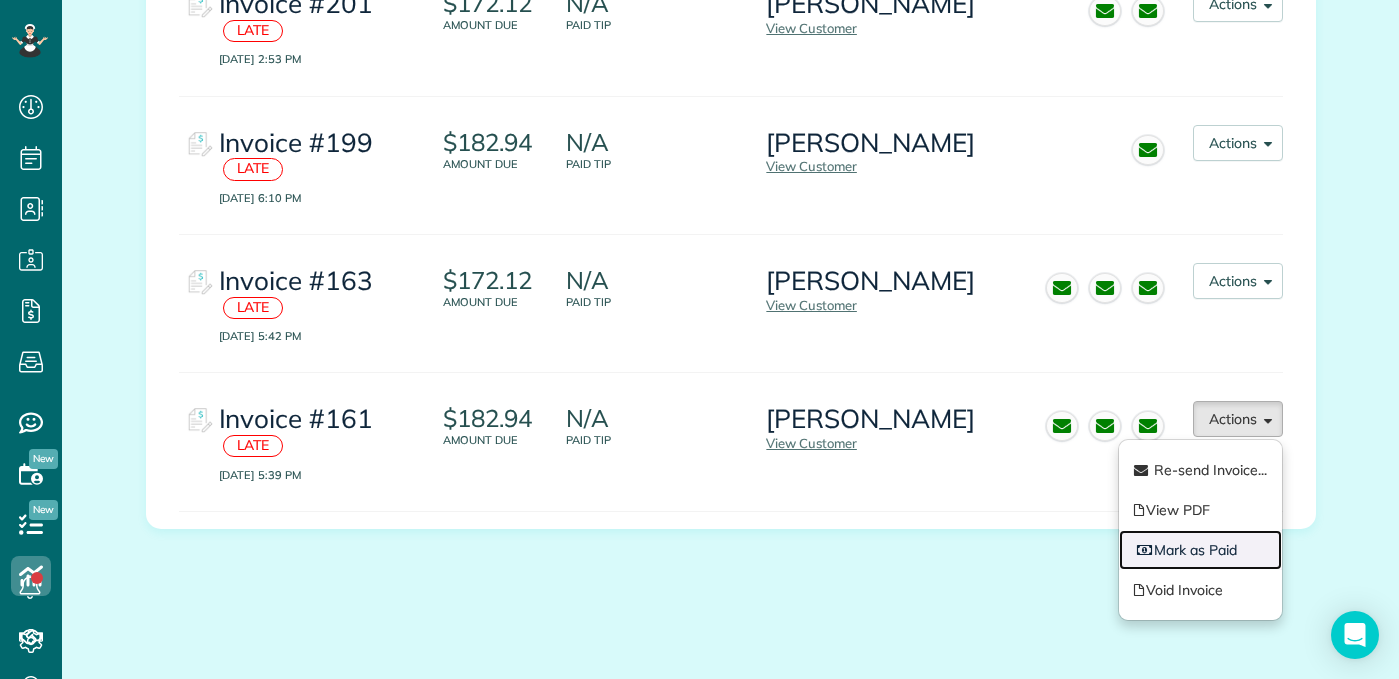 click on "Mark as Paid" at bounding box center (1200, 550) 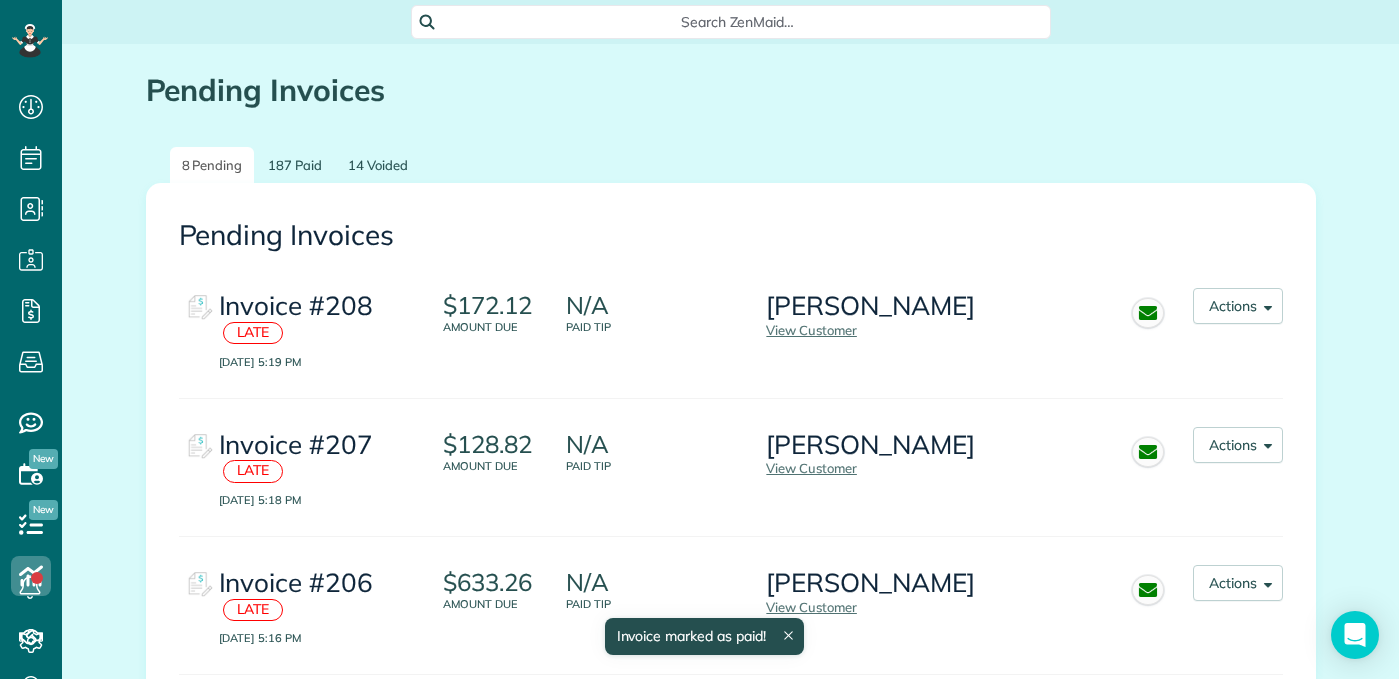 scroll, scrollTop: 0, scrollLeft: 0, axis: both 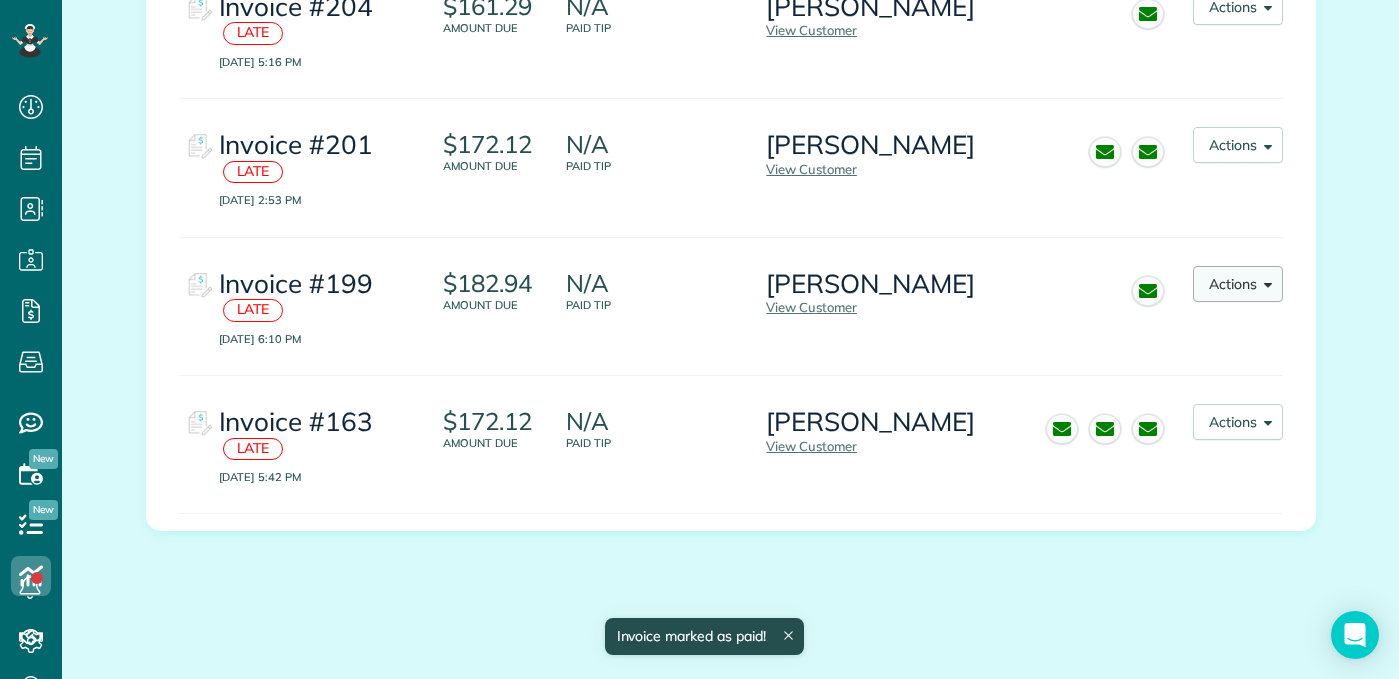 click at bounding box center (1264, 282) 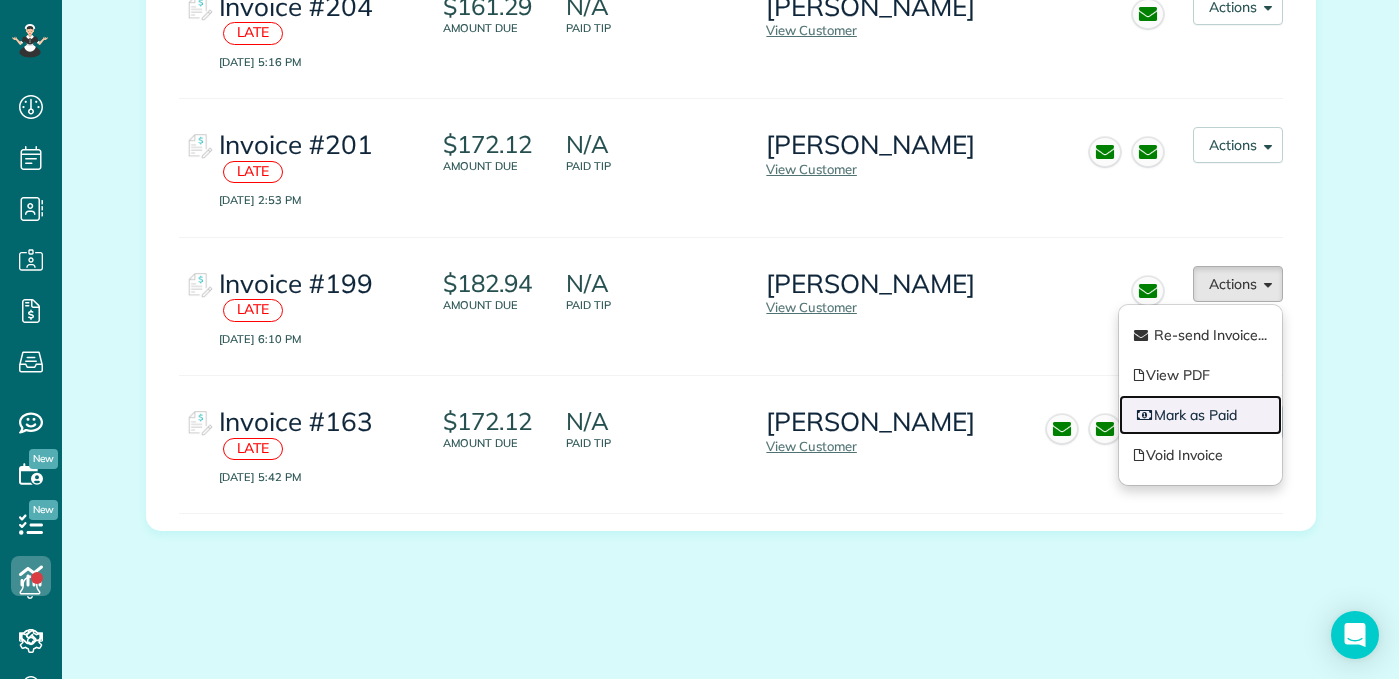 click on "Mark as Paid" at bounding box center [1200, 415] 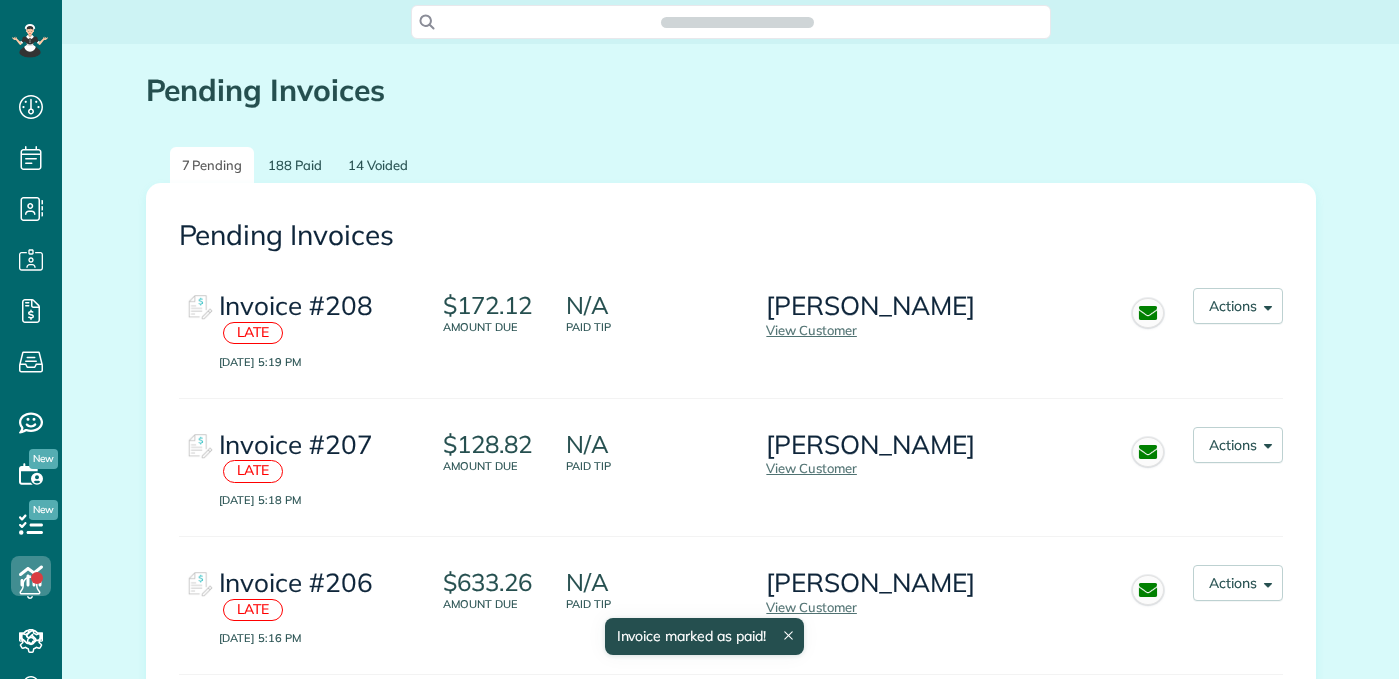 scroll, scrollTop: 0, scrollLeft: 0, axis: both 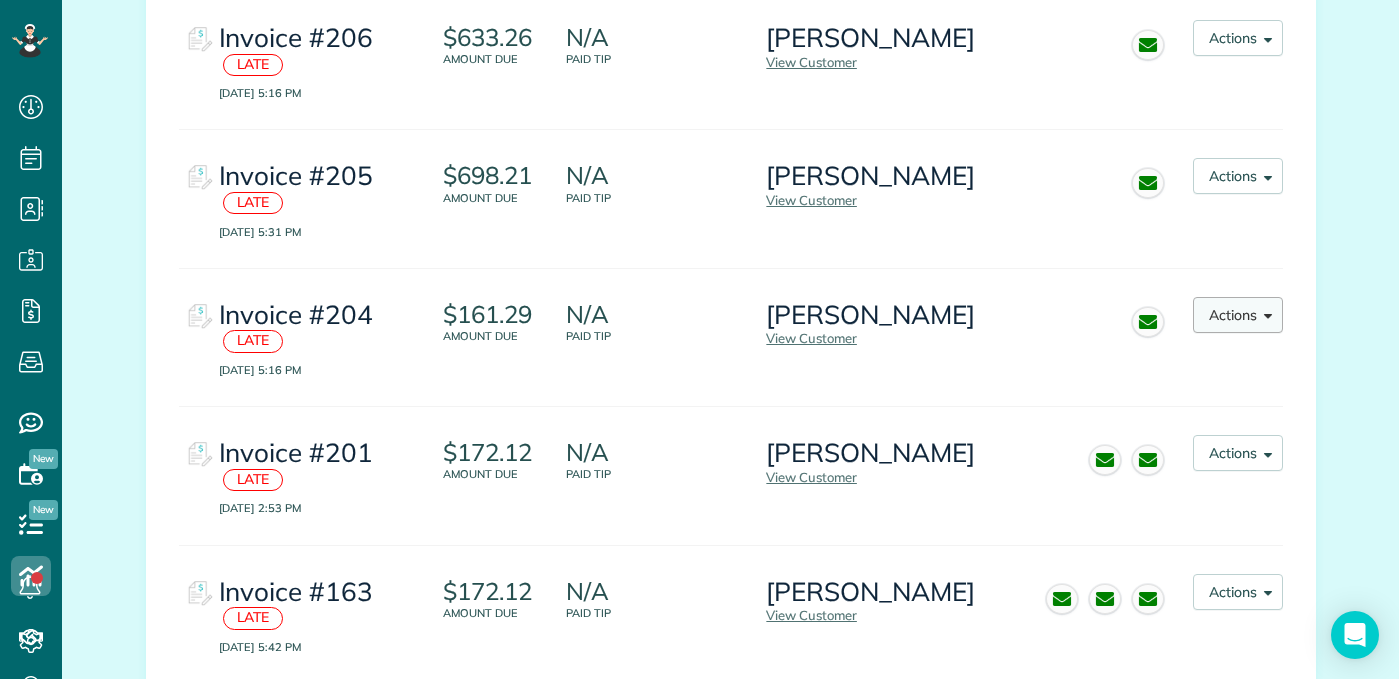 click at bounding box center (1264, 313) 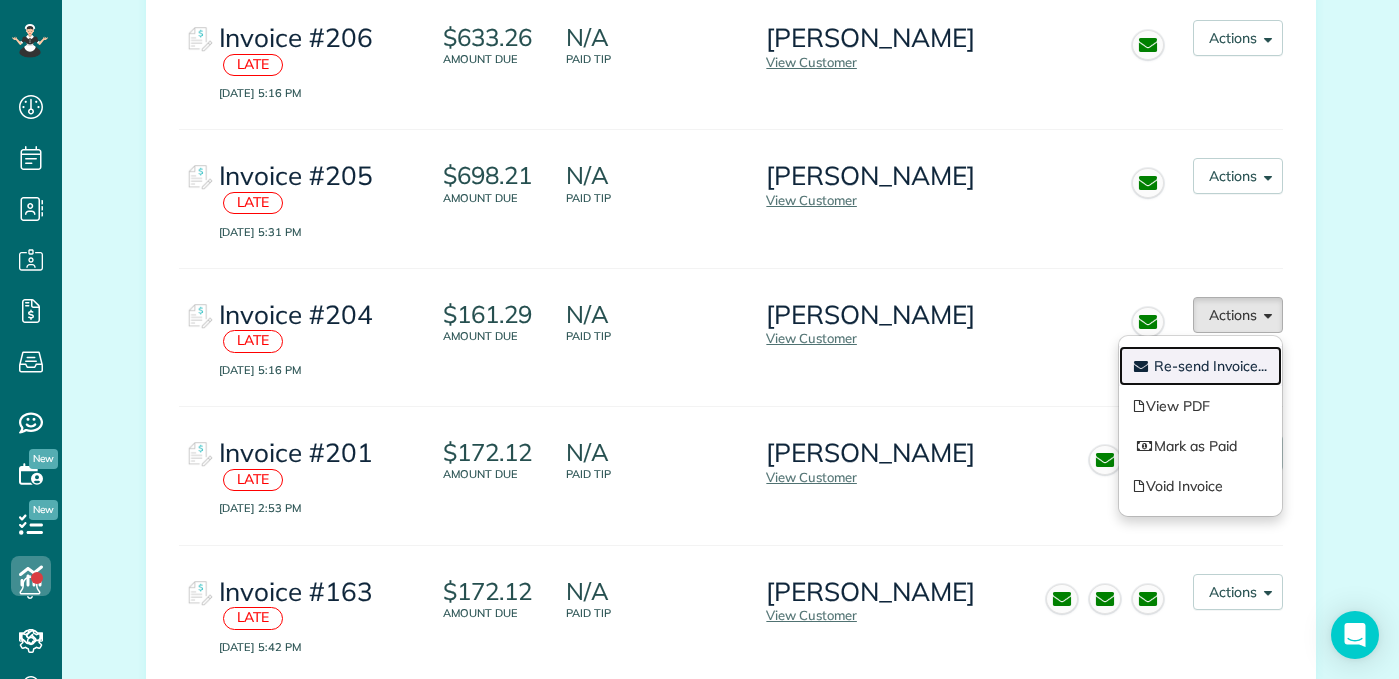 click on "Re-send Invoice..." at bounding box center [1200, 366] 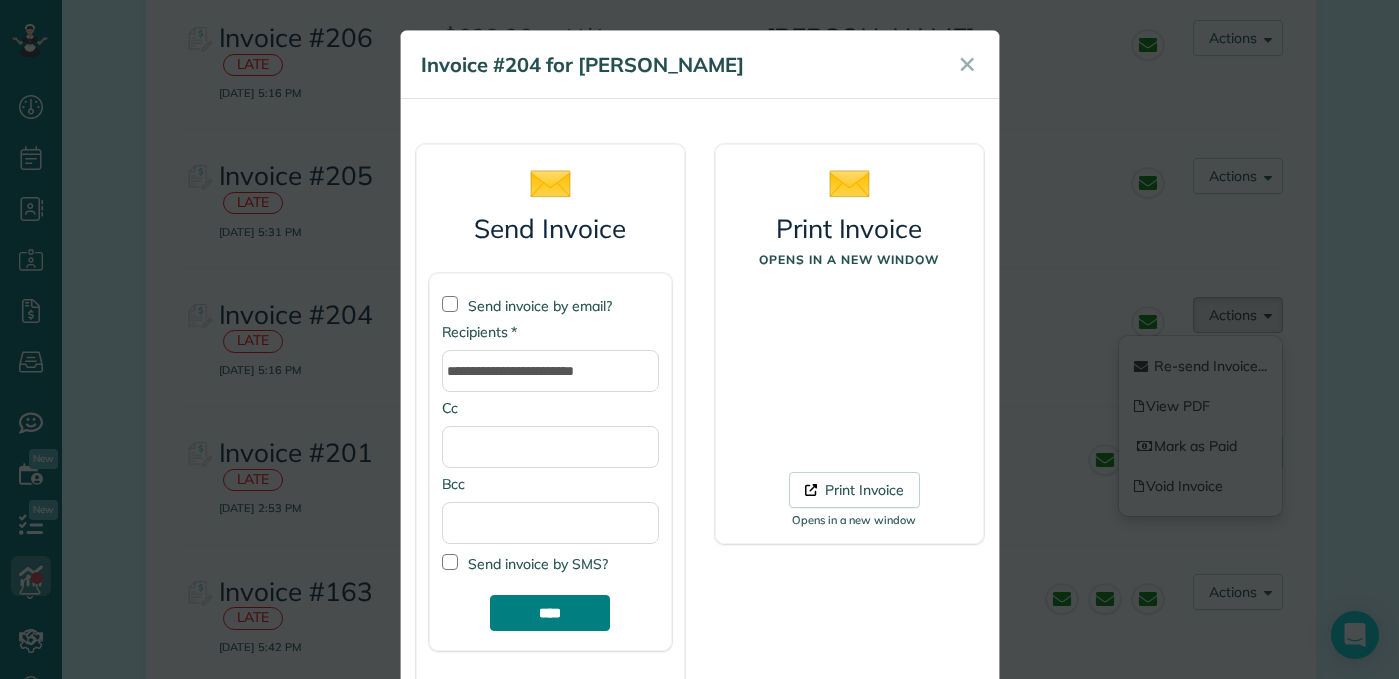 click on "****" at bounding box center [550, 613] 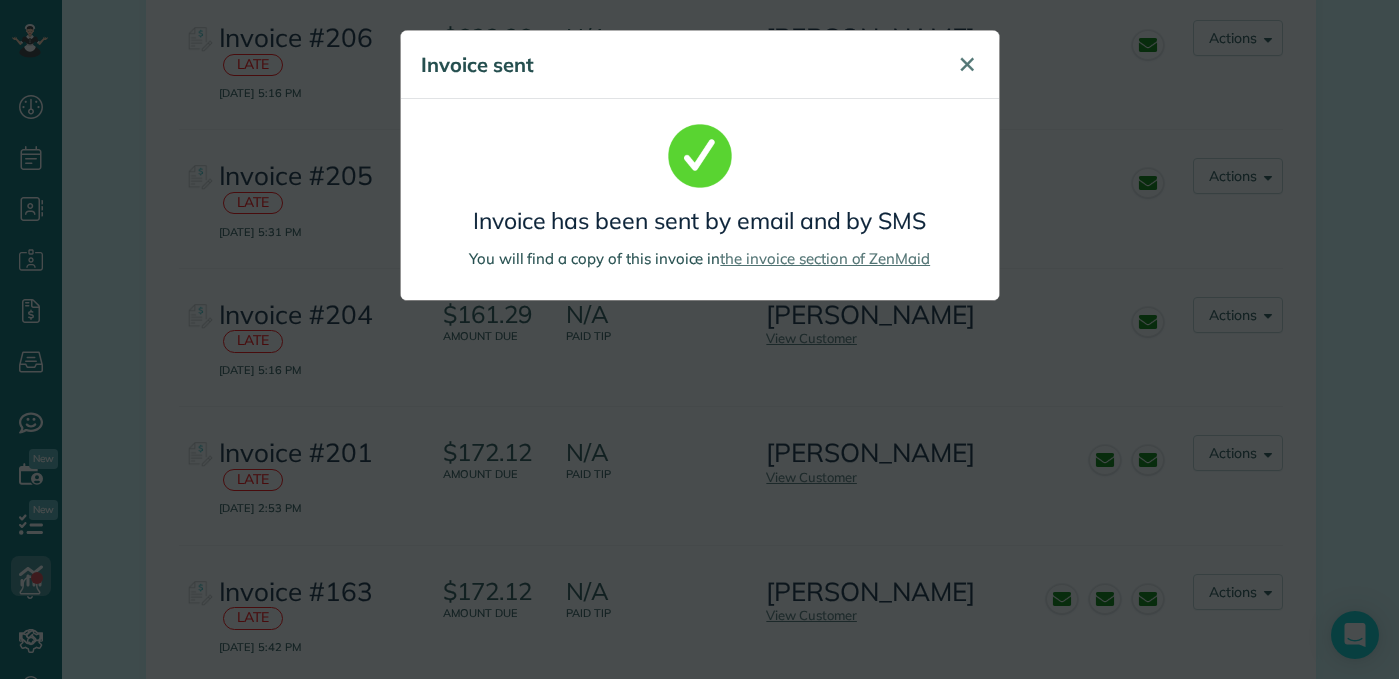 click on "✕" at bounding box center [967, 64] 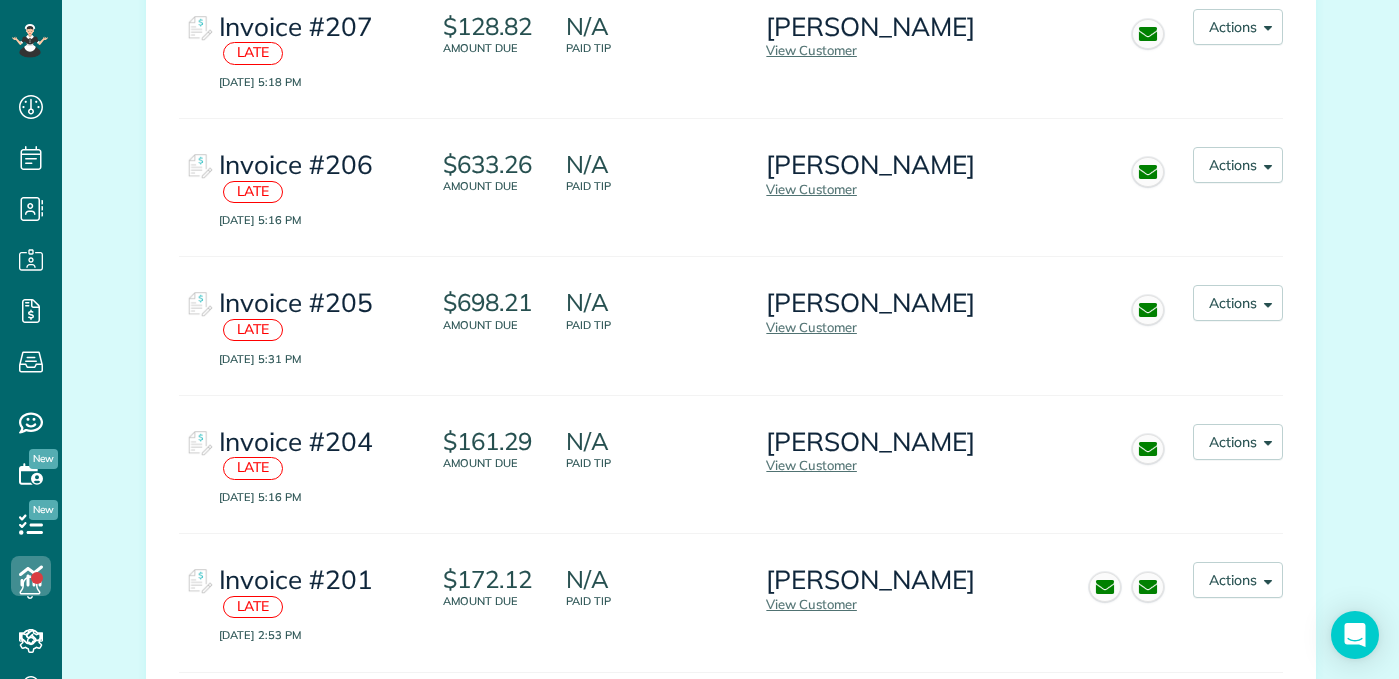 scroll, scrollTop: 414, scrollLeft: 0, axis: vertical 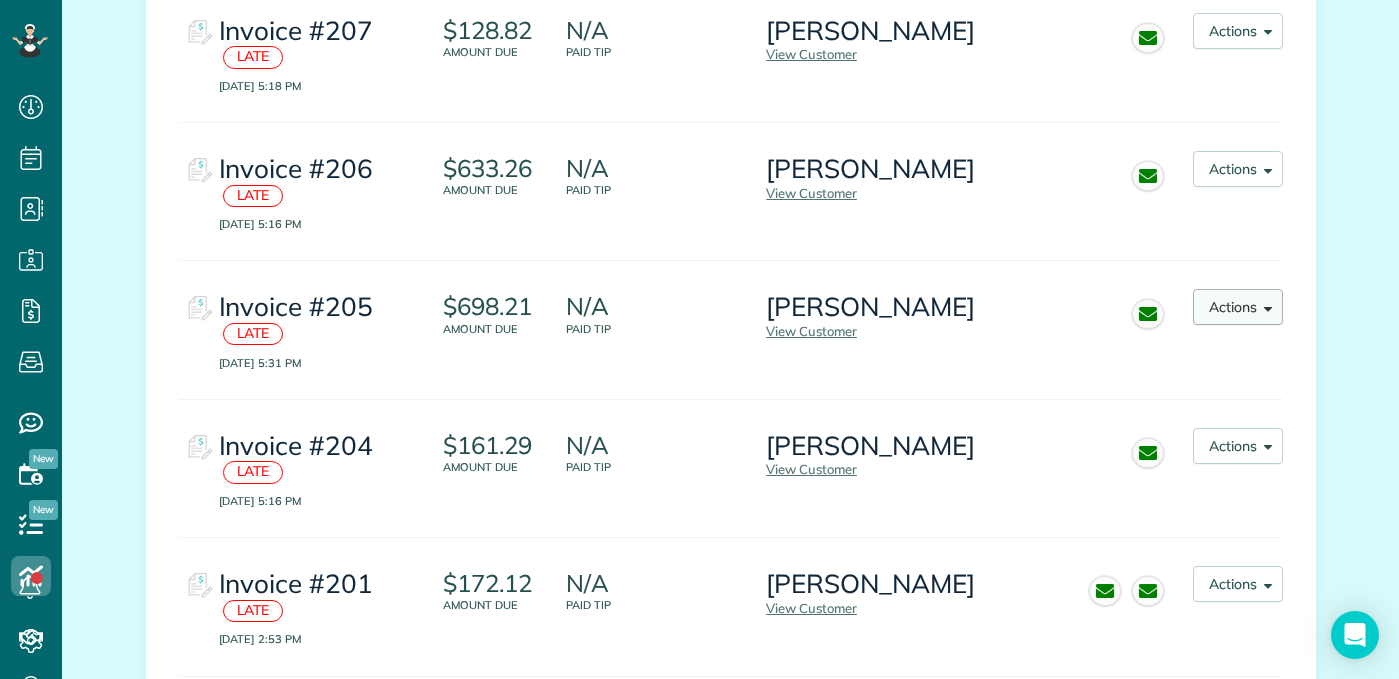 click on "Actions" at bounding box center (1238, 307) 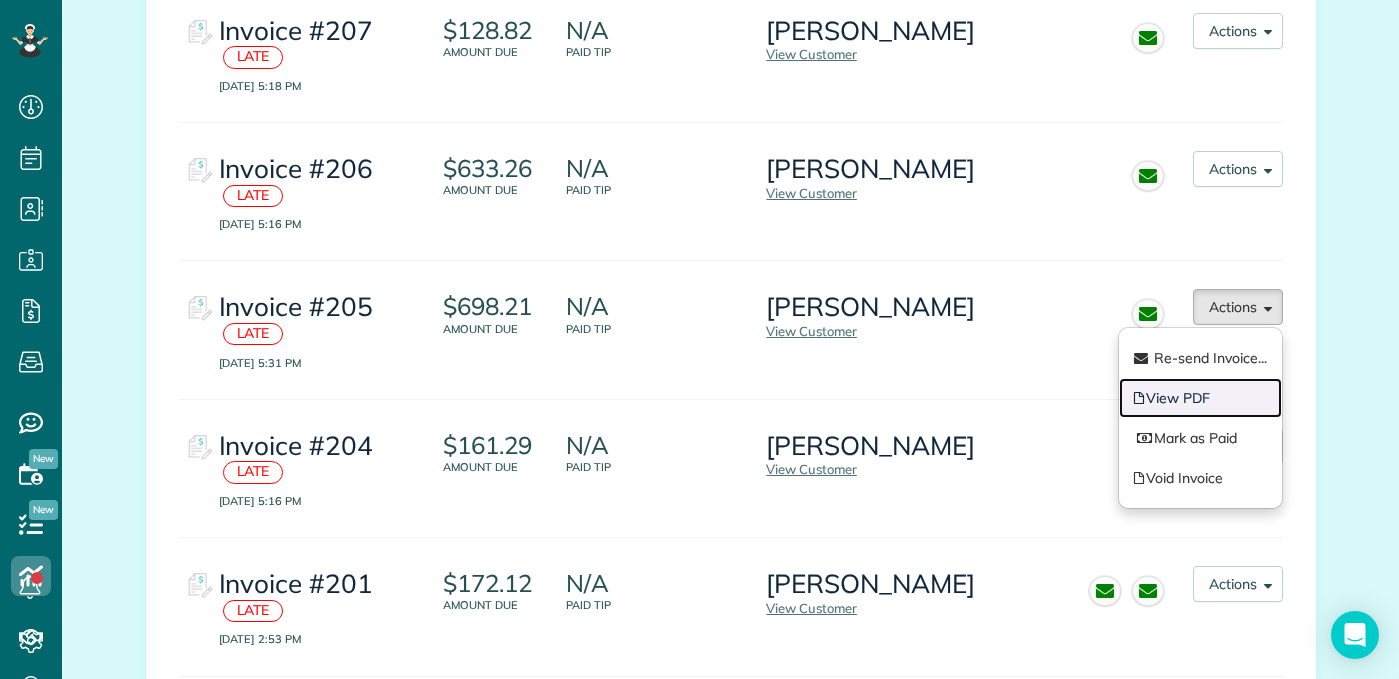 click on "View PDF" at bounding box center (1200, 398) 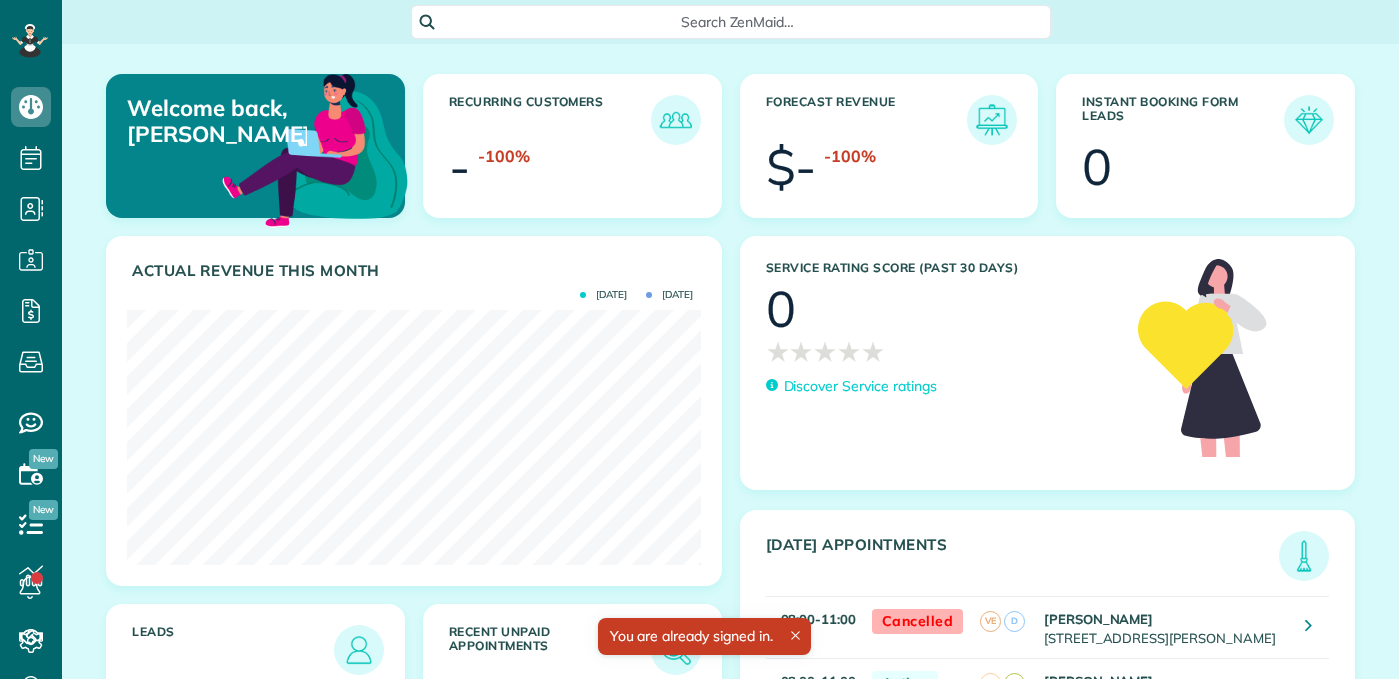 scroll, scrollTop: 0, scrollLeft: 0, axis: both 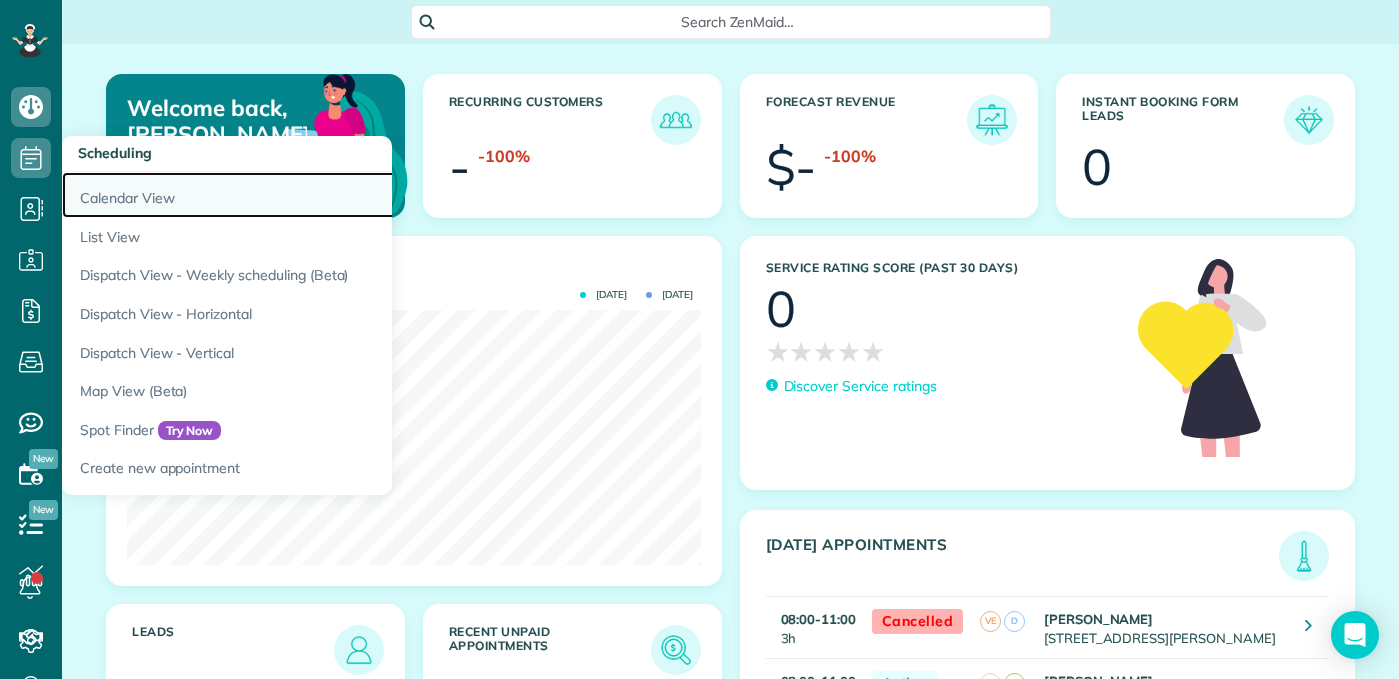 click on "Calendar View" at bounding box center (312, 195) 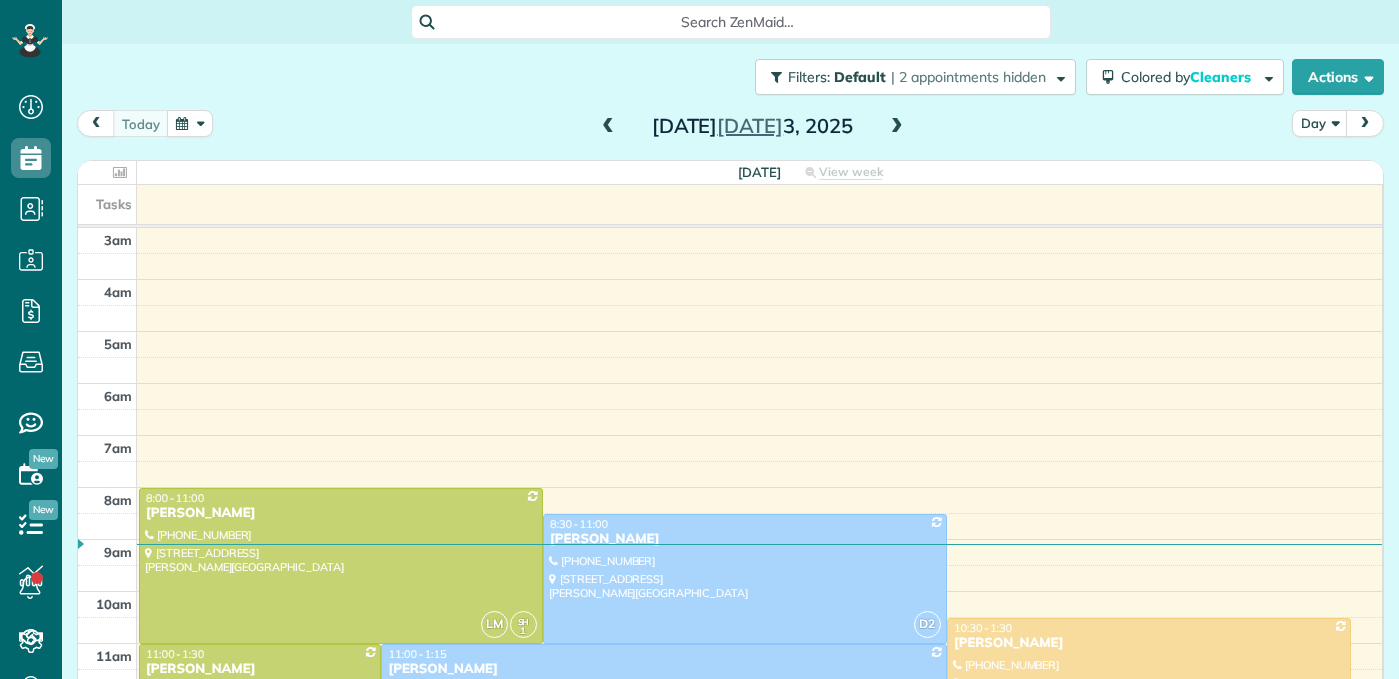 scroll, scrollTop: 0, scrollLeft: 0, axis: both 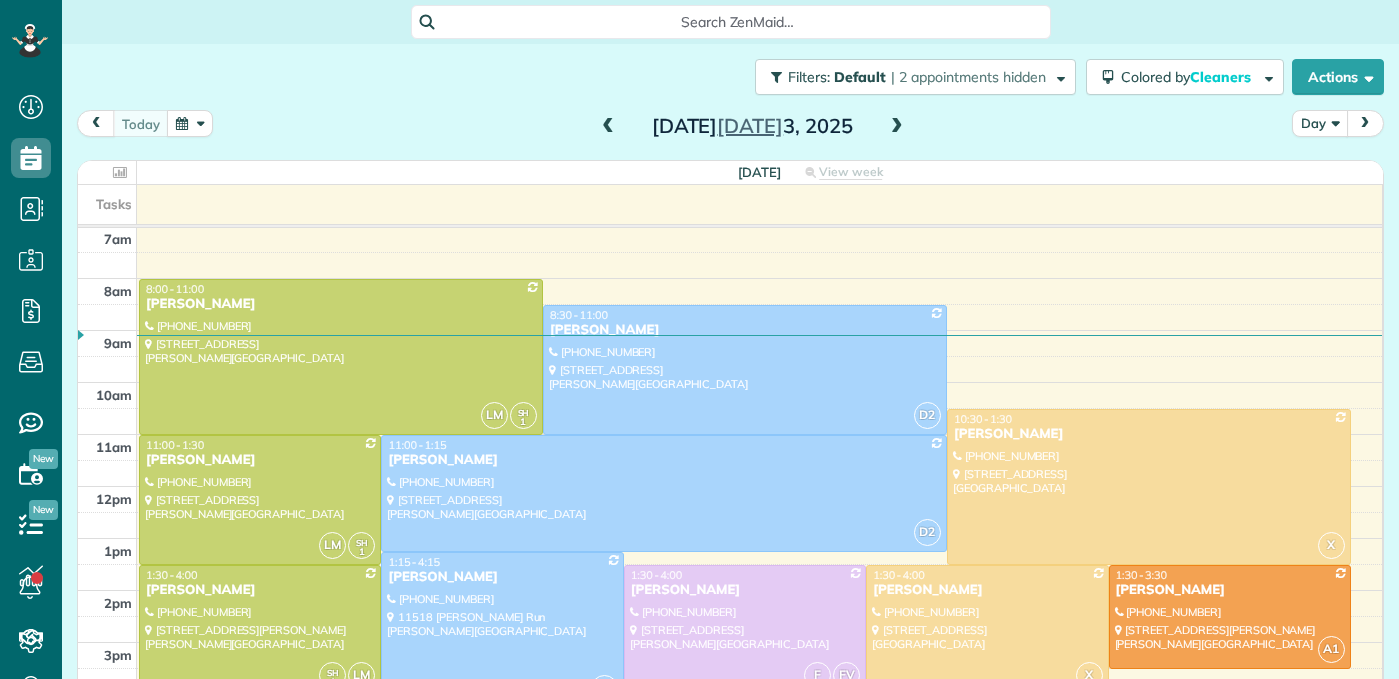 click on "Day" at bounding box center (1320, 123) 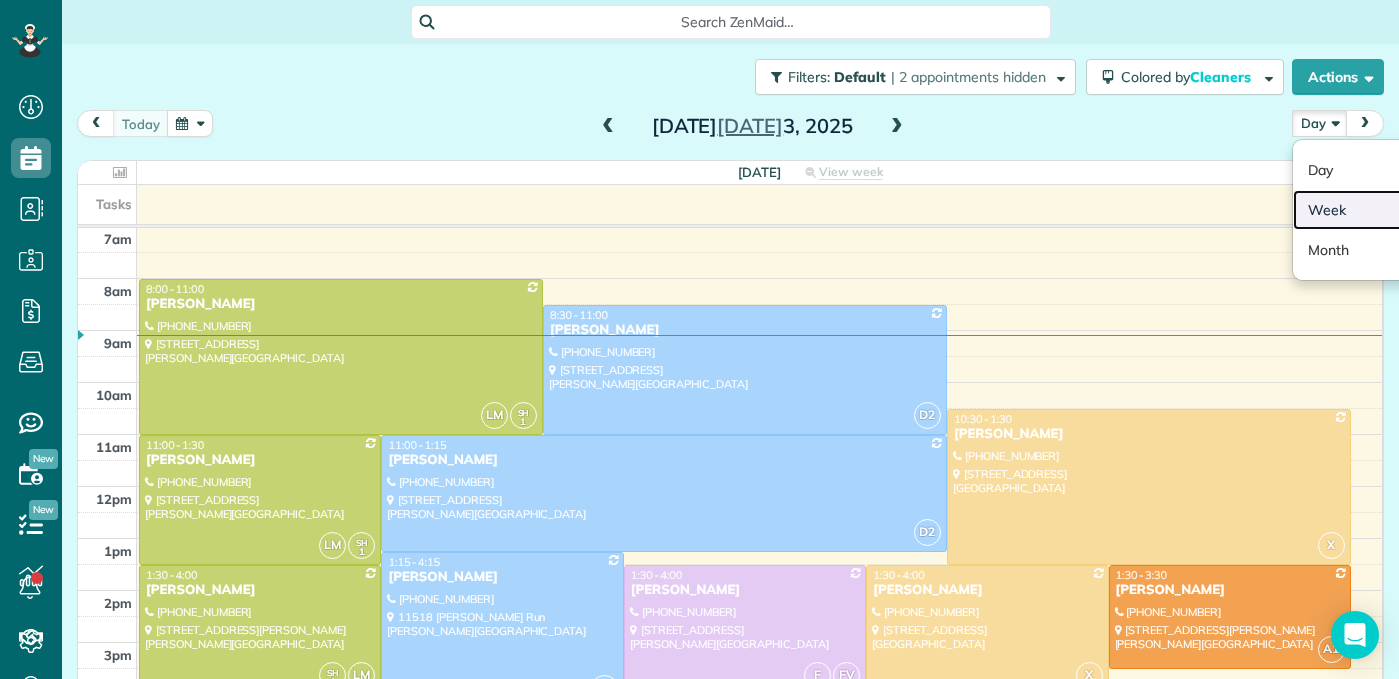 click on "Week" at bounding box center (1372, 210) 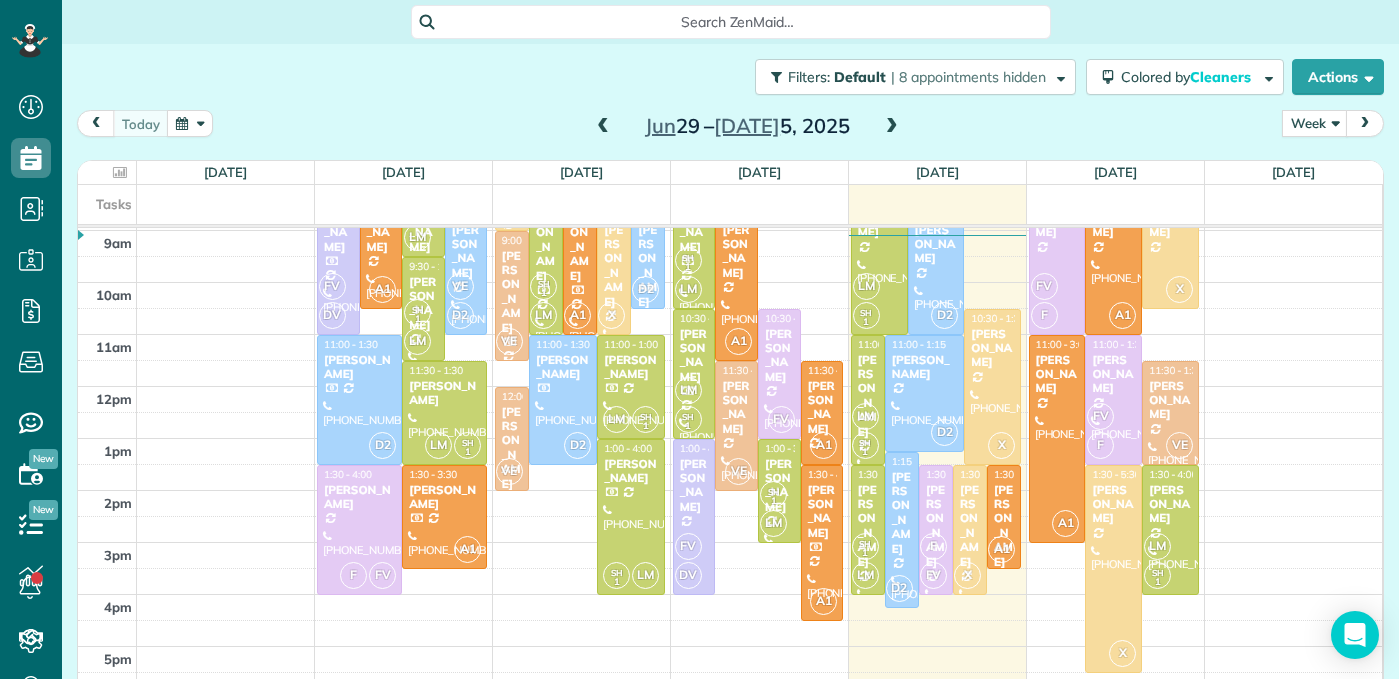 scroll, scrollTop: 316, scrollLeft: 0, axis: vertical 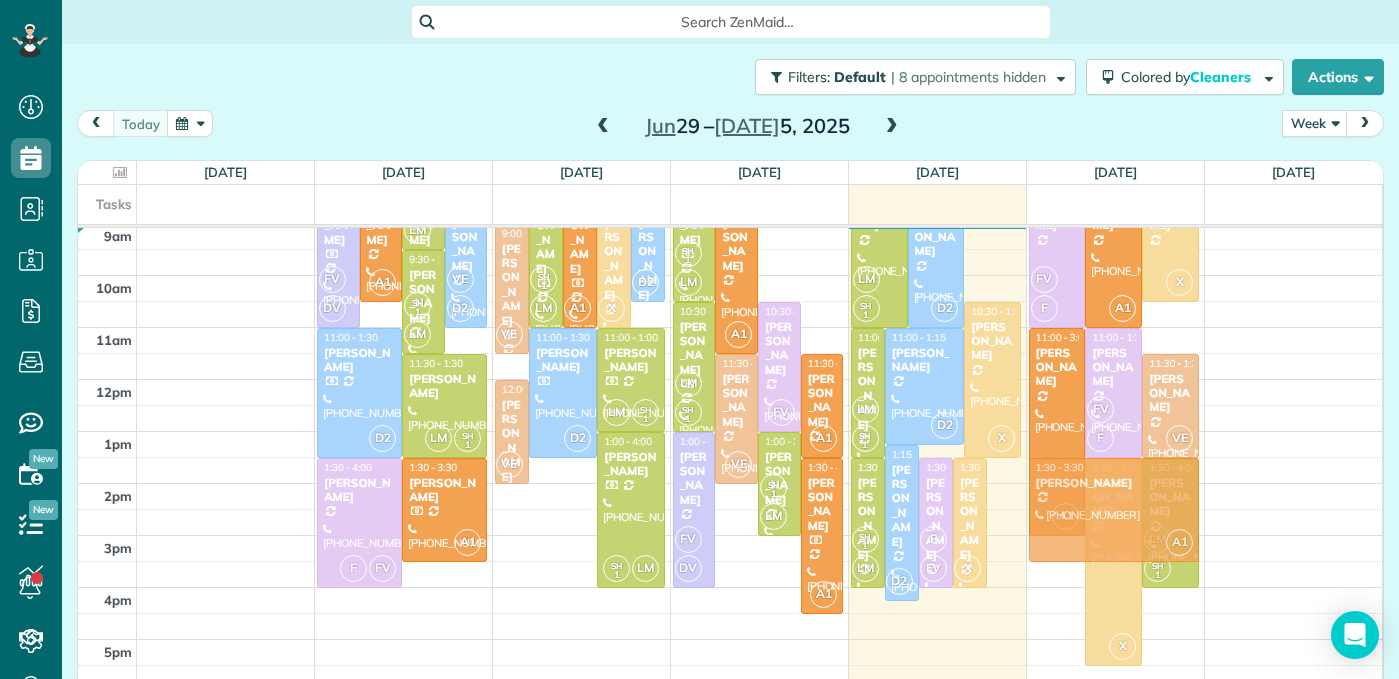 drag, startPoint x: 1007, startPoint y: 502, endPoint x: 1086, endPoint y: 504, distance: 79.025314 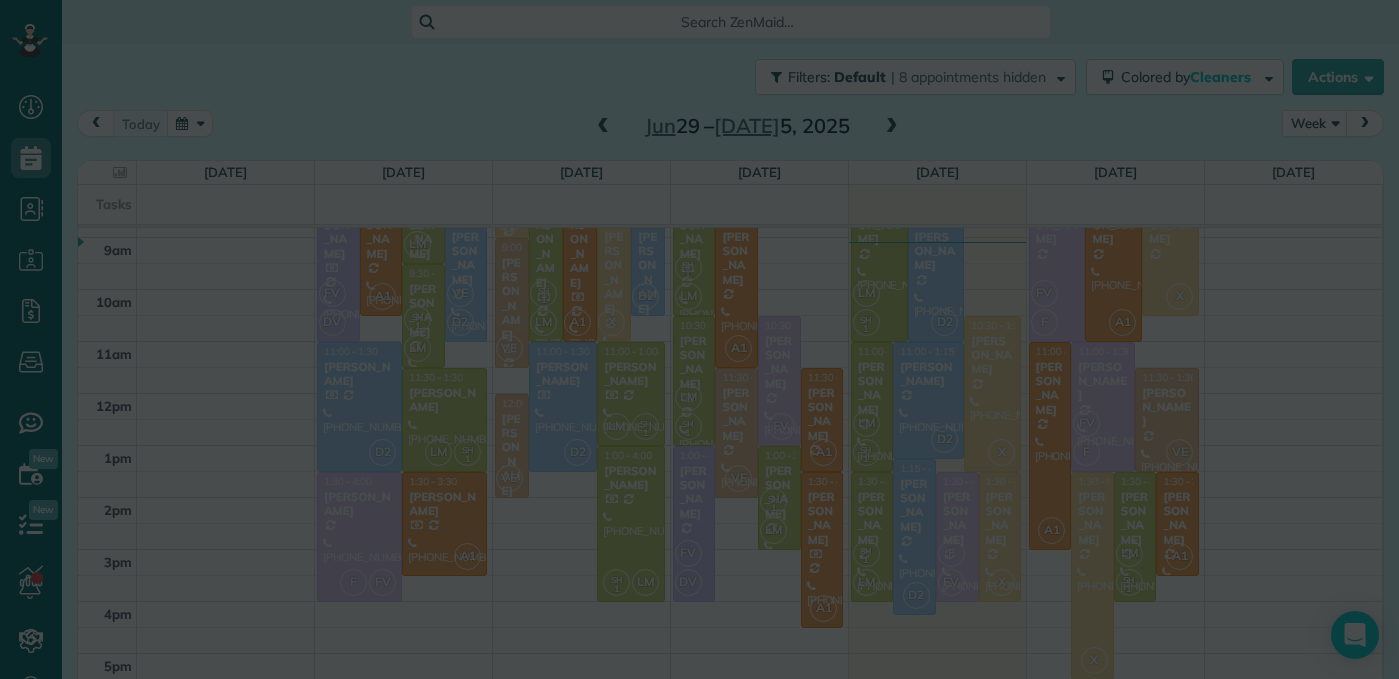 scroll, scrollTop: 302, scrollLeft: 0, axis: vertical 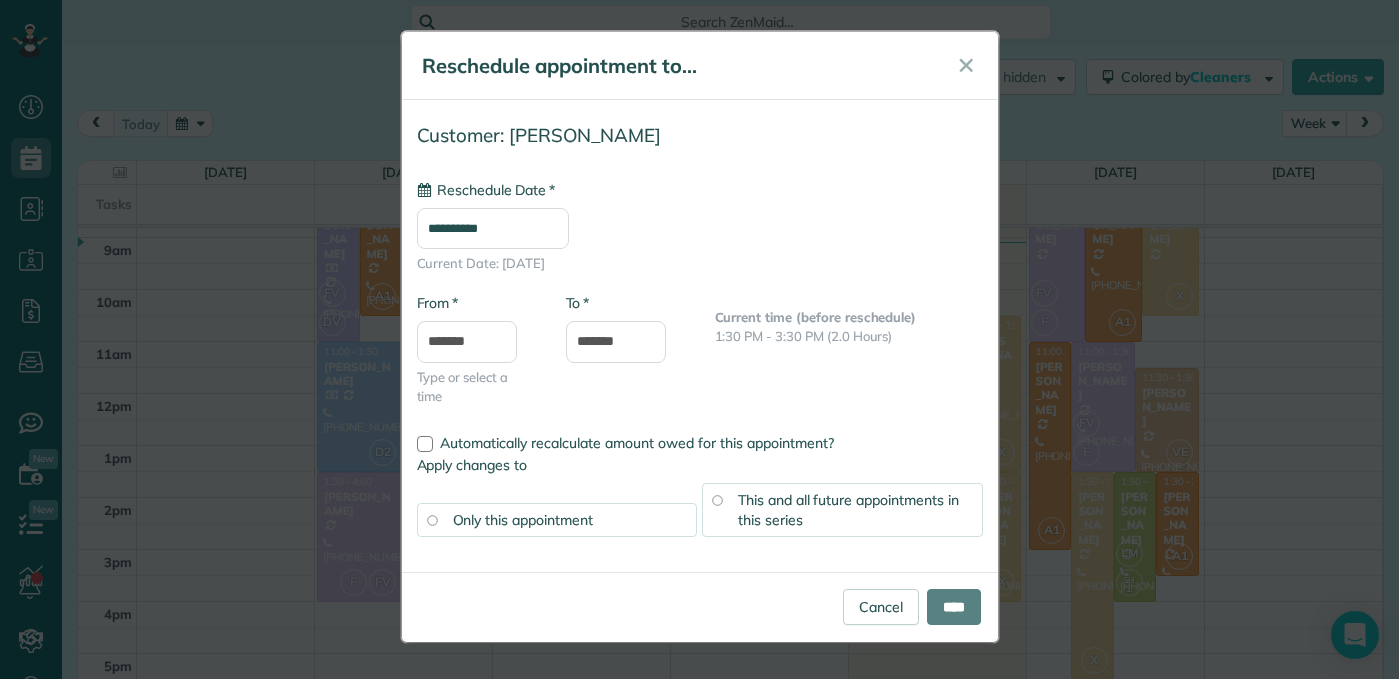 type on "**********" 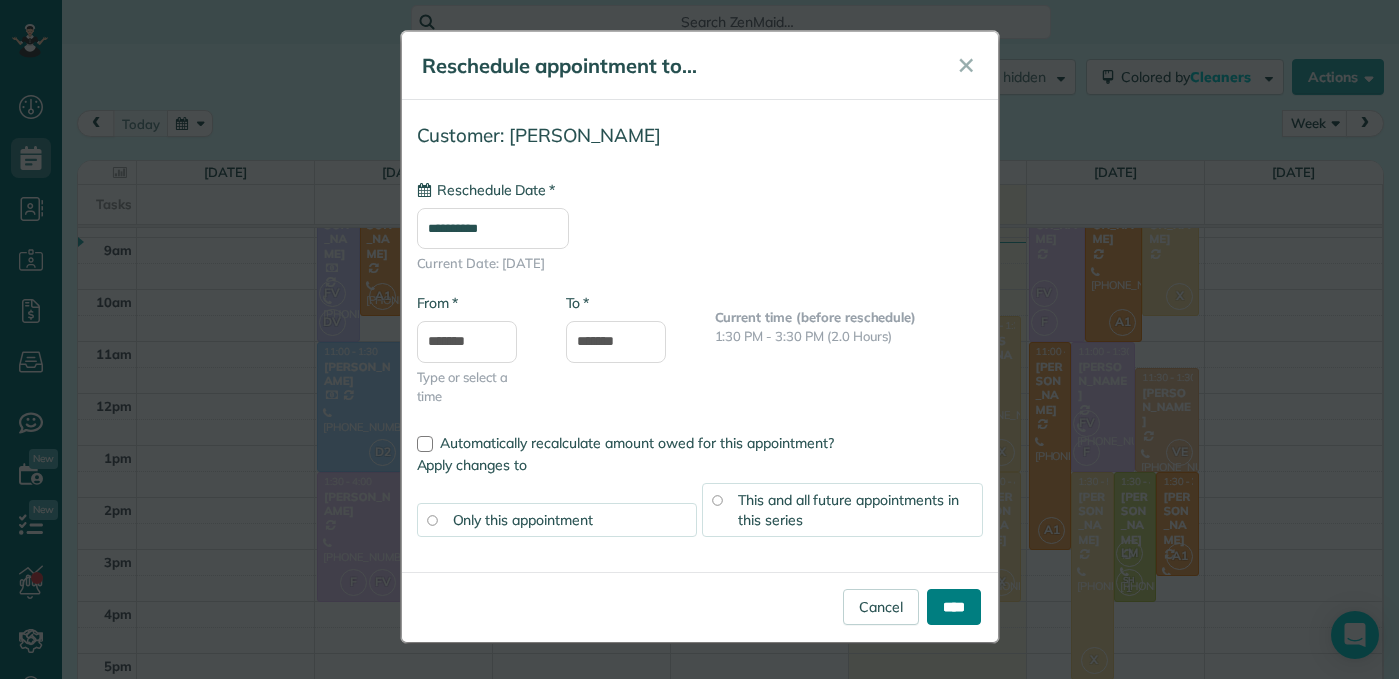 click on "****" at bounding box center [954, 607] 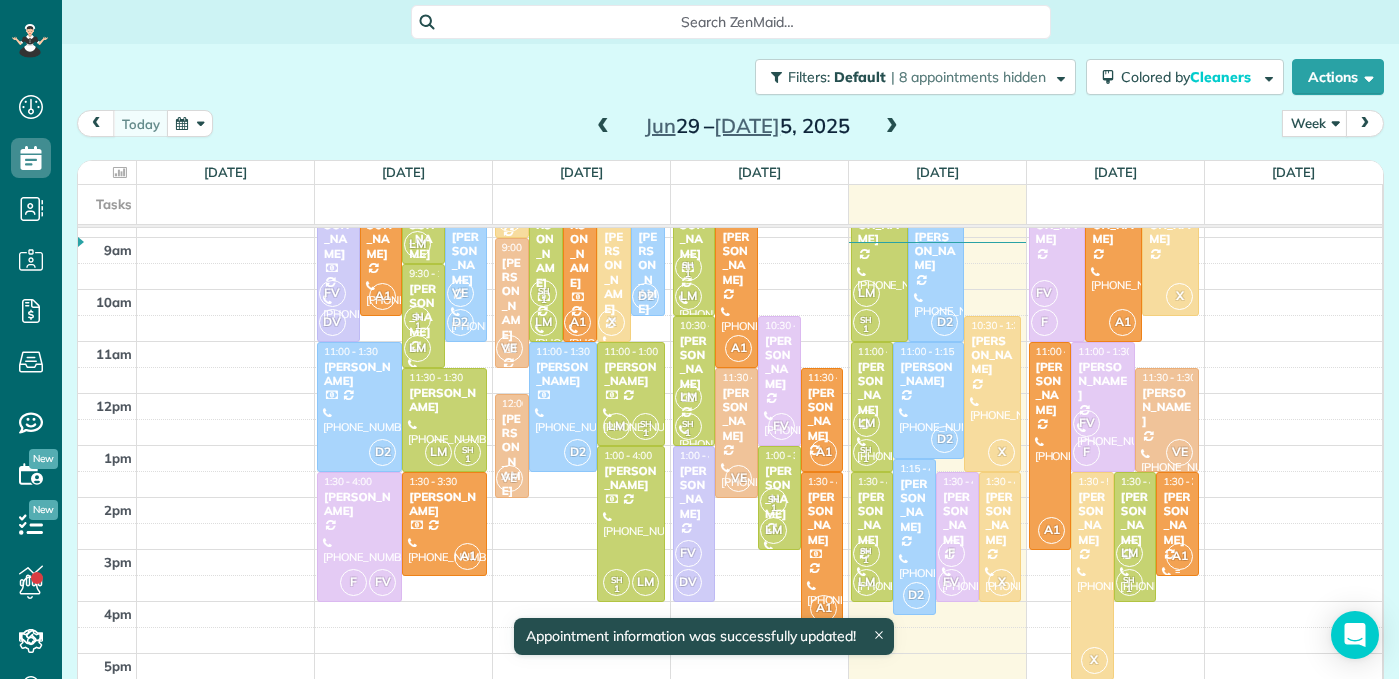 click on "[PERSON_NAME]" at bounding box center [1177, 519] 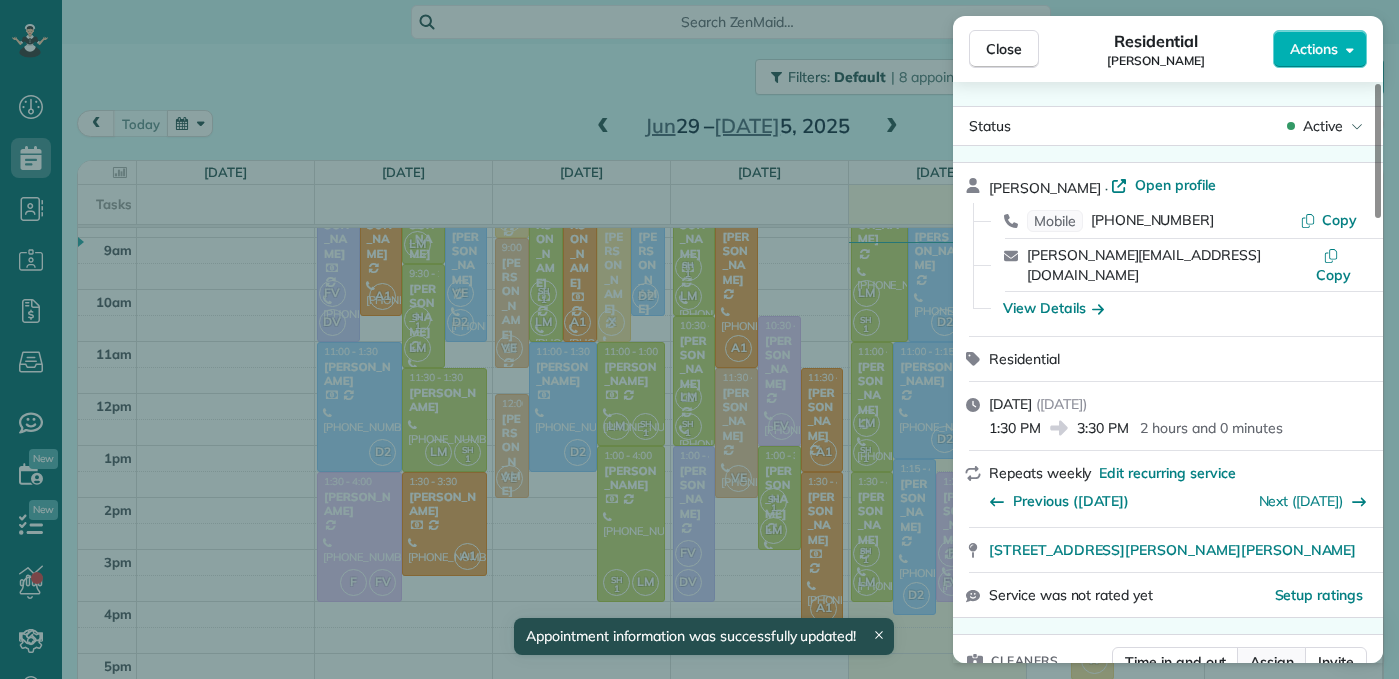 click on "Assign" at bounding box center [1272, 662] 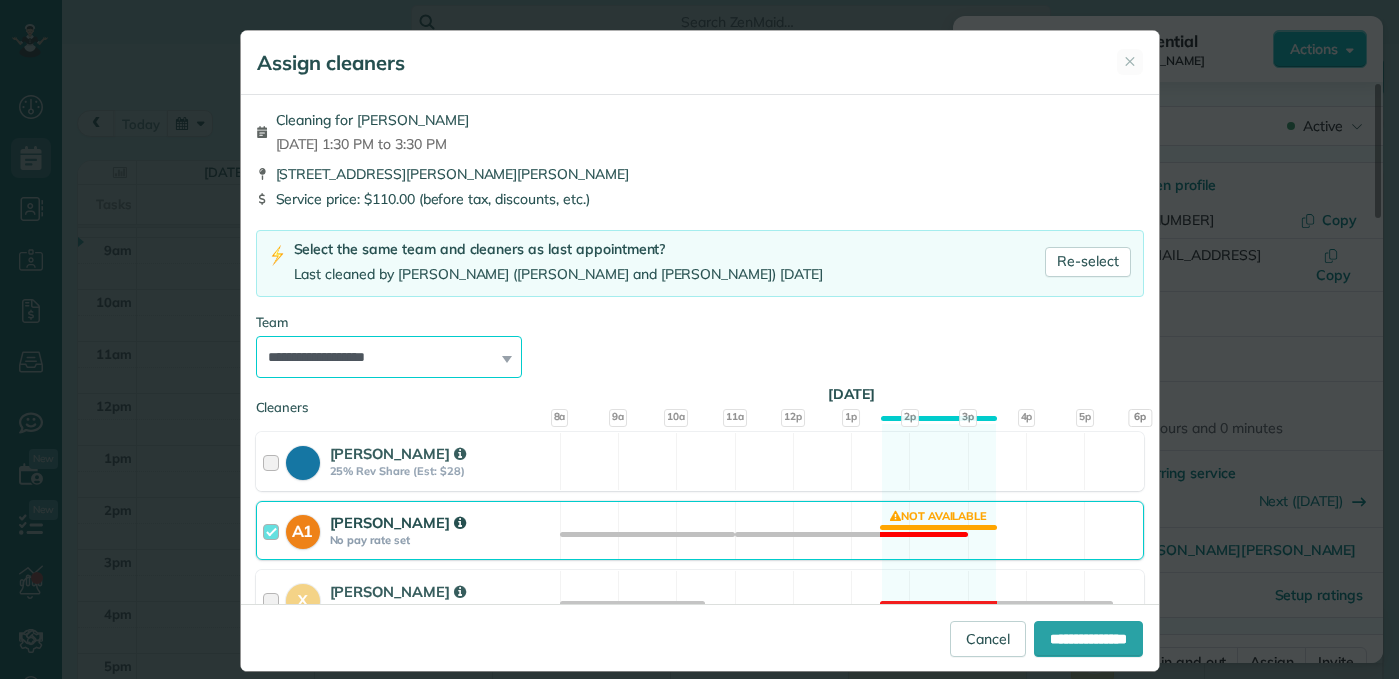 click on "**********" at bounding box center [389, 357] 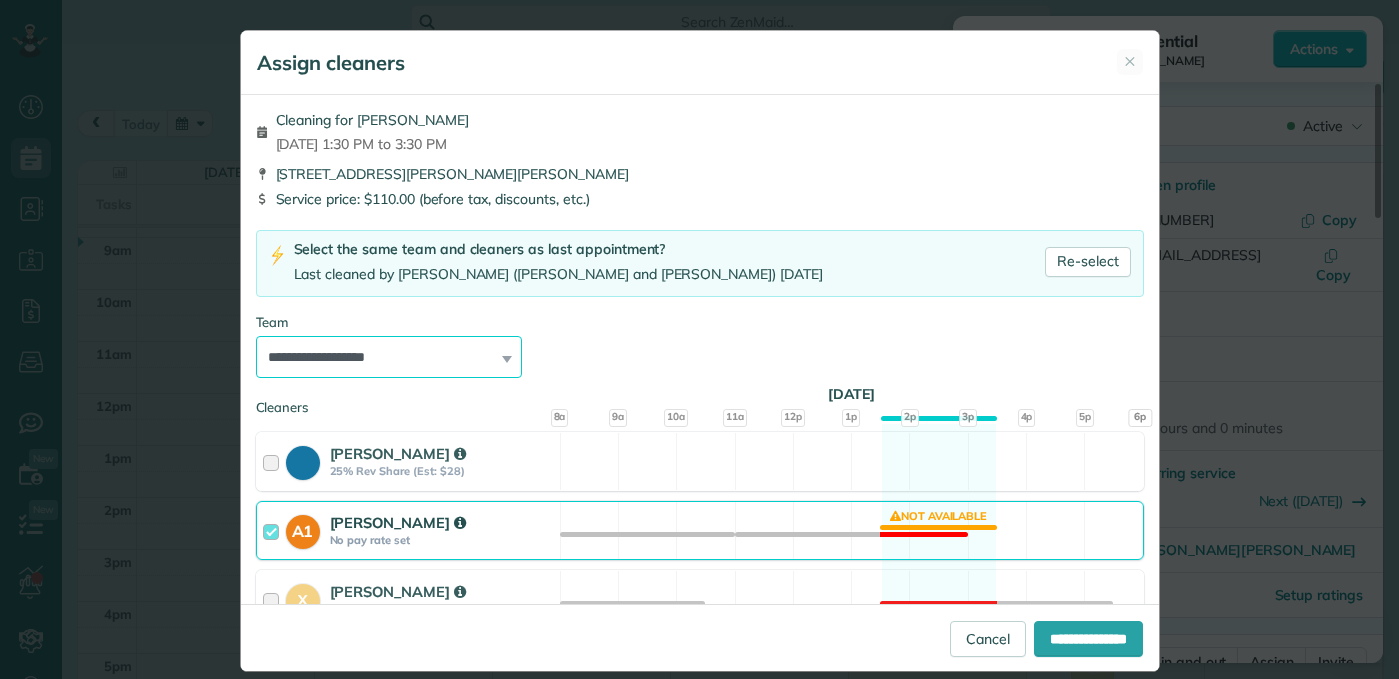 select on "*****" 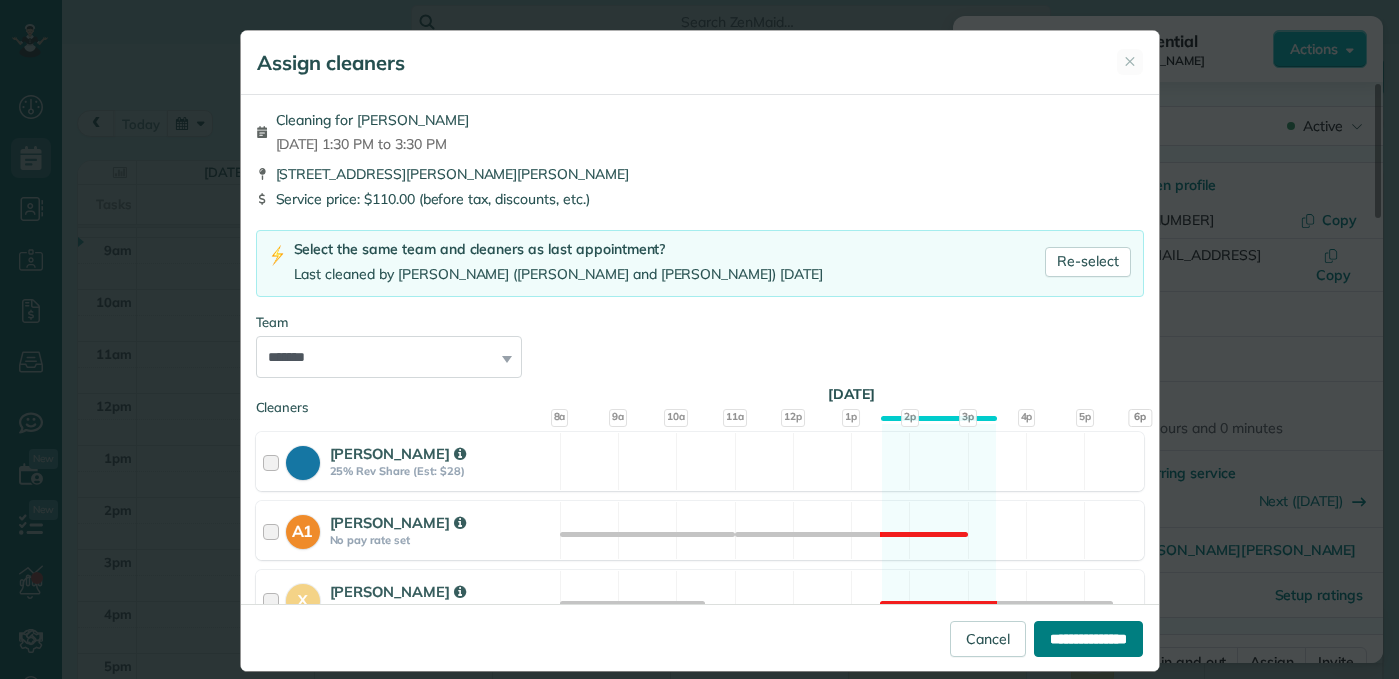 click on "**********" at bounding box center [1088, 639] 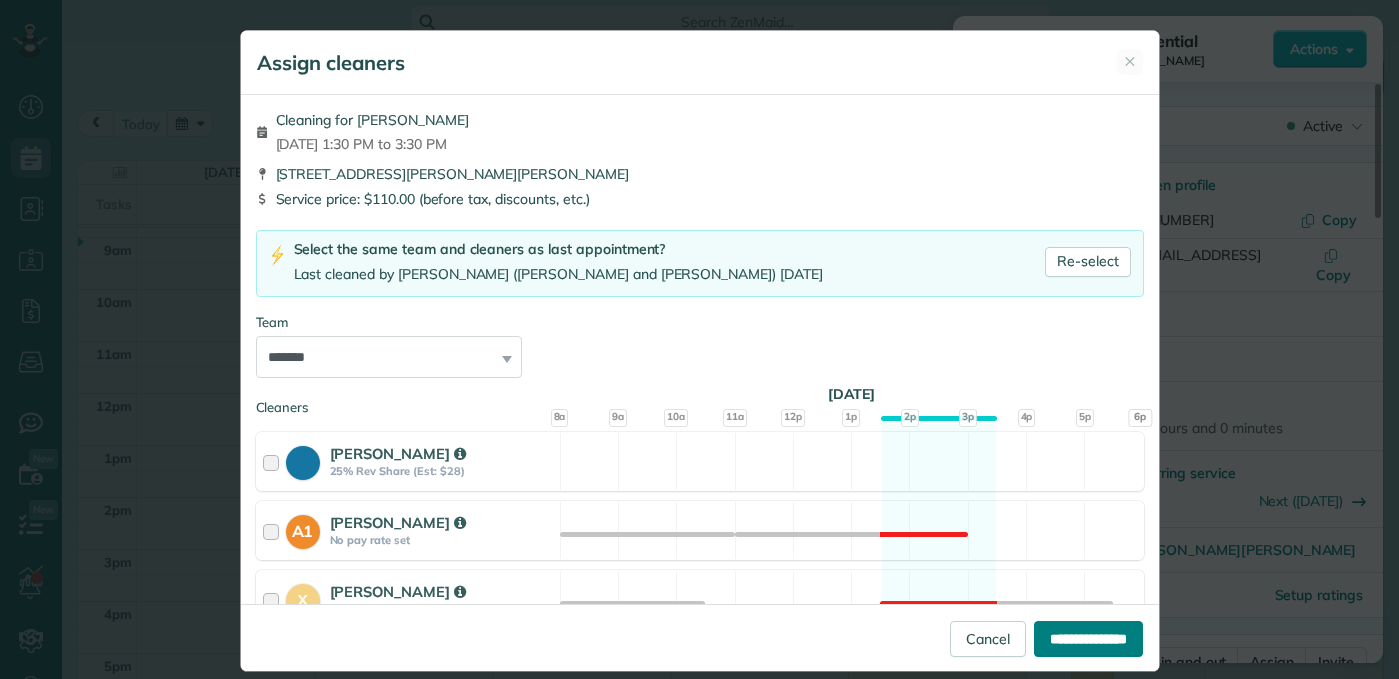 type on "**********" 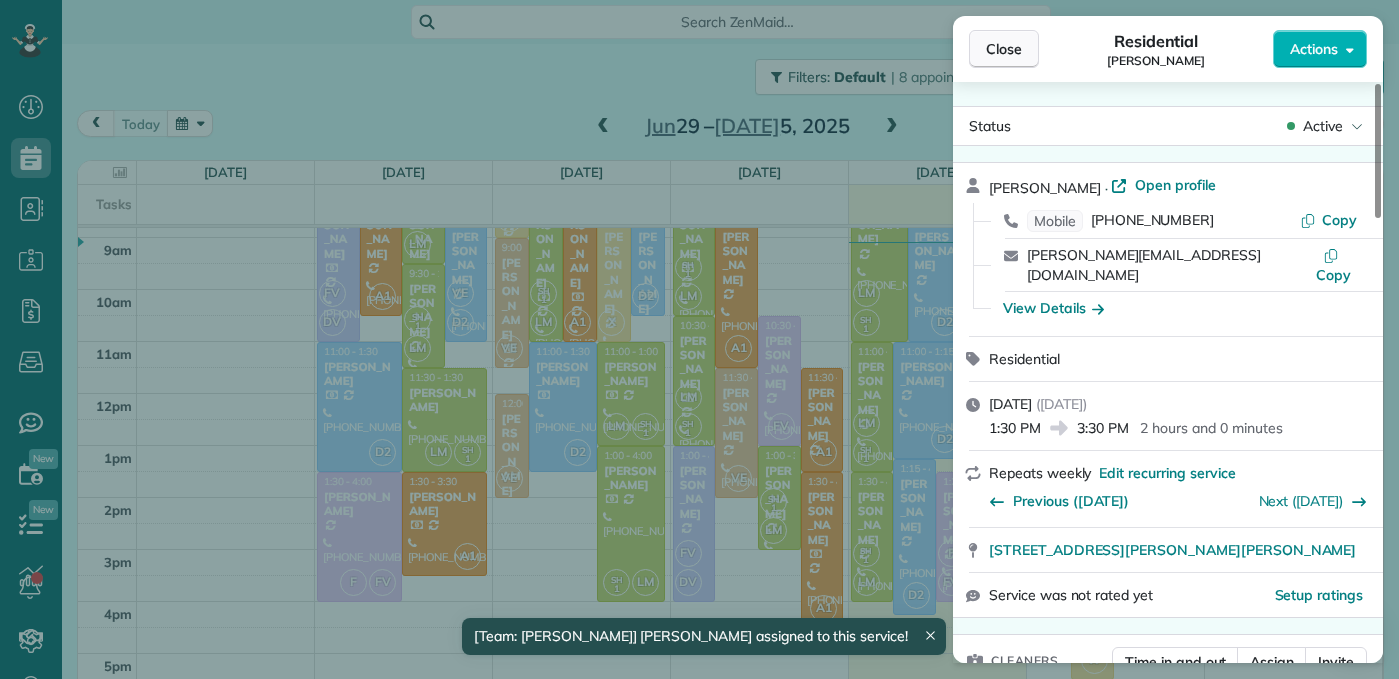 click on "Close" at bounding box center [1004, 49] 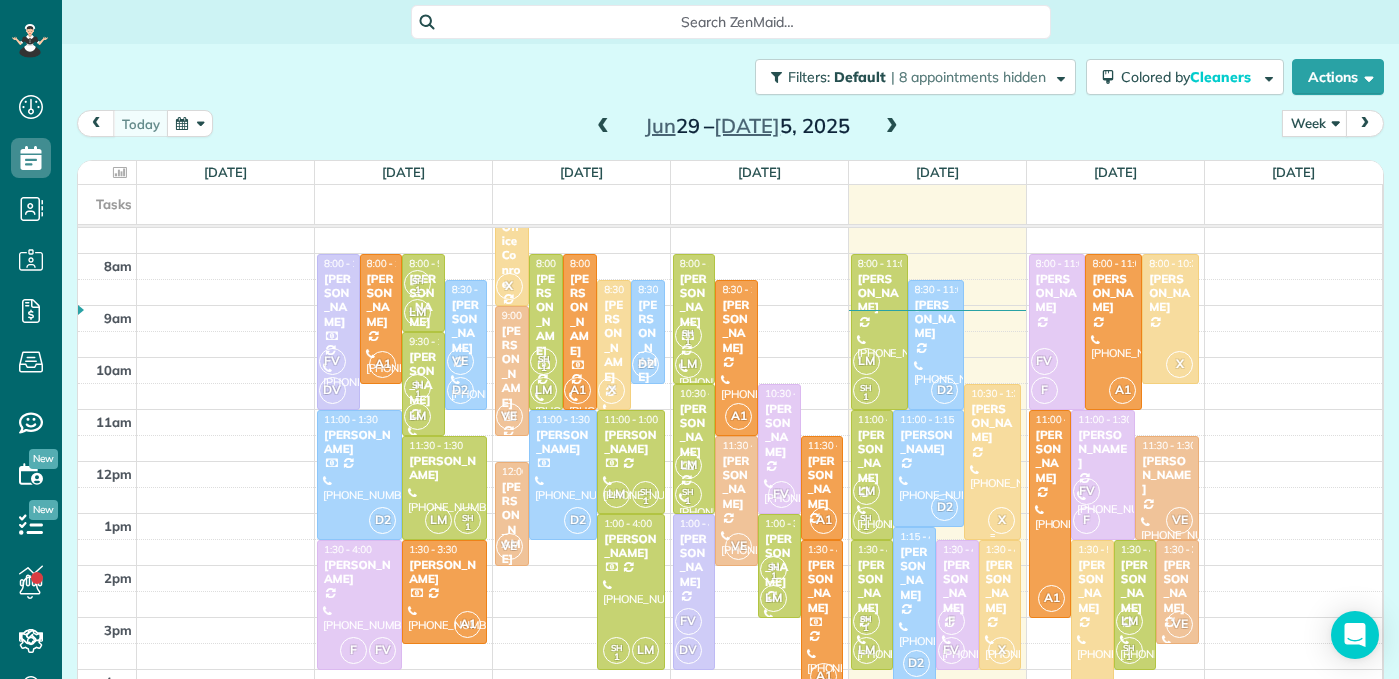 scroll, scrollTop: 232, scrollLeft: 0, axis: vertical 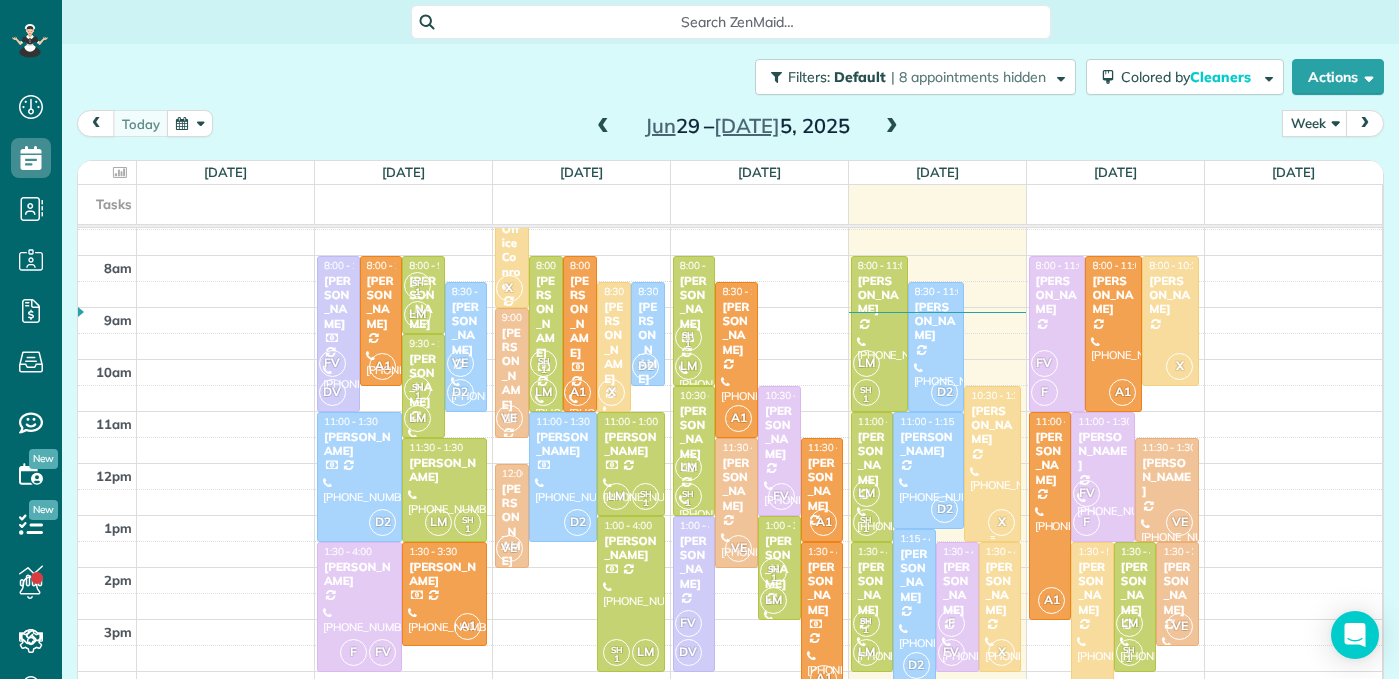 click at bounding box center (992, 464) 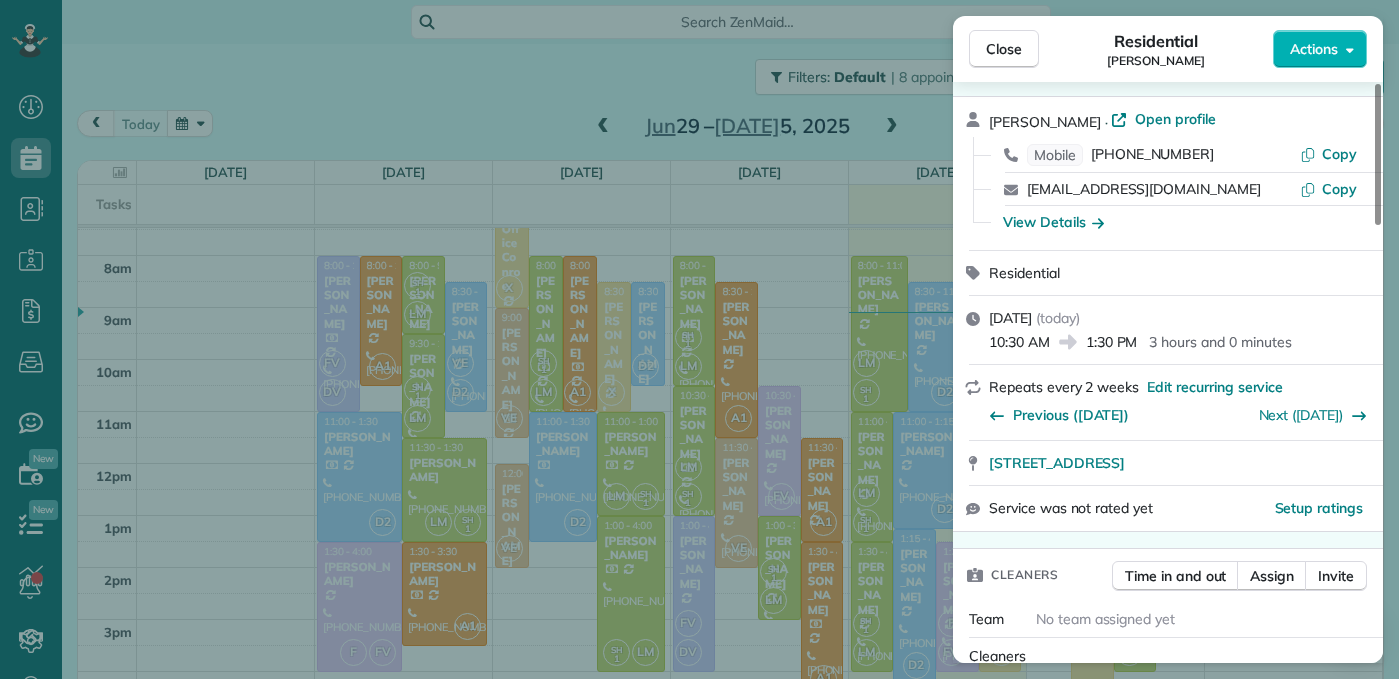 scroll, scrollTop: 70, scrollLeft: 0, axis: vertical 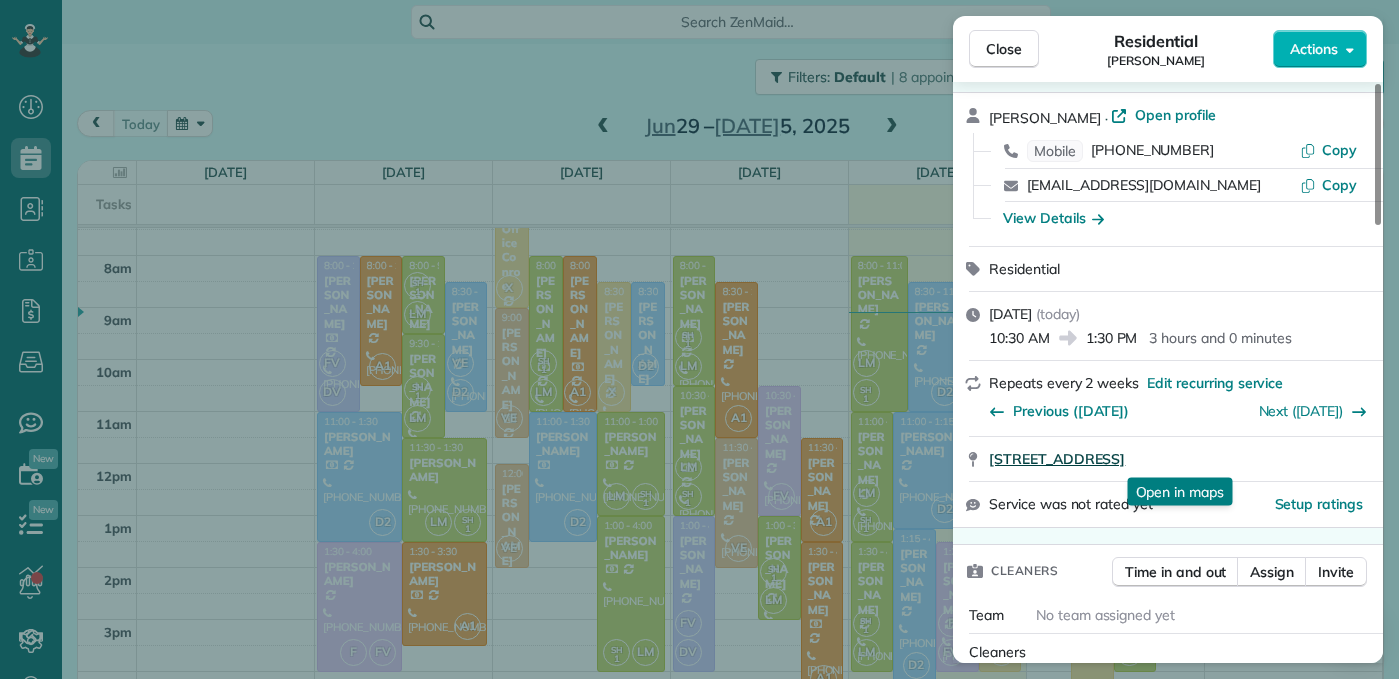click on "95 North Crisp Morning Circle The Woodlands TX 77382" at bounding box center [1057, 459] 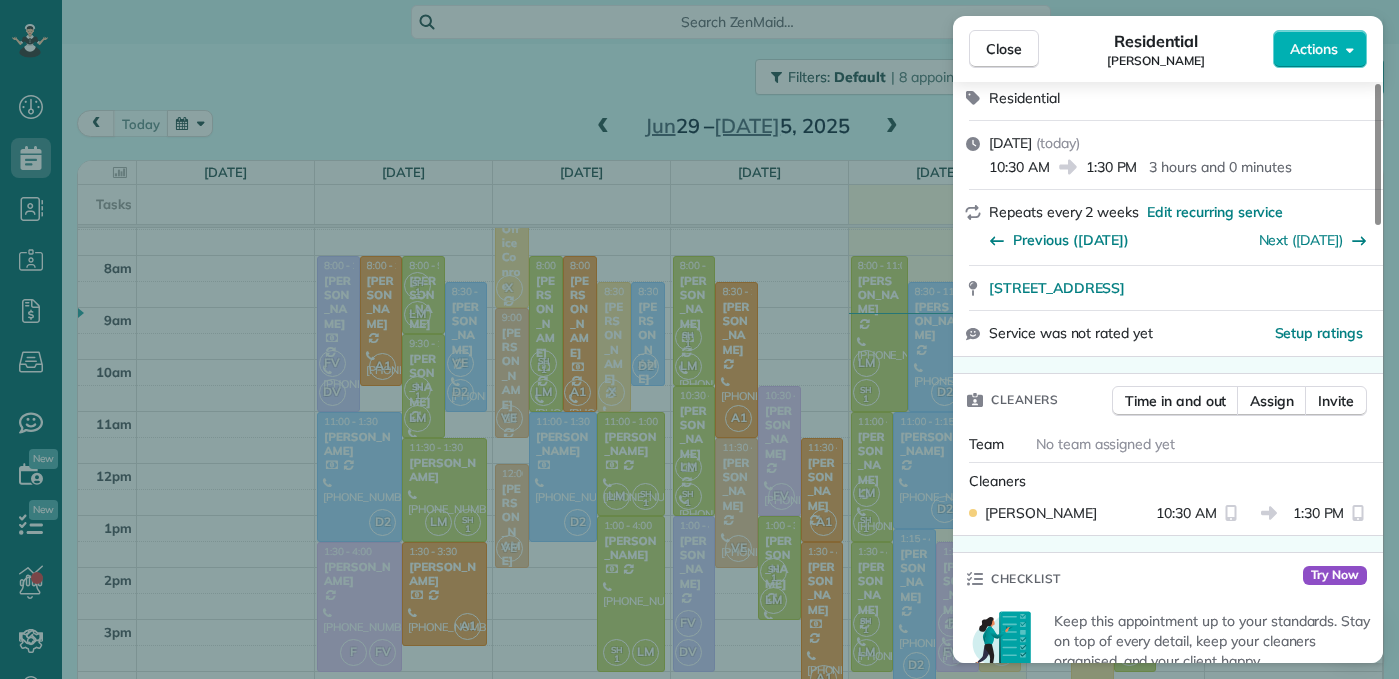 scroll, scrollTop: 242, scrollLeft: 0, axis: vertical 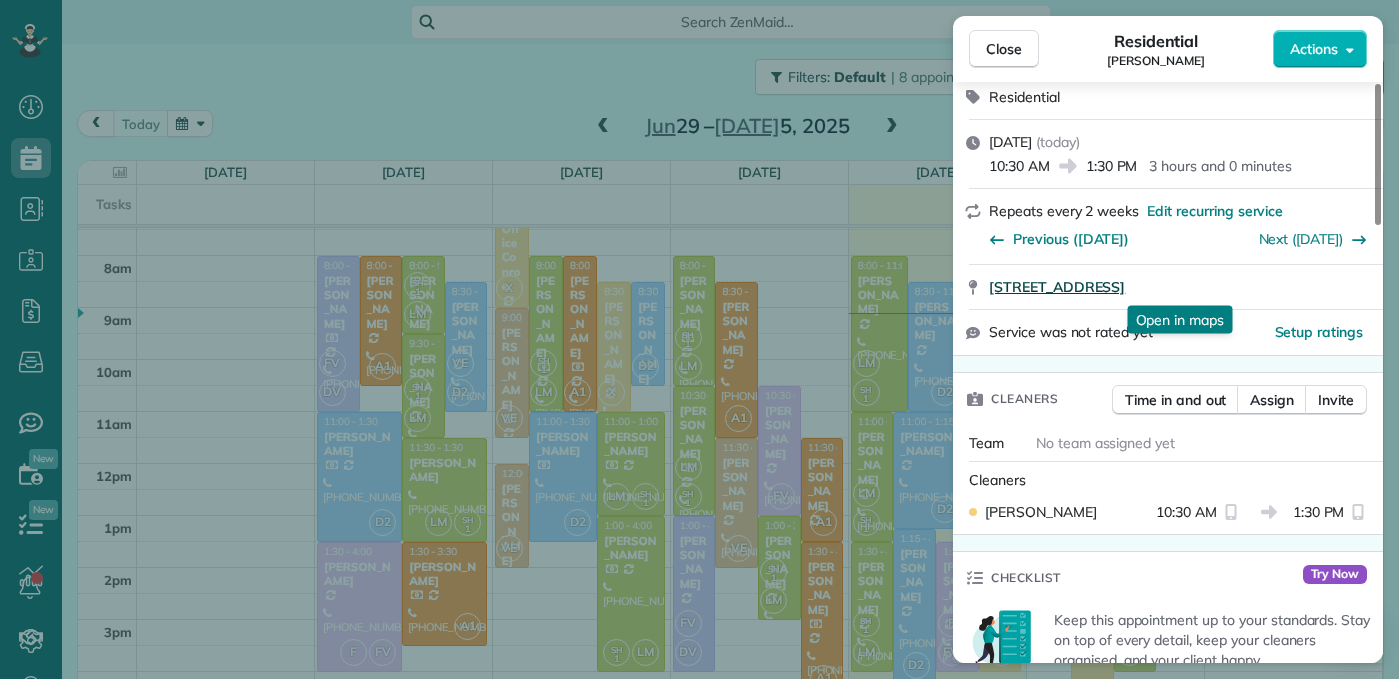 click on "95 North Crisp Morning Circle The Woodlands TX 77382" at bounding box center [1057, 287] 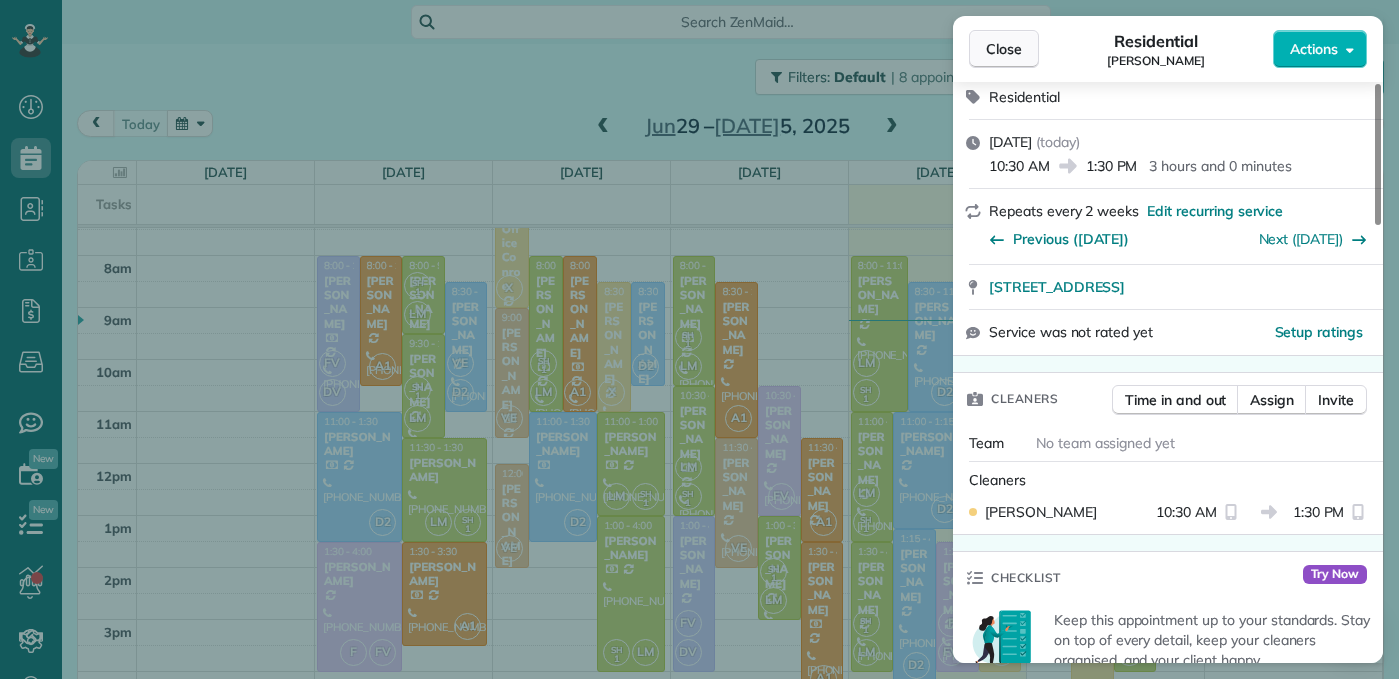 click on "Close" at bounding box center (1004, 49) 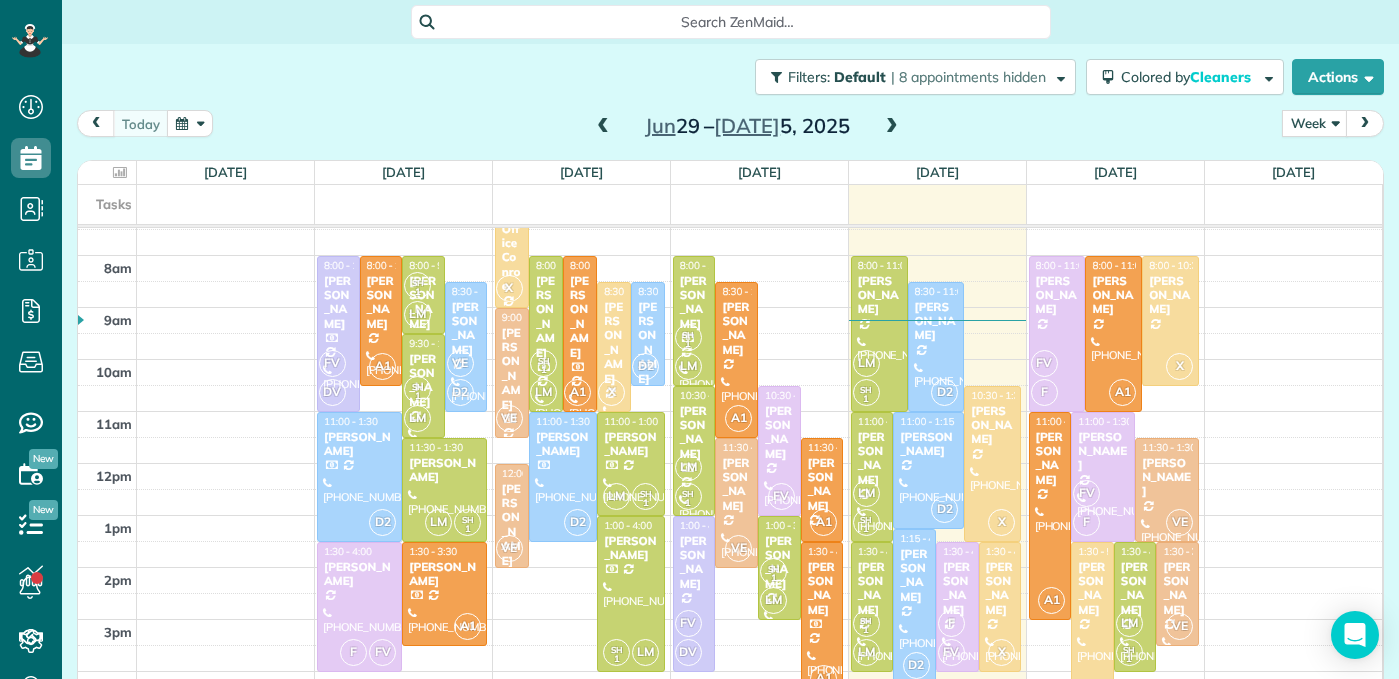 click on "today   Week Day Week Month Jun  29 –  Jul  5, 2025" at bounding box center [730, 128] 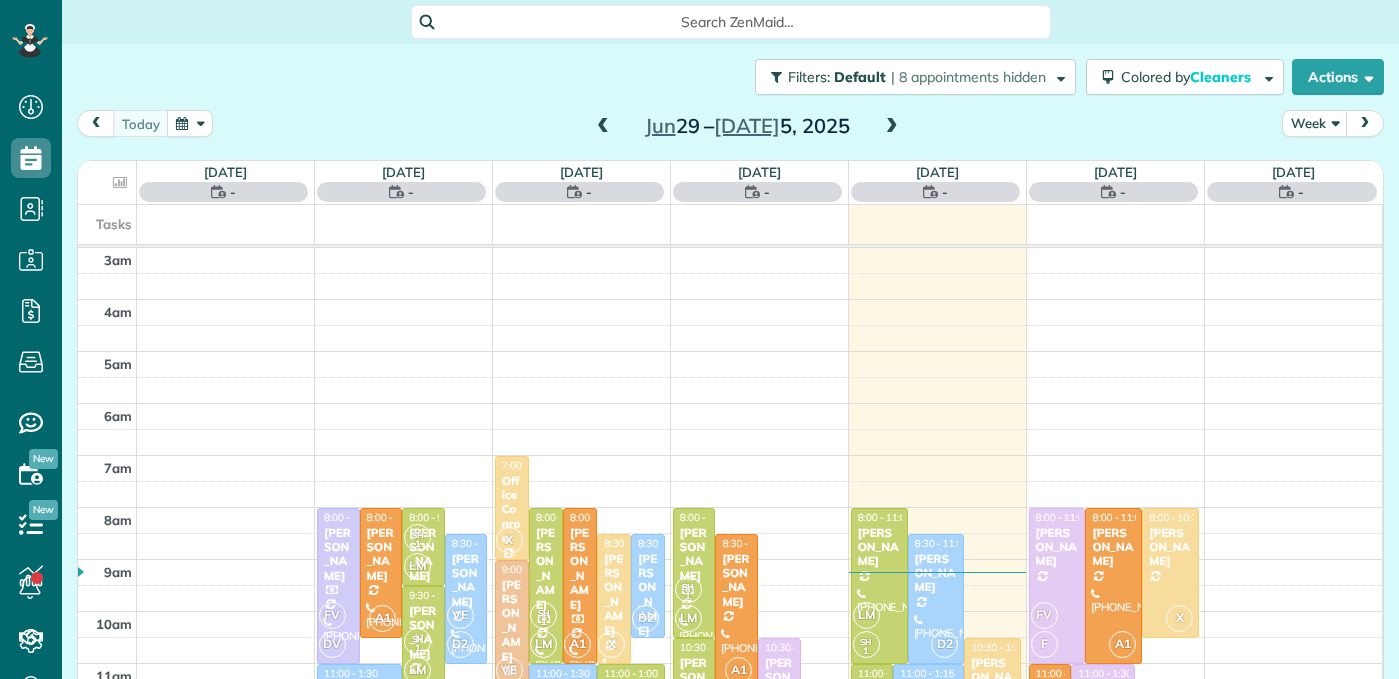scroll, scrollTop: 0, scrollLeft: 0, axis: both 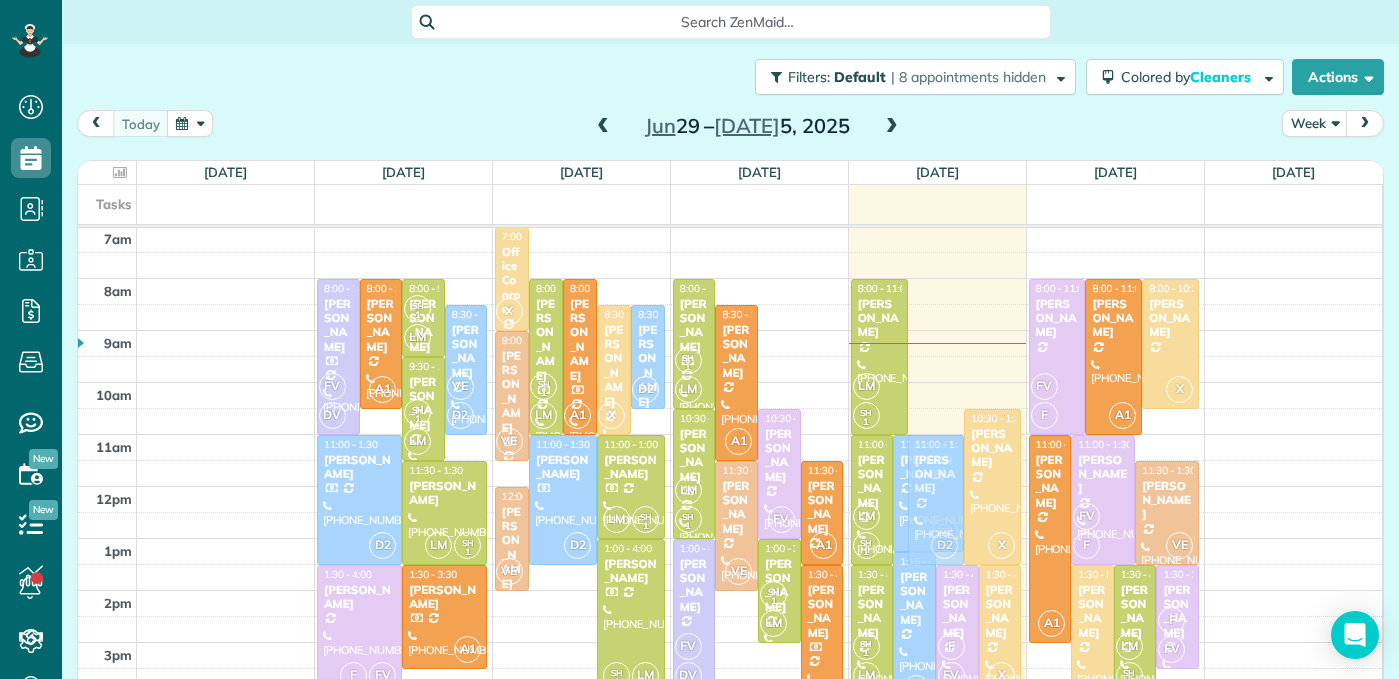 drag, startPoint x: 940, startPoint y: 361, endPoint x: 929, endPoint y: 488, distance: 127.47549 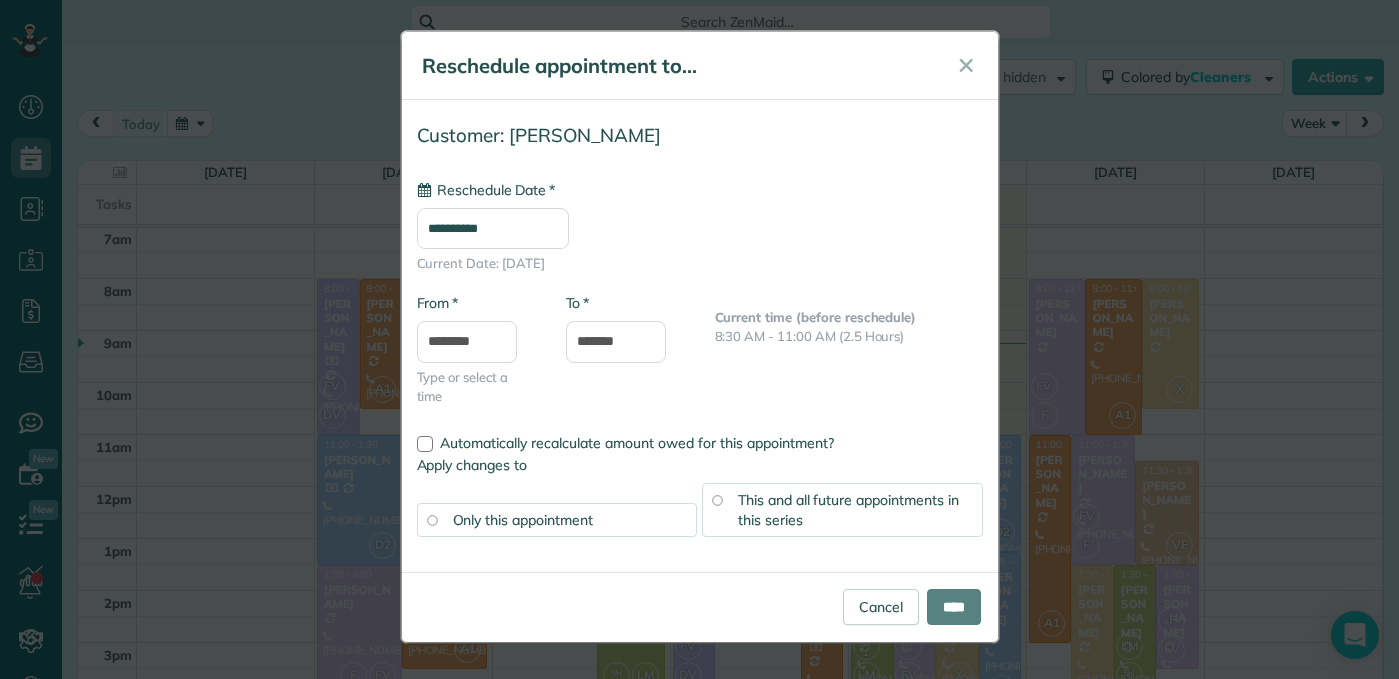 type on "**********" 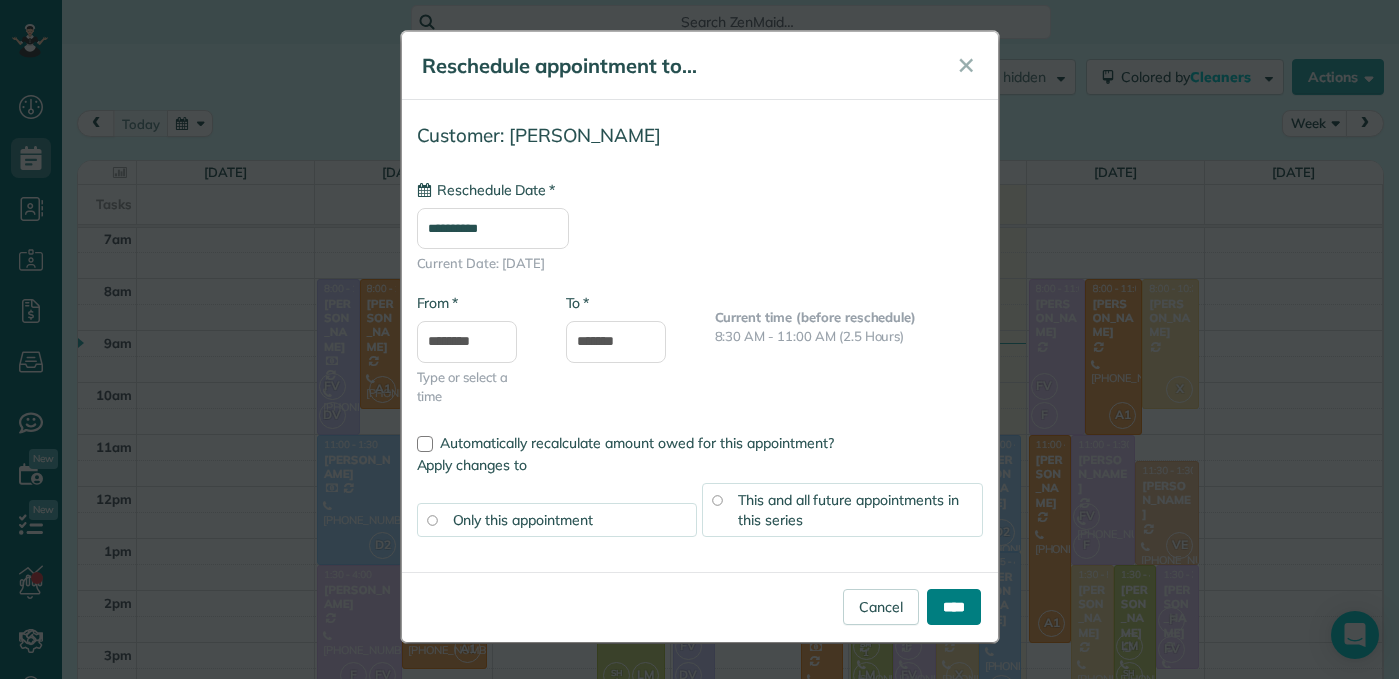 click on "****" at bounding box center [954, 607] 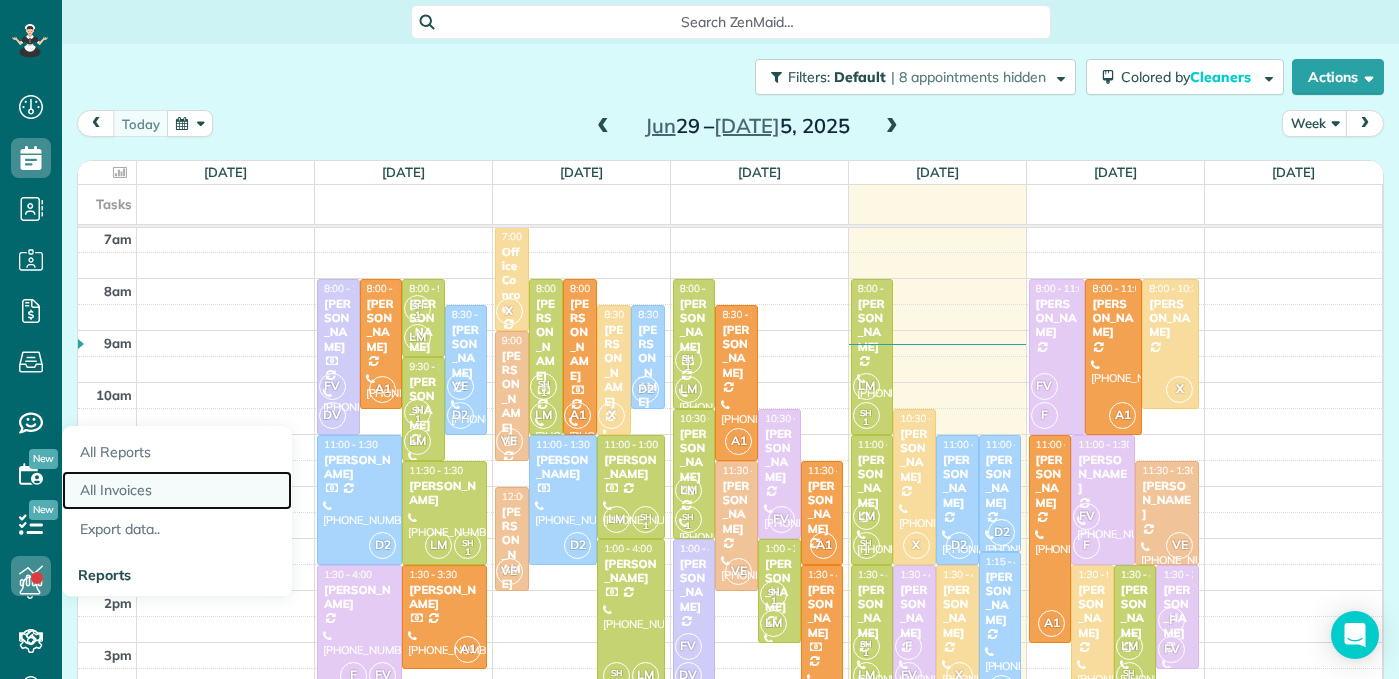 click on "All Invoices" at bounding box center (177, 490) 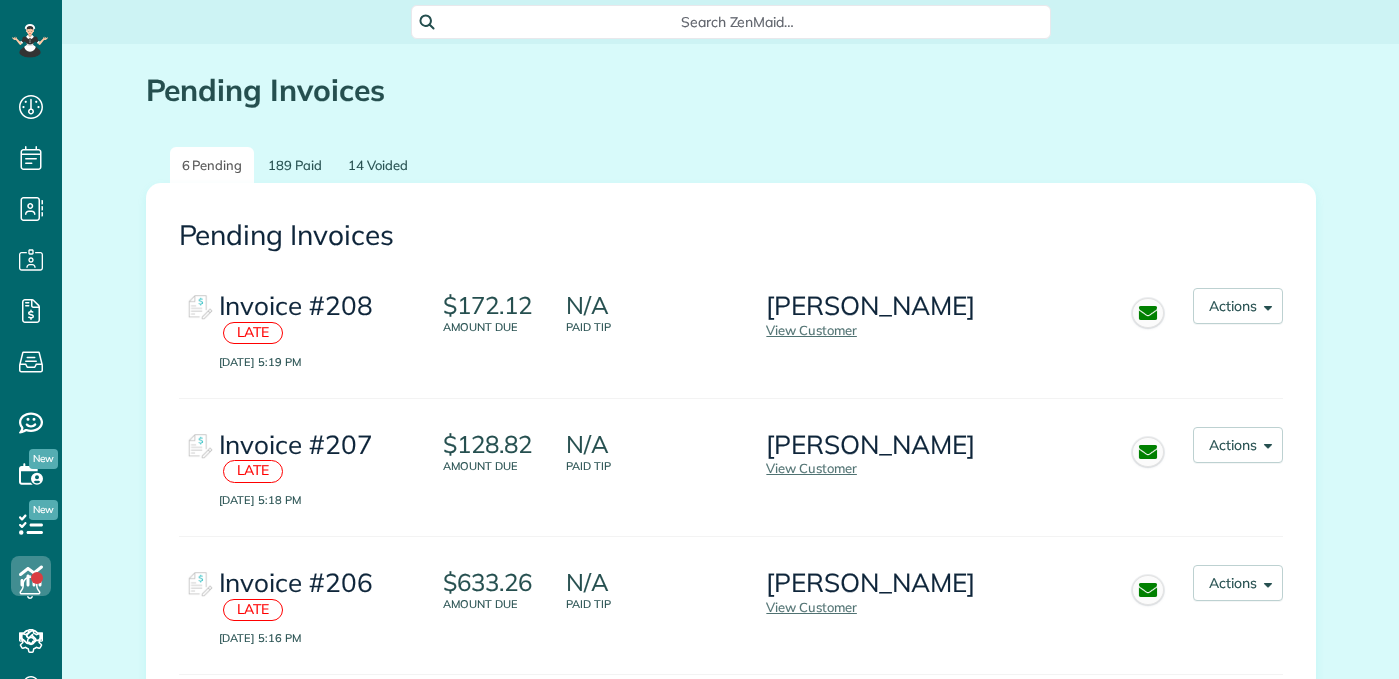 scroll, scrollTop: 0, scrollLeft: 0, axis: both 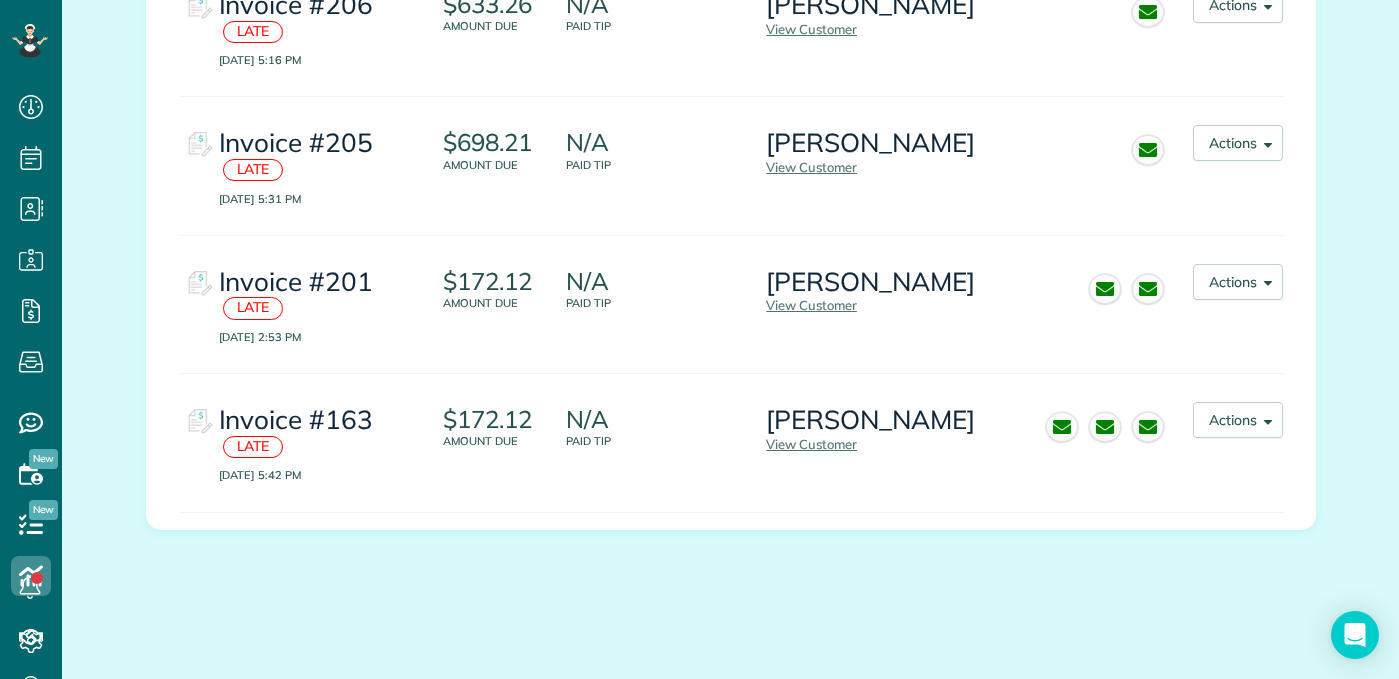 click at bounding box center [199, 145] 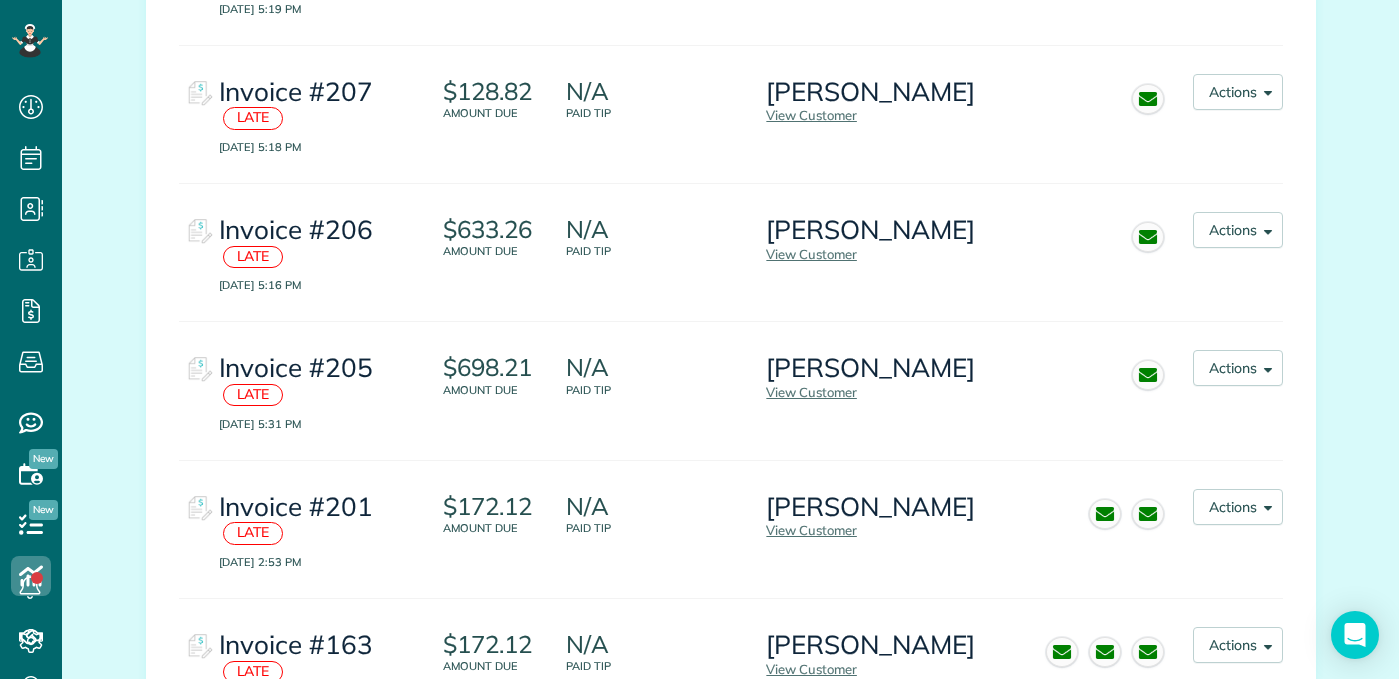 scroll, scrollTop: 350, scrollLeft: 0, axis: vertical 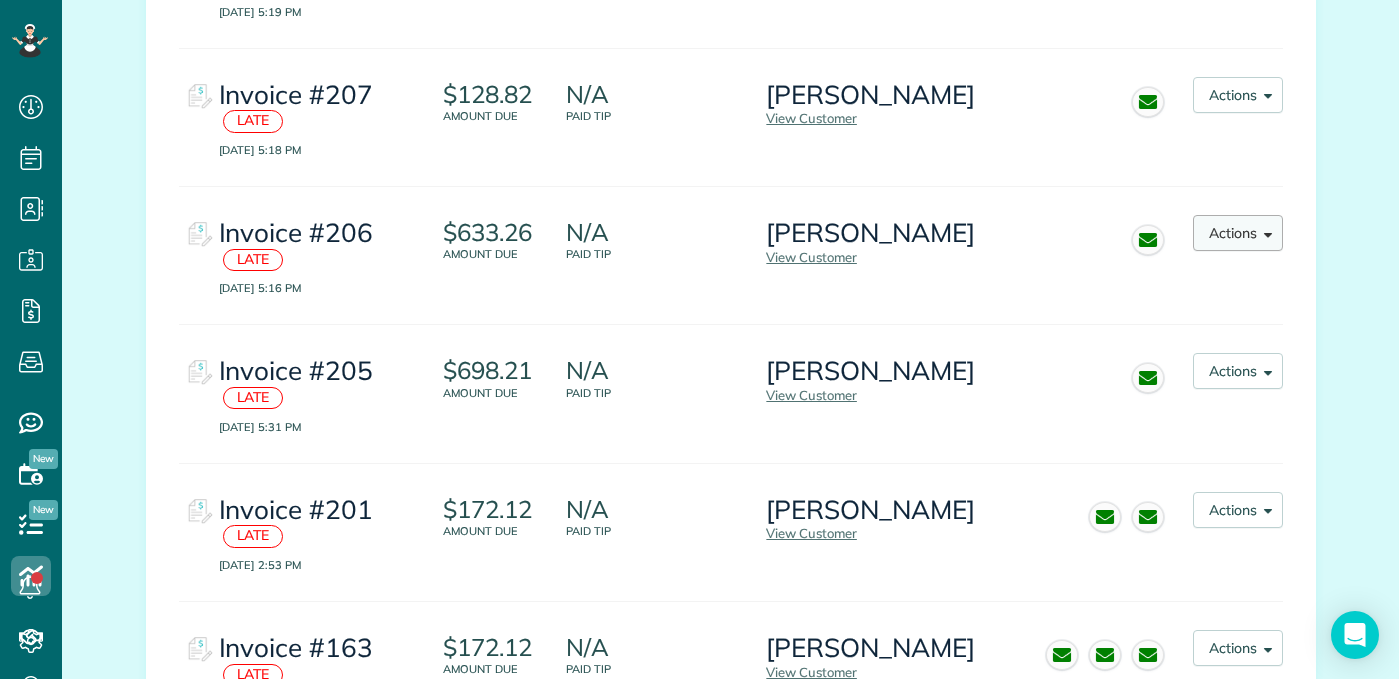 click on "Actions" at bounding box center (1238, 233) 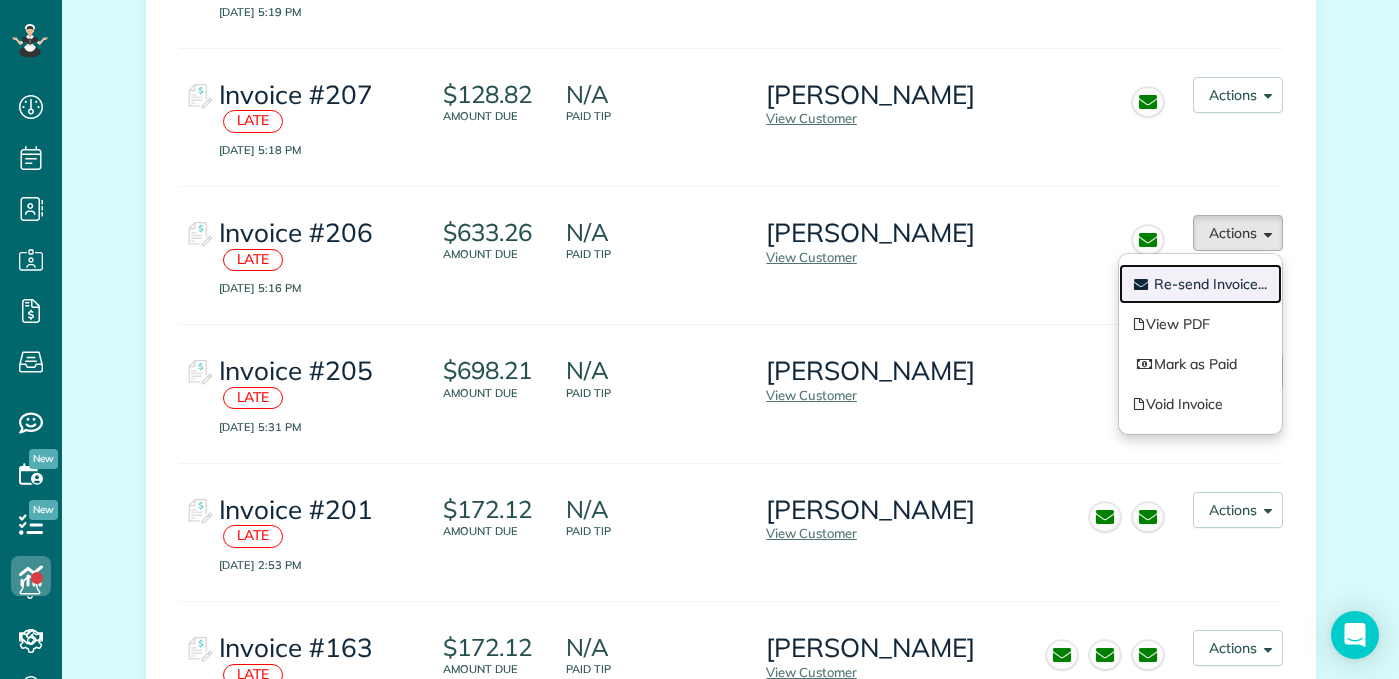 click on "Re-send Invoice..." at bounding box center [1210, 284] 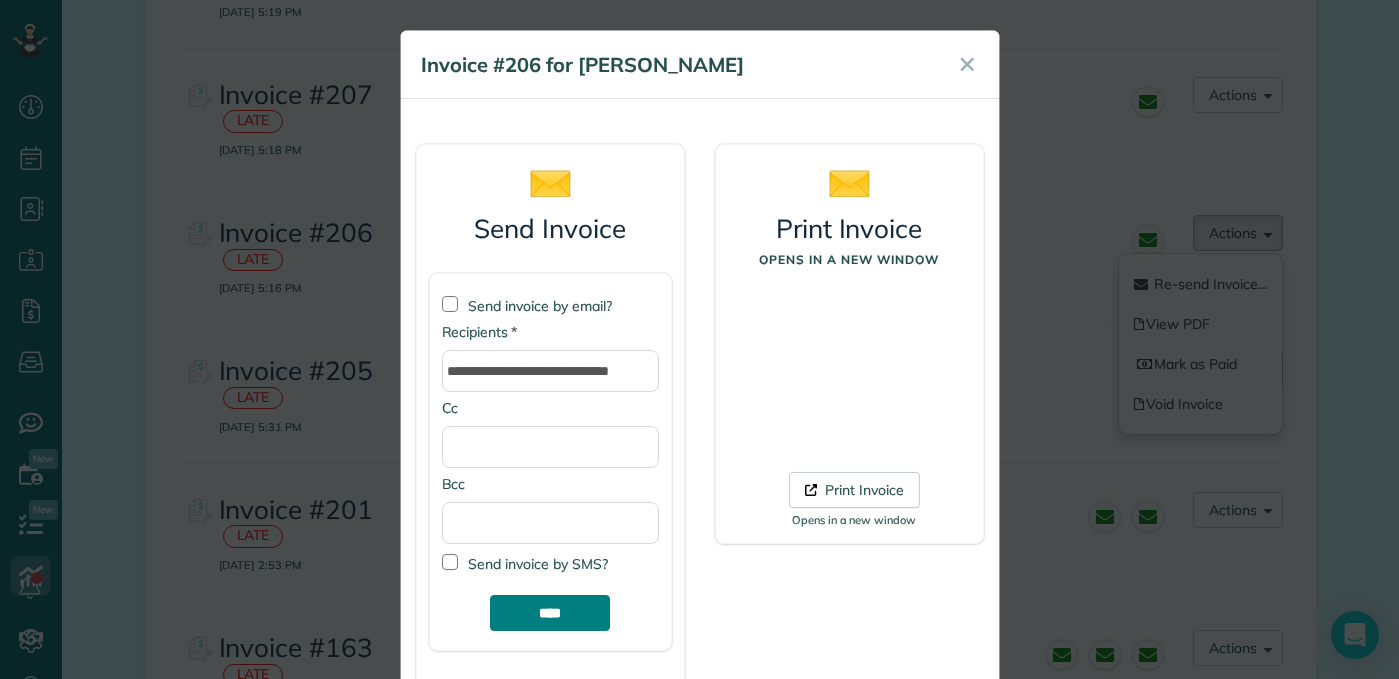 click on "****" at bounding box center [550, 613] 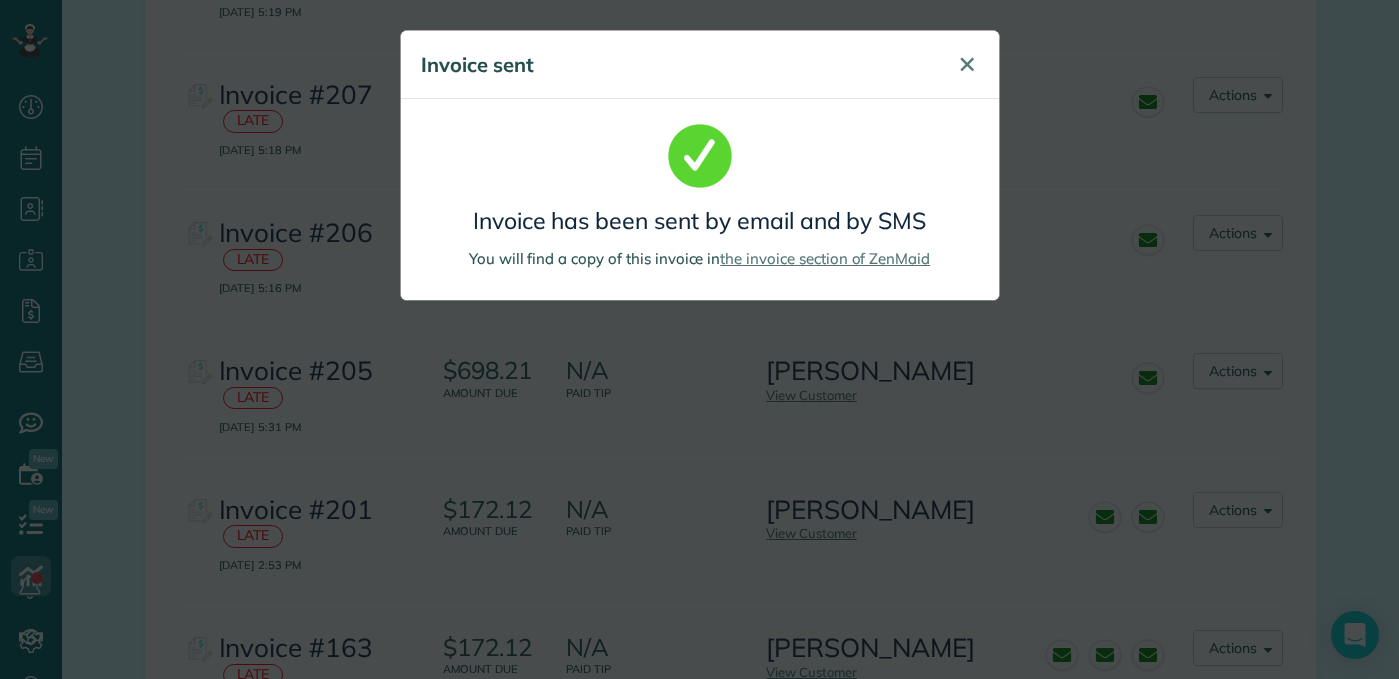 click on "✕" at bounding box center [967, 64] 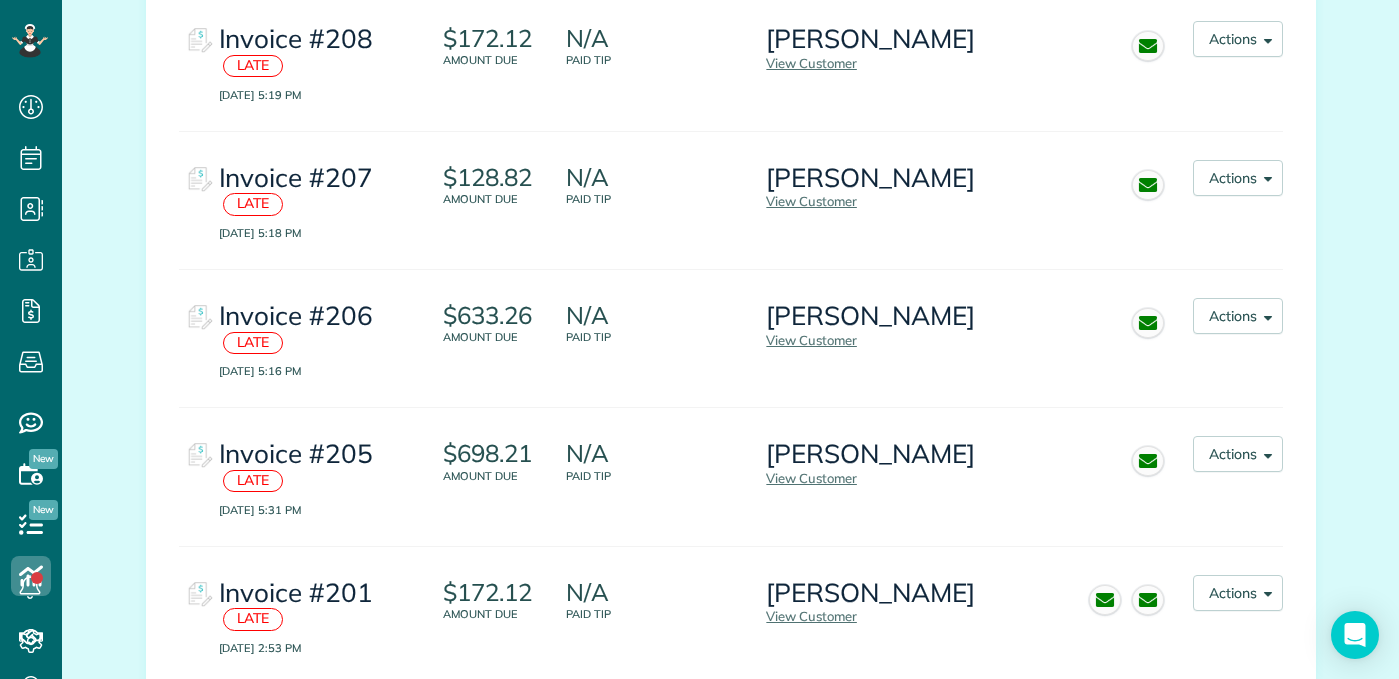 scroll, scrollTop: 256, scrollLeft: 0, axis: vertical 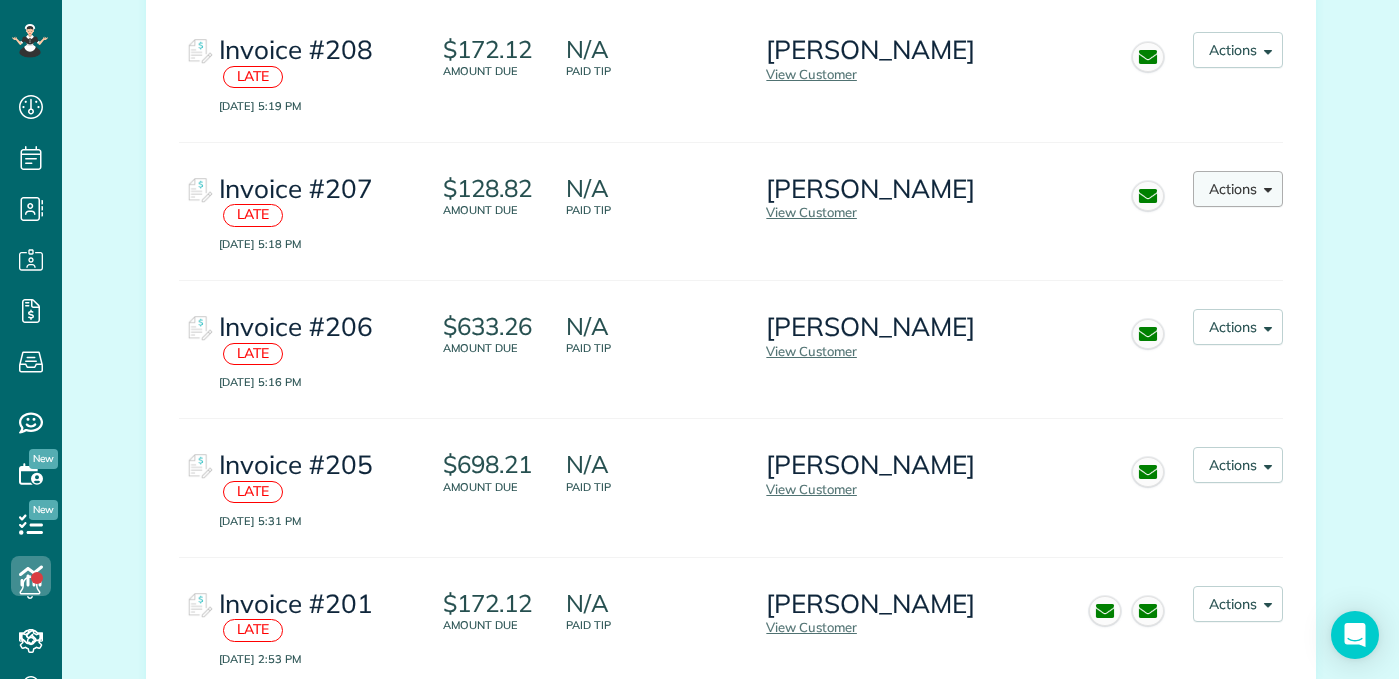 click on "Actions" at bounding box center [1238, 189] 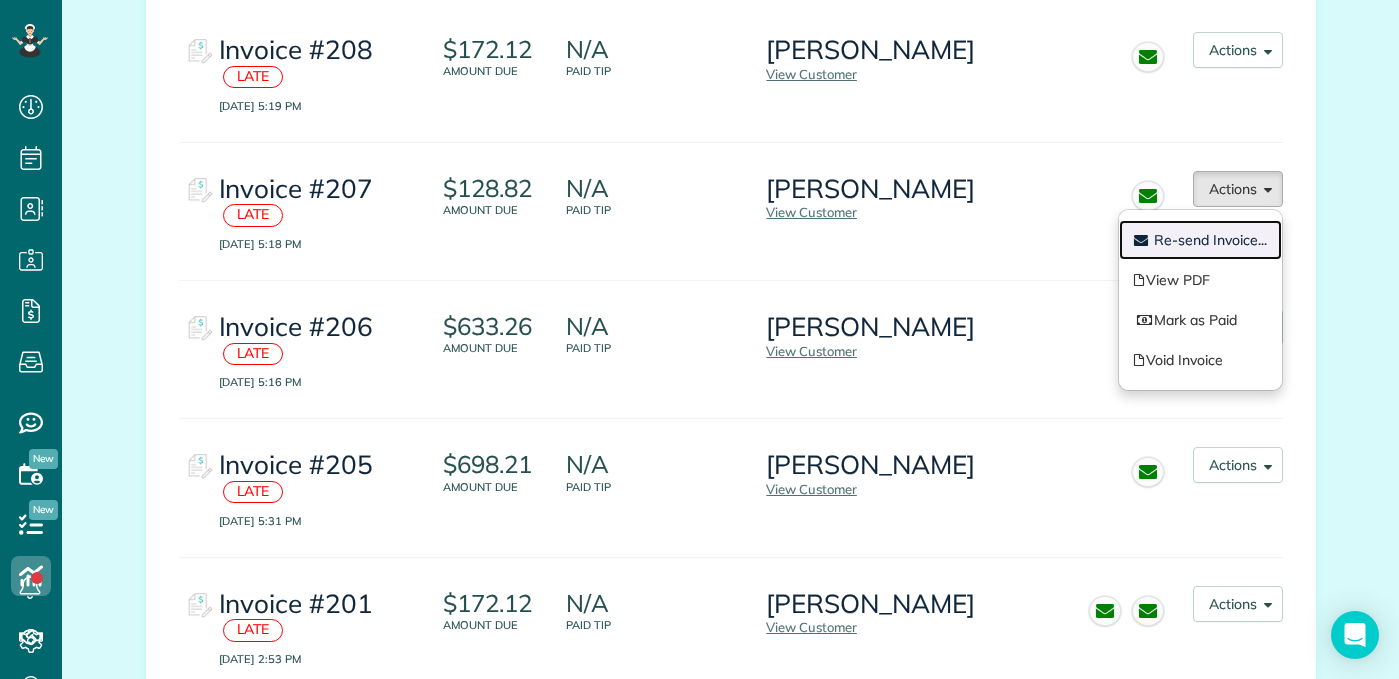 click on "Re-send Invoice..." at bounding box center [1210, 240] 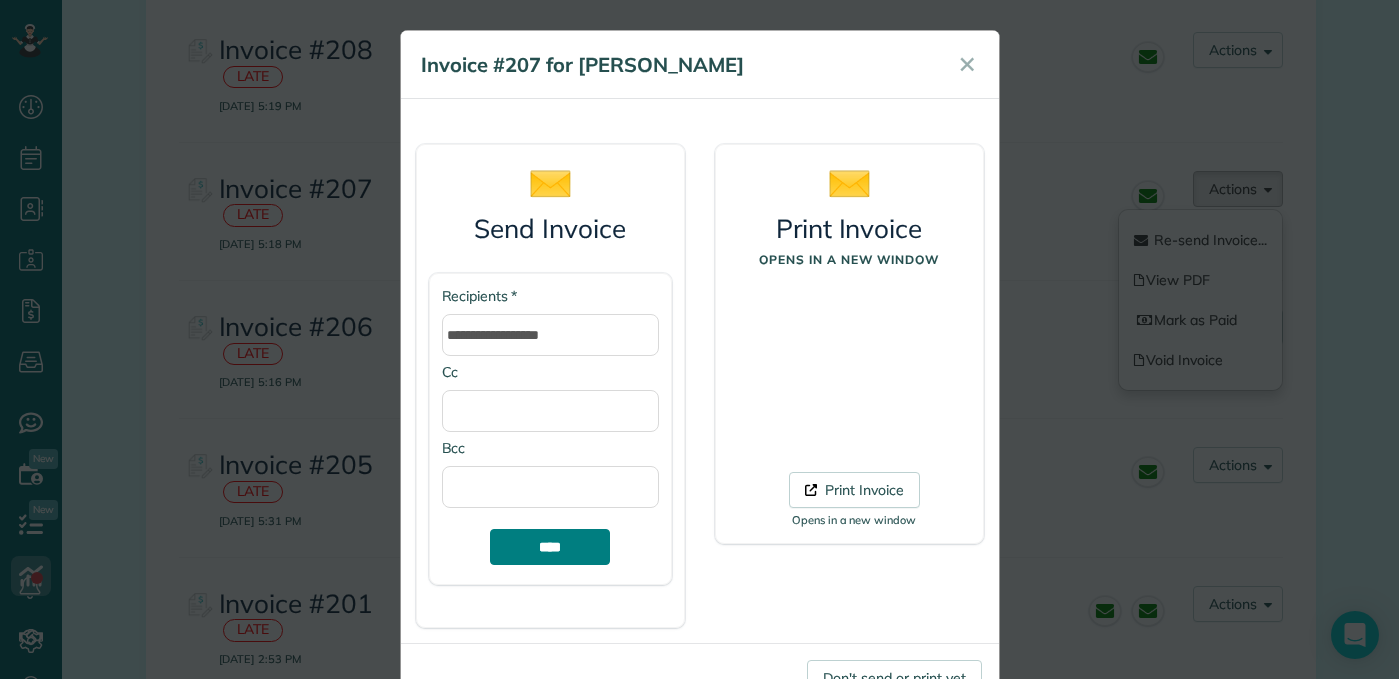 click on "****" at bounding box center [550, 547] 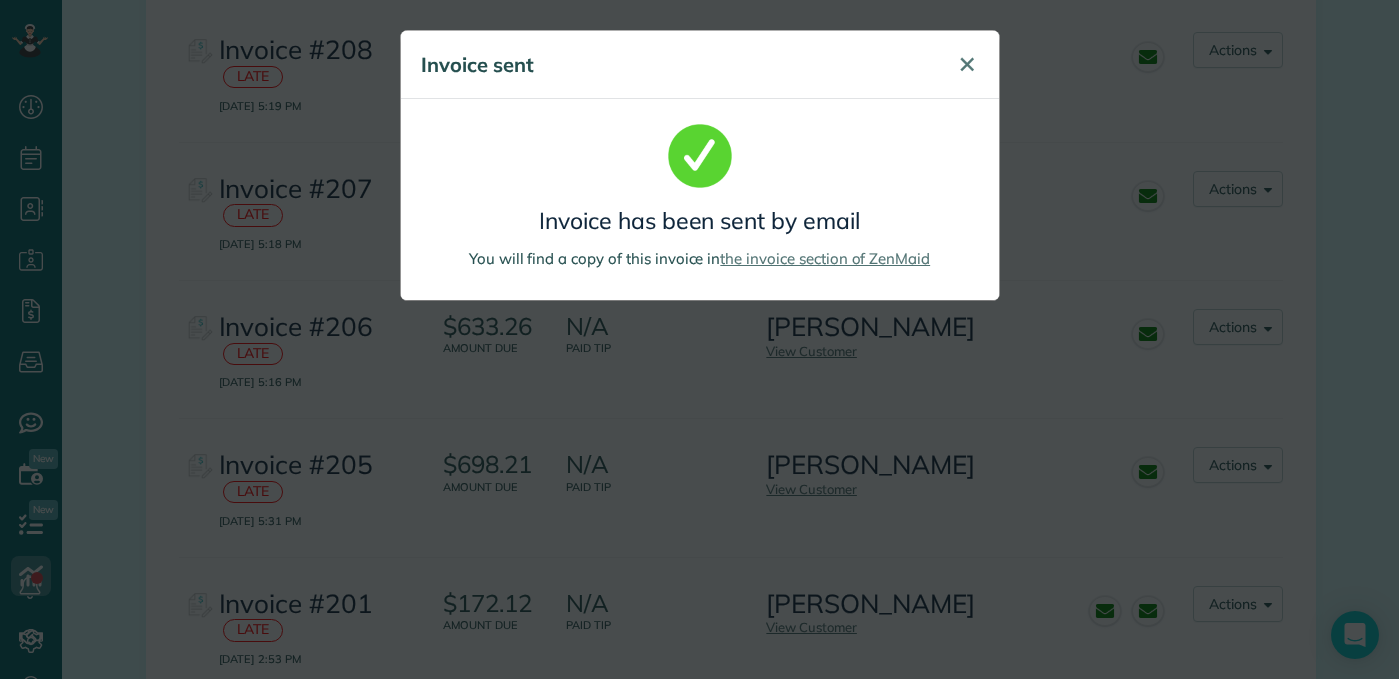 click on "✕" at bounding box center [967, 64] 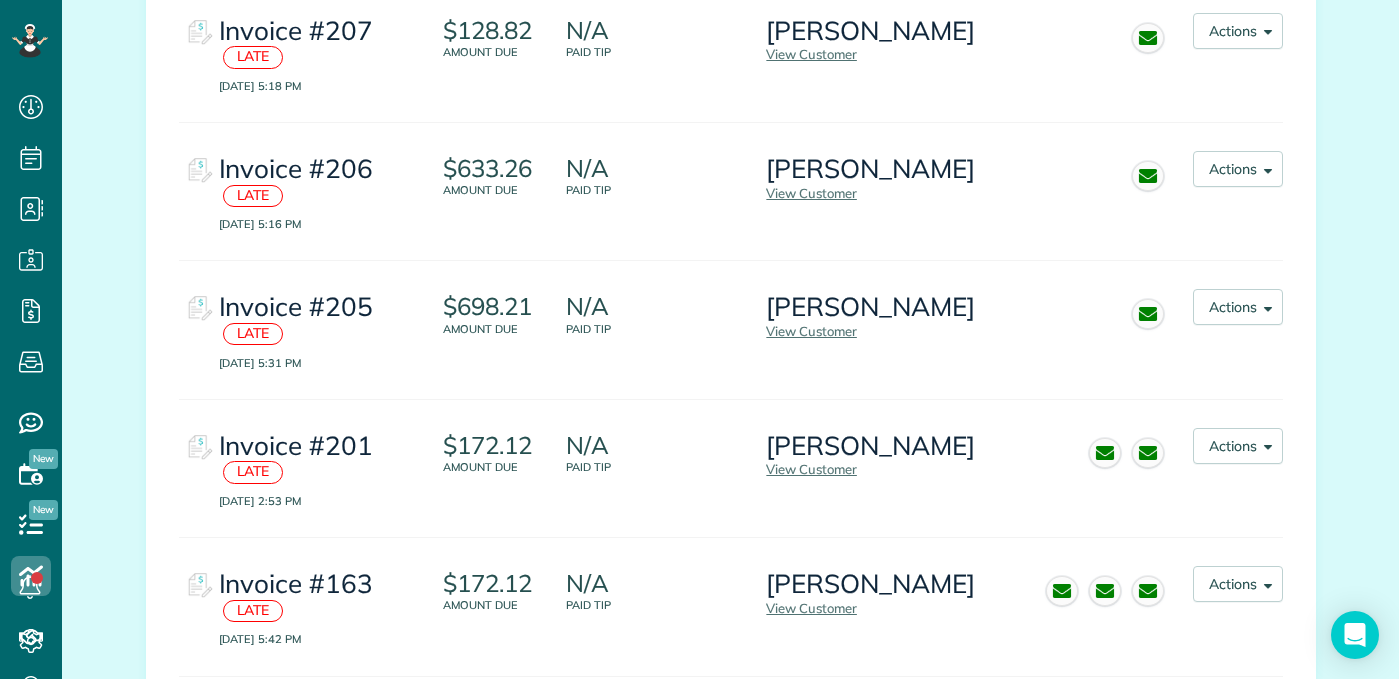 scroll, scrollTop: 442, scrollLeft: 0, axis: vertical 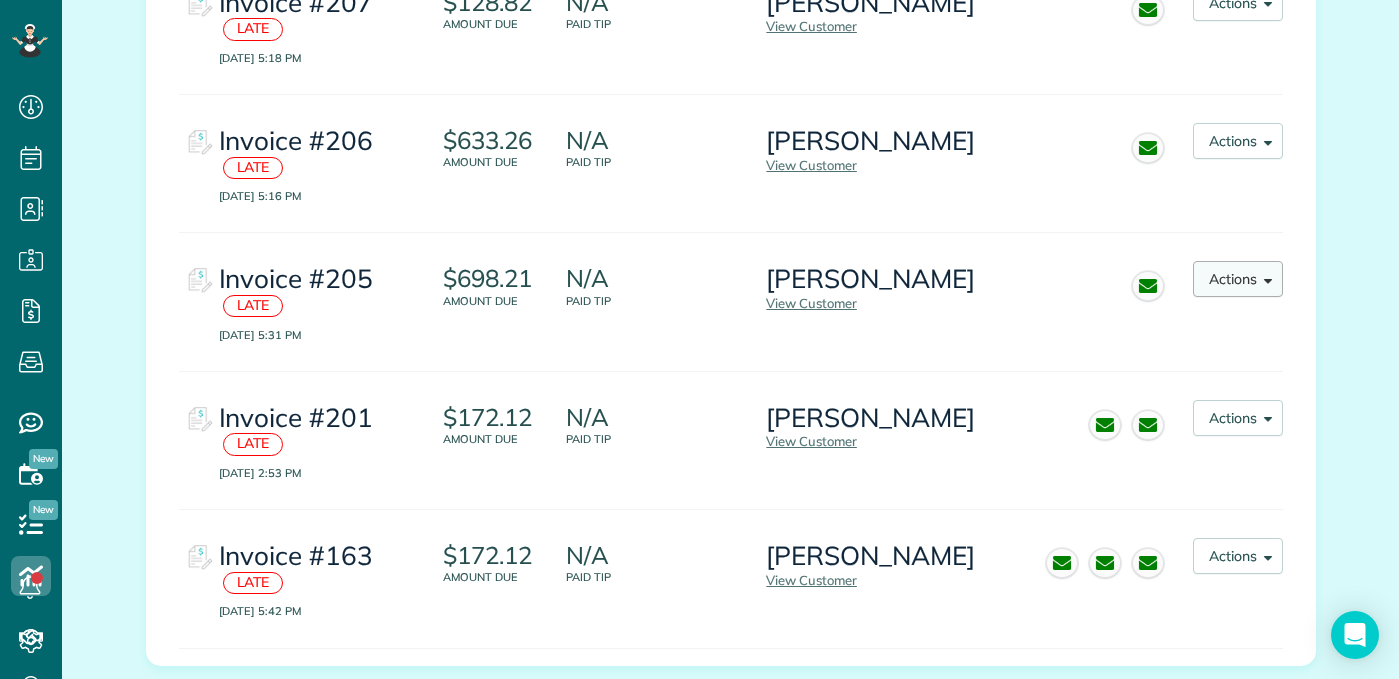 click at bounding box center [1264, 278] 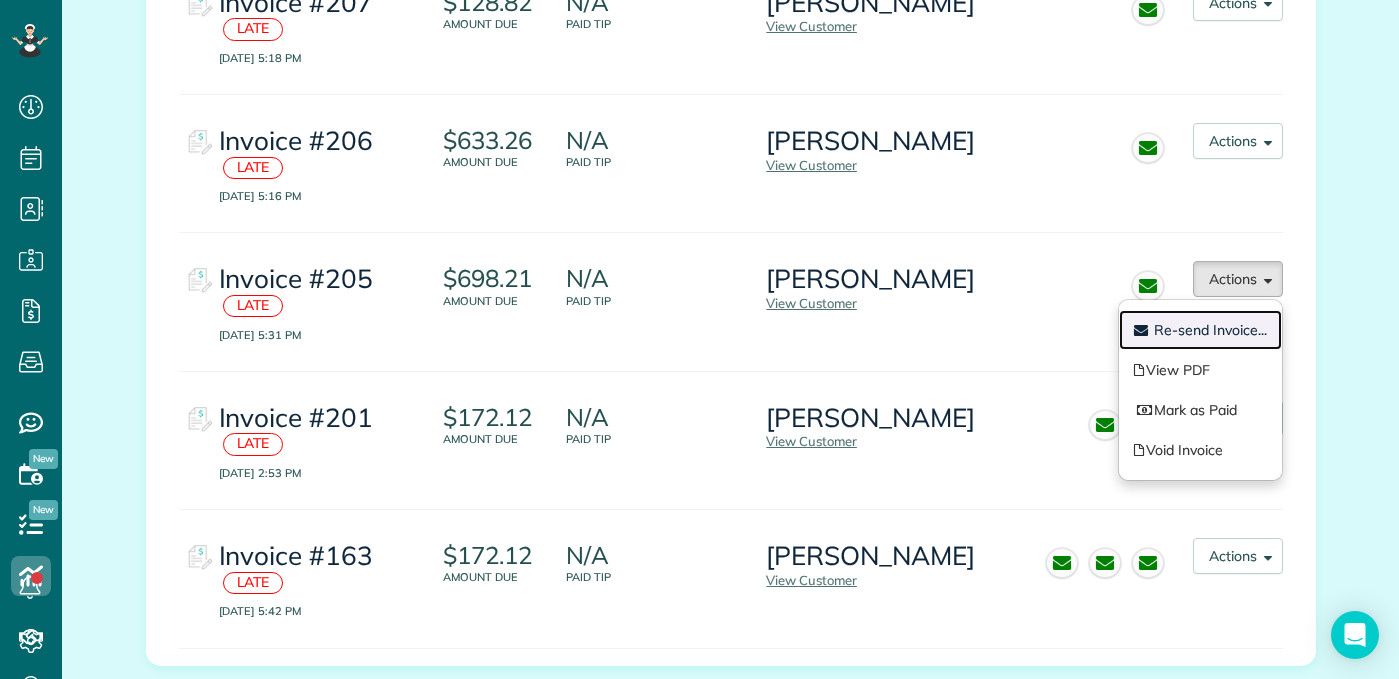 click on "Re-send Invoice..." at bounding box center (1210, 330) 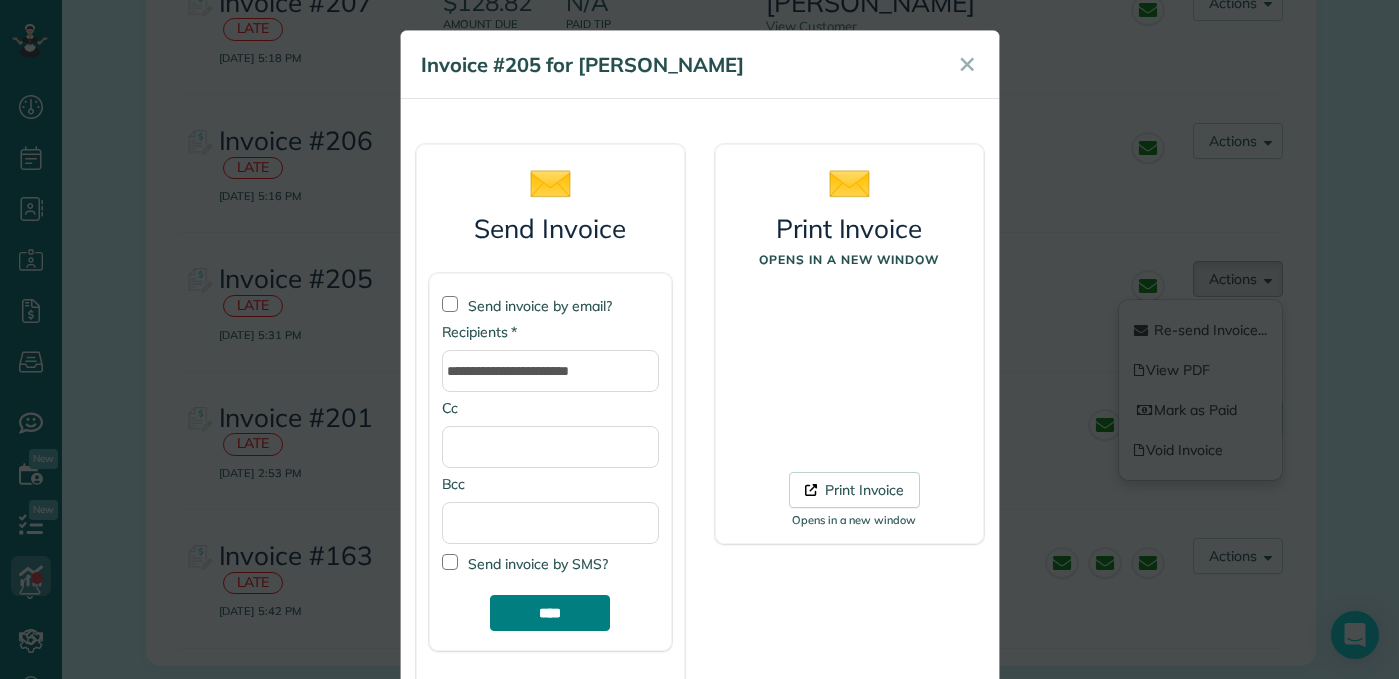 click on "****" at bounding box center (550, 613) 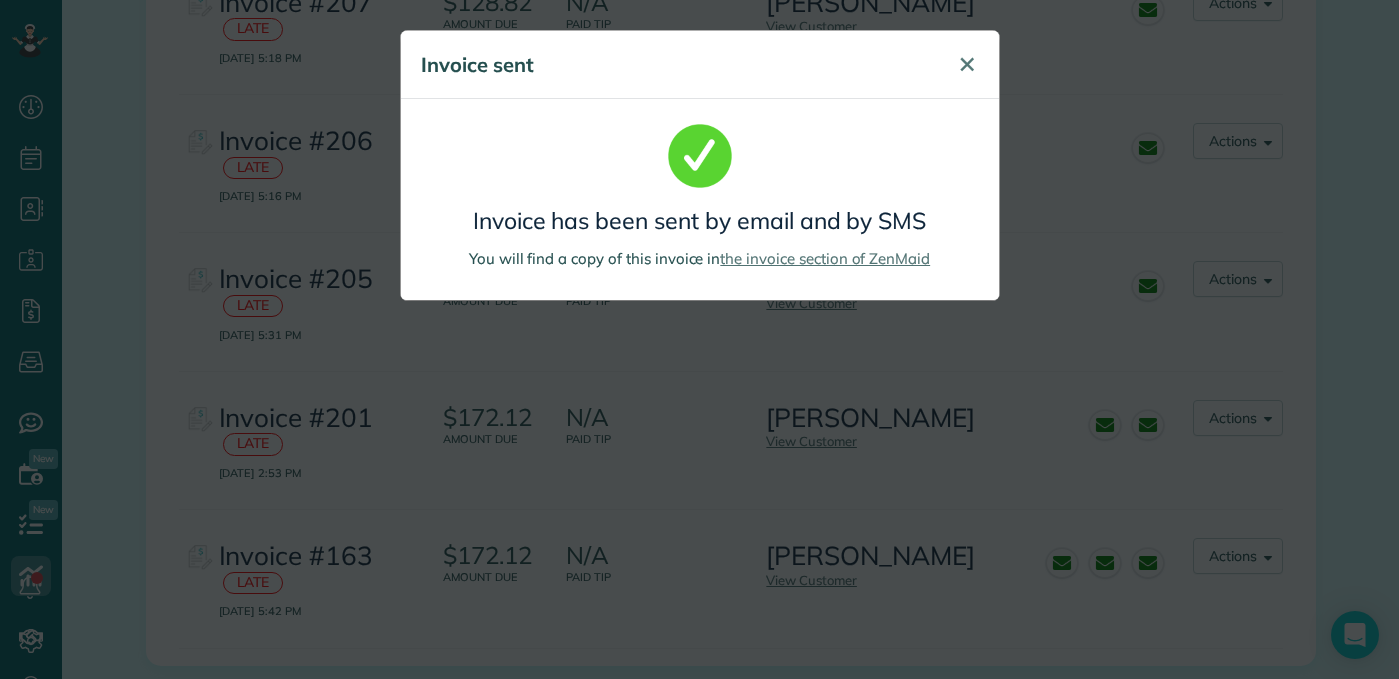 click on "✕" at bounding box center (967, 64) 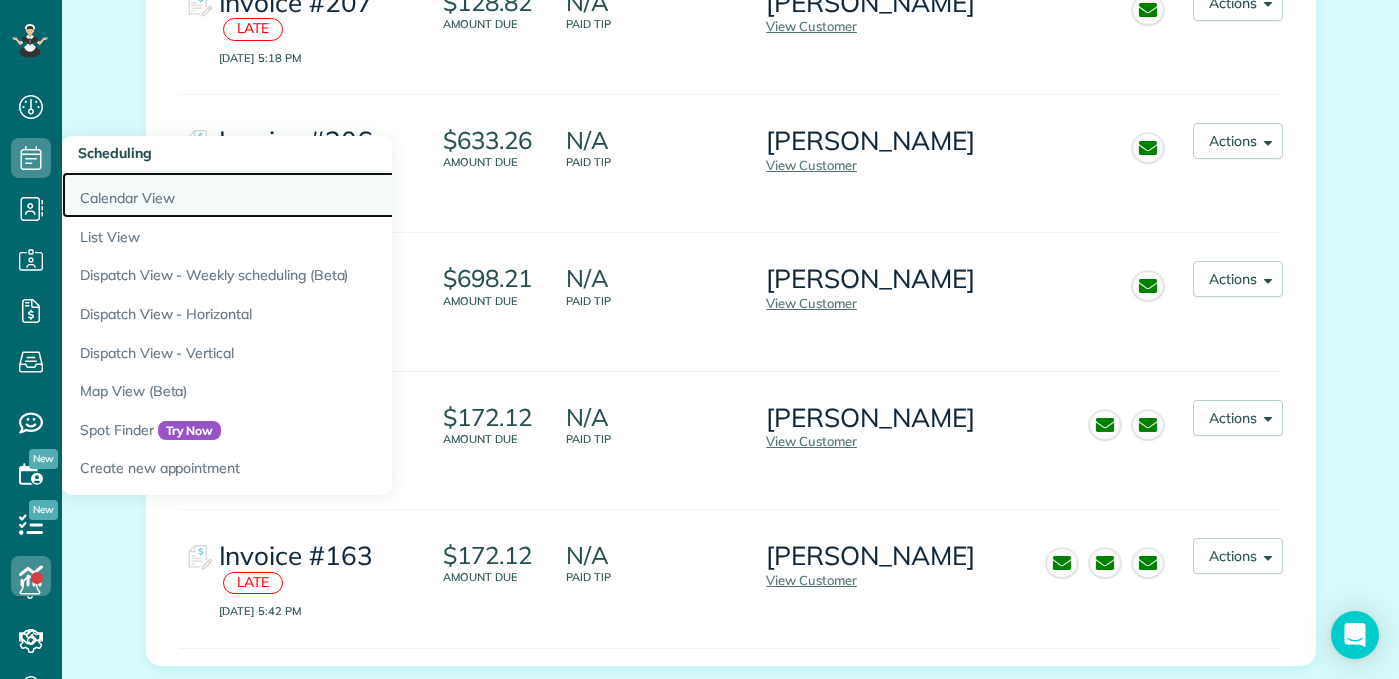 click on "Calendar View" at bounding box center [312, 195] 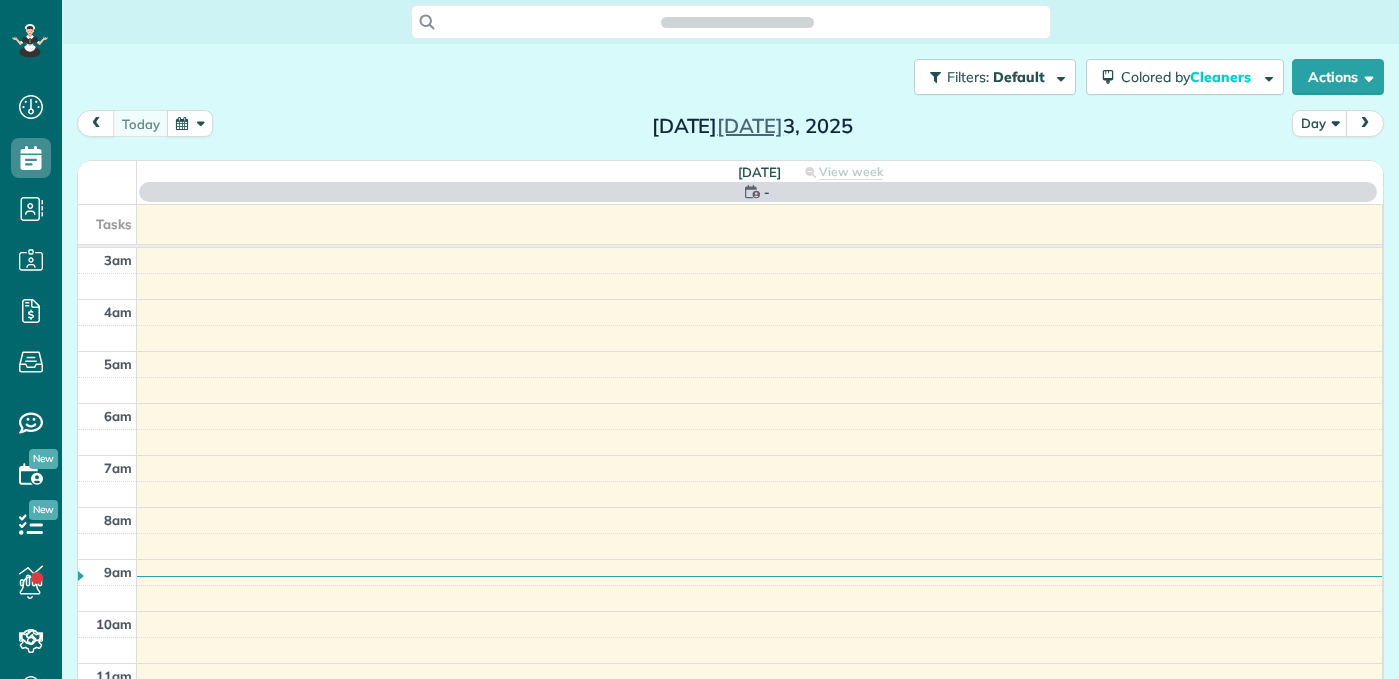 scroll, scrollTop: 0, scrollLeft: 0, axis: both 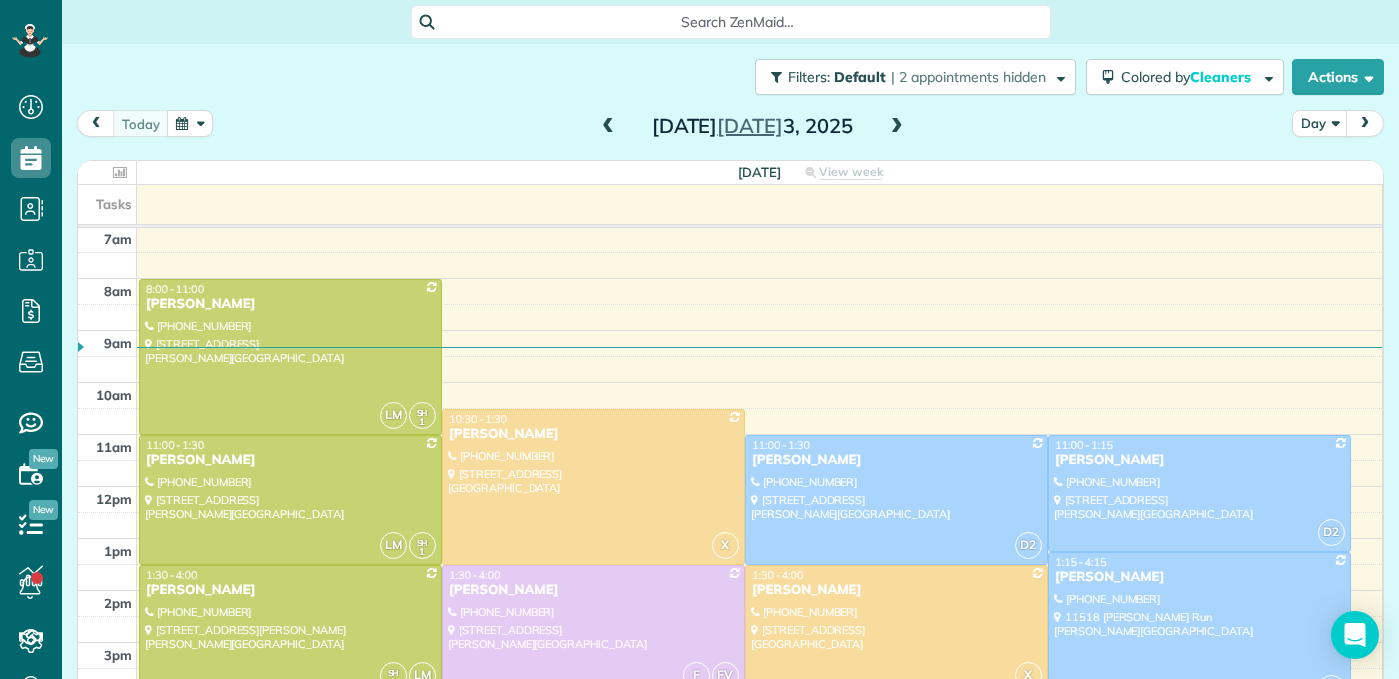 click at bounding box center [608, 127] 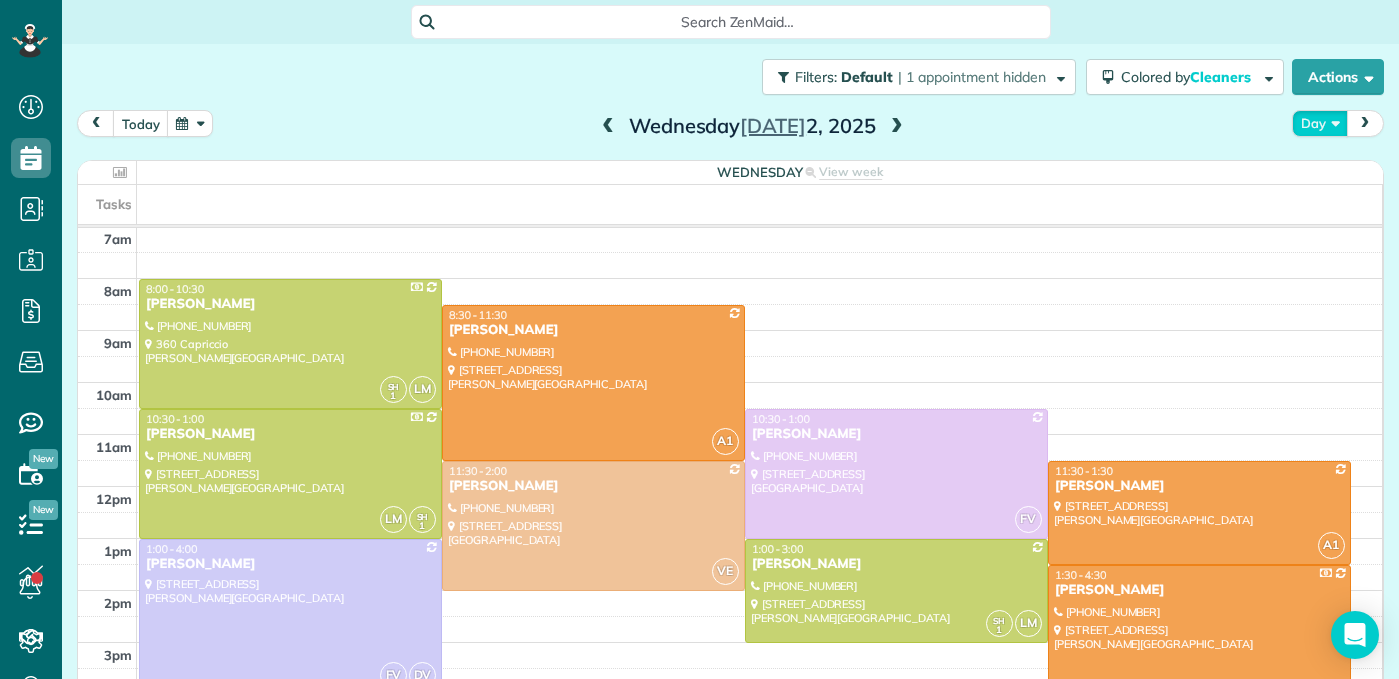 click on "Day" at bounding box center (1320, 123) 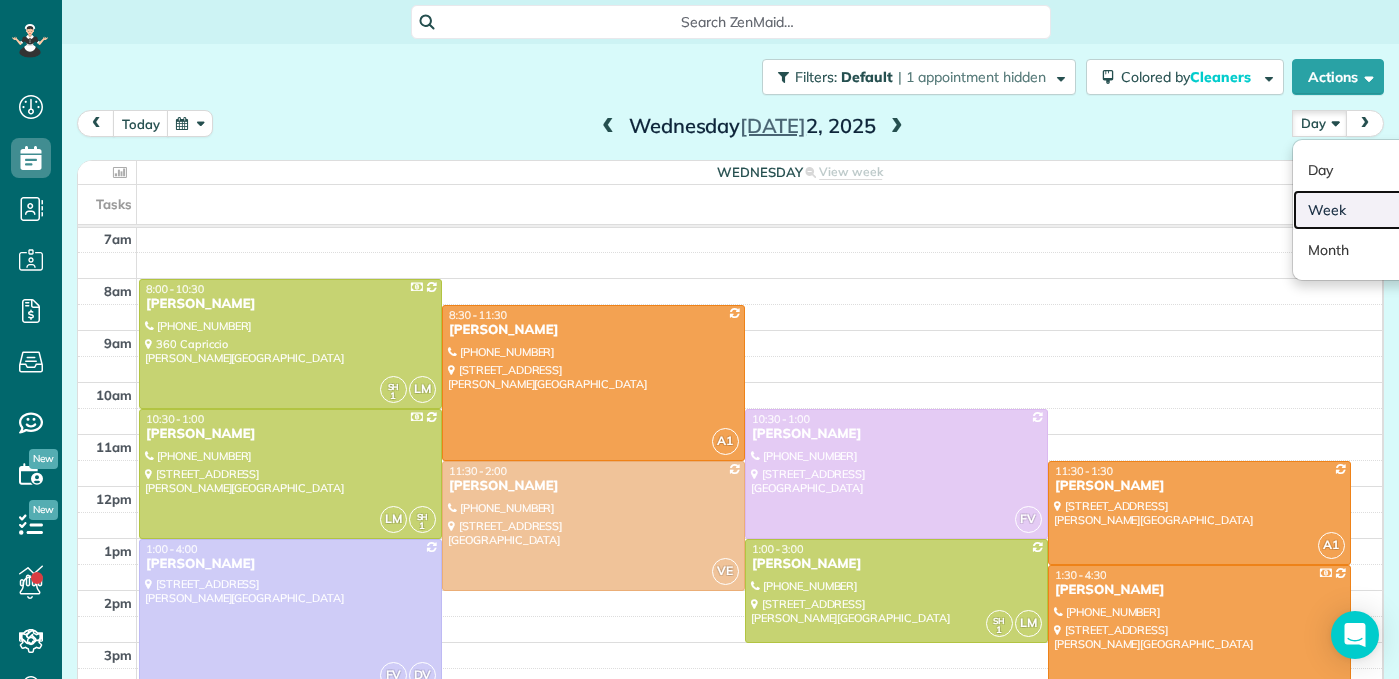 click on "Week" at bounding box center [1372, 210] 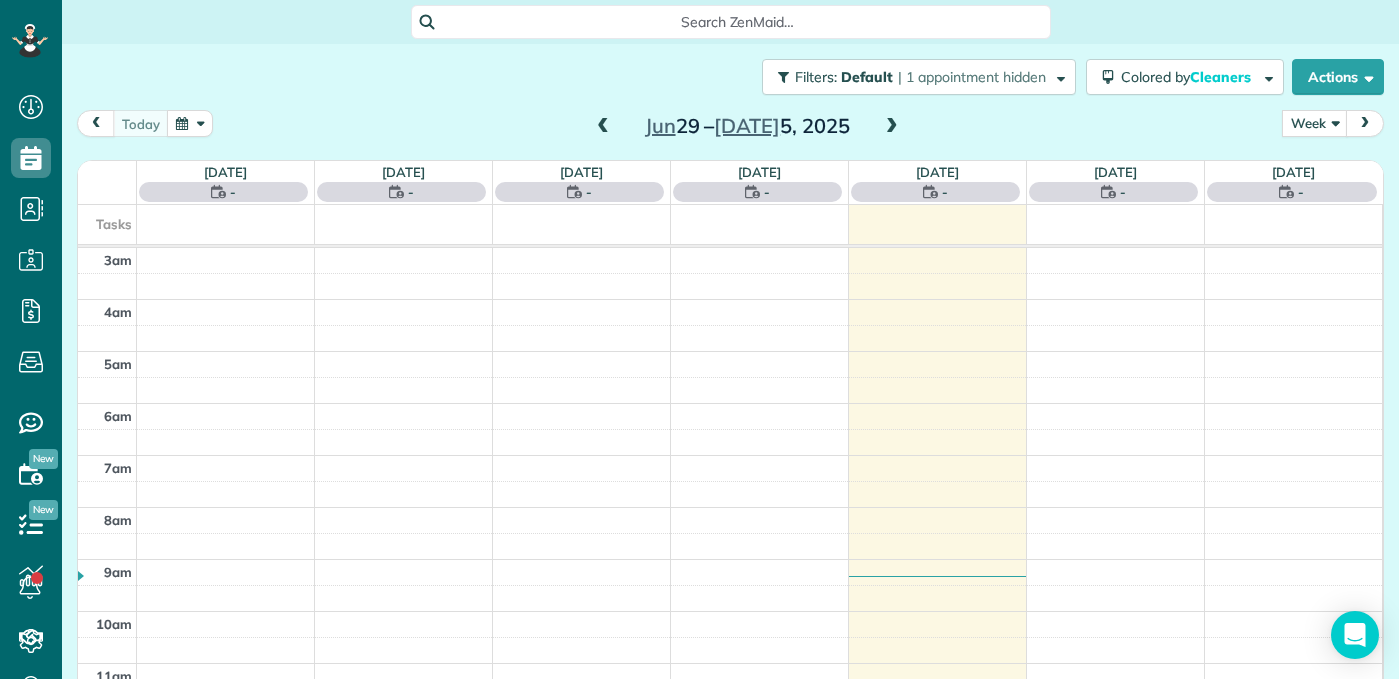 scroll, scrollTop: 209, scrollLeft: 0, axis: vertical 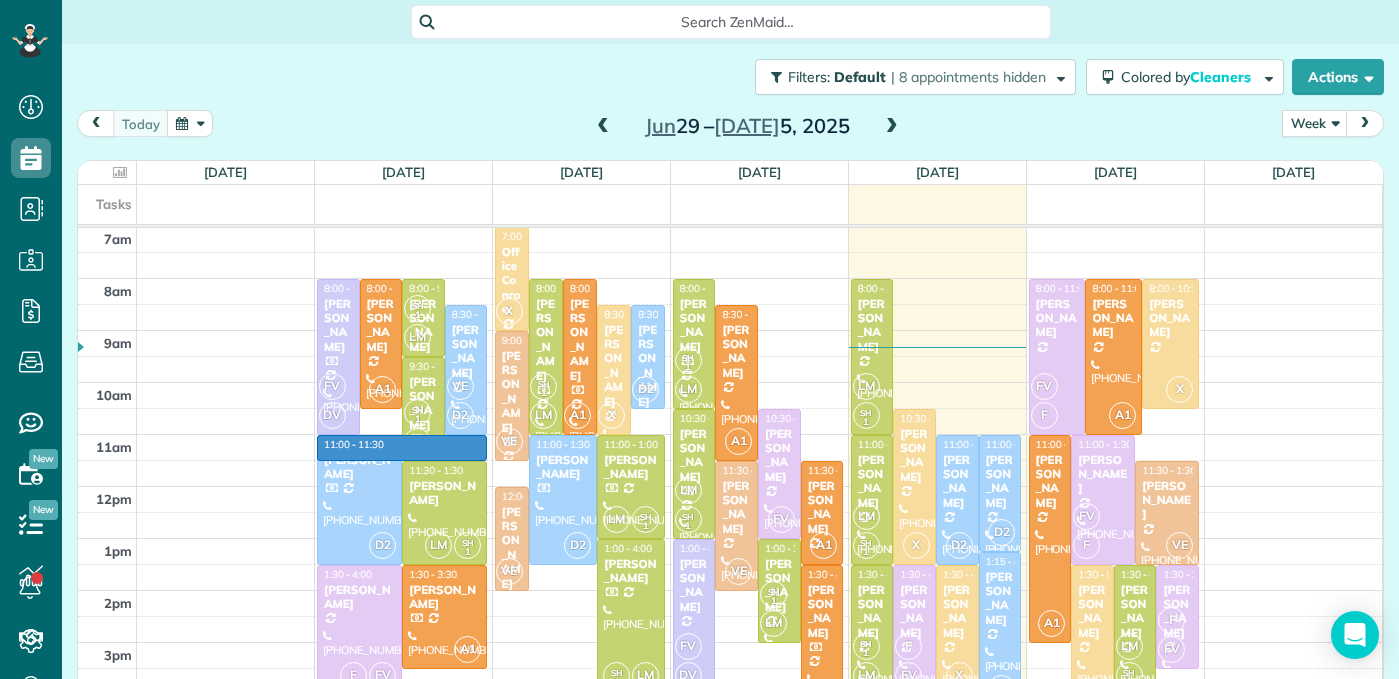 click on "3am 4am 5am 6am 7am 8am 9am 10am 11am 12pm 1pm 2pm 3pm 4pm 5pm 11:00 - 11:30 FV DV 8:00 - 11:00 [PERSON_NAME] [PHONE_NUMBER] [STREET_ADDRESS][PERSON_NAME] A1 8:00 - 10:30 [PERSON_NAME] [PHONE_NUMBER] [STREET_ADDRESS][PERSON_NAME] SH 1 LM 8:00 - 9:30 [PERSON_NAME] [PHONE_NUMBER] 115 [GEOGRAPHIC_DATA] Cr. [PERSON_NAME][GEOGRAPHIC_DATA] VE D2 8:30 - 11:00 [PERSON_NAME] [PHONE_NUMBER] [STREET_ADDRESS][PERSON_NAME] SH 1 LM 9:30 - 11:30 [PERSON_NAME] [PHONE_NUMBER] [STREET_ADDRESS][PERSON_NAME] D2 11:00 - 1:30 [PERSON_NAME] [PHONE_NUMBER] 129 Pepper Grass Pl. [PERSON_NAME][GEOGRAPHIC_DATA] LM SH 1 11:30 - 1:30 [PERSON_NAME] [PHONE_NUMBER] [STREET_ADDRESS][PERSON_NAME] FV 1:30 - 4:00 [PERSON_NAME] [PHONE_NUMBER] [STREET_ADDRESS] A1 1:30 - 3:30 [PERSON_NAME] [PHONE_NUMBER] [GEOGRAPHIC_DATA][PERSON_NAME] X 7:00 - 9:00 Office Conroe [PHONE_NUMBER] [STREET_ADDRESS] SH 1 LM 8:00 - 11:00 [PERSON_NAME] [PHONE_NUMBER] A1 X D2 1" at bounding box center [730, 408] 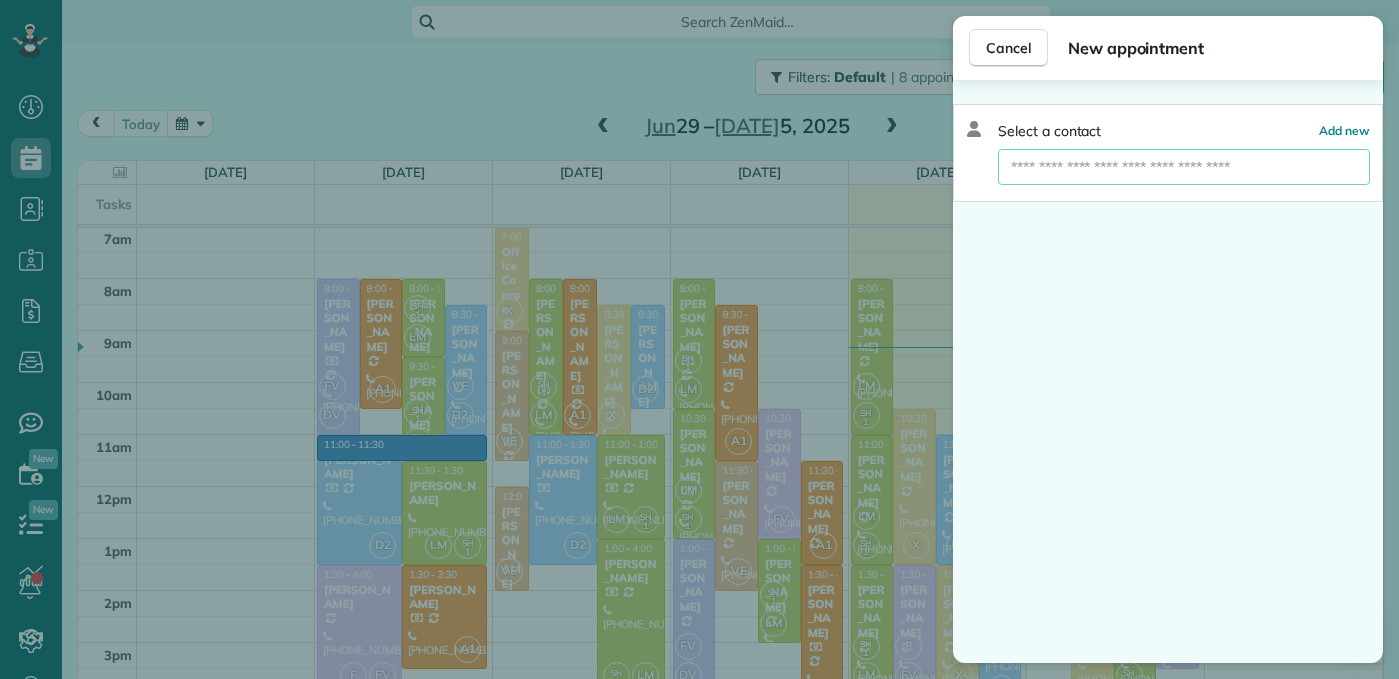 click at bounding box center [1184, 167] 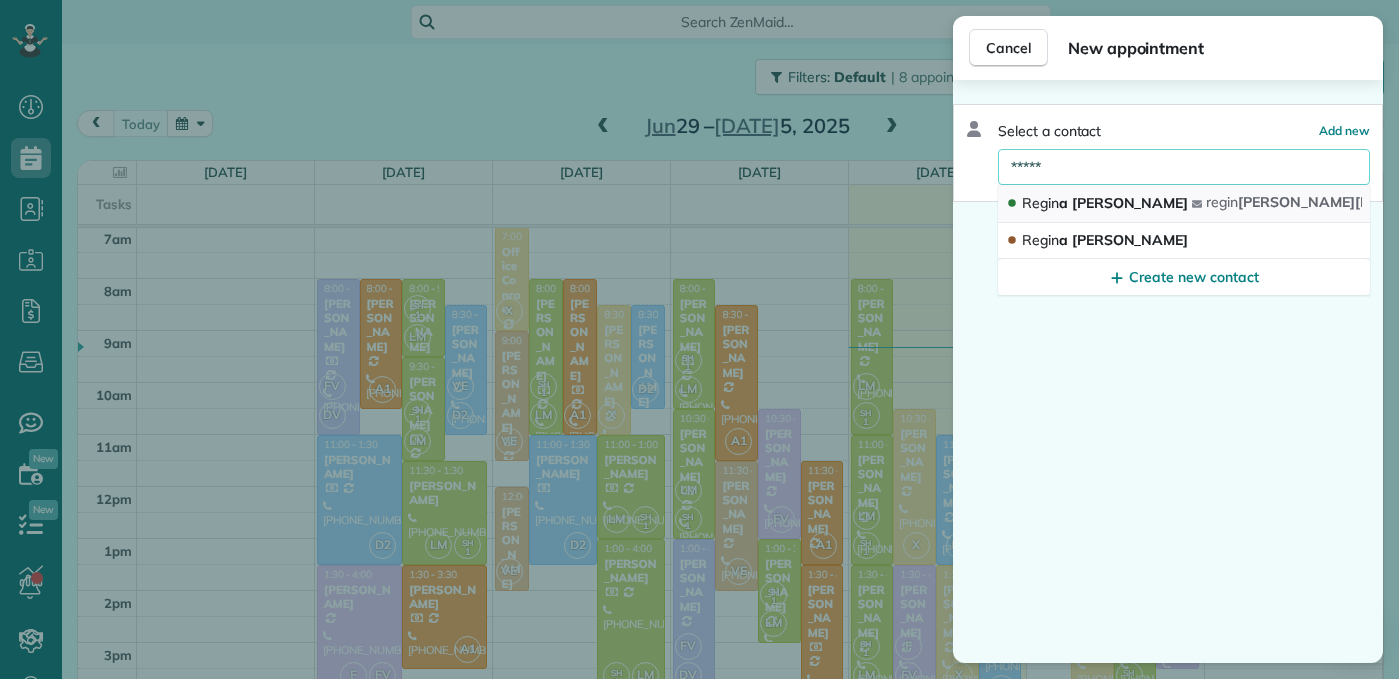 type on "*****" 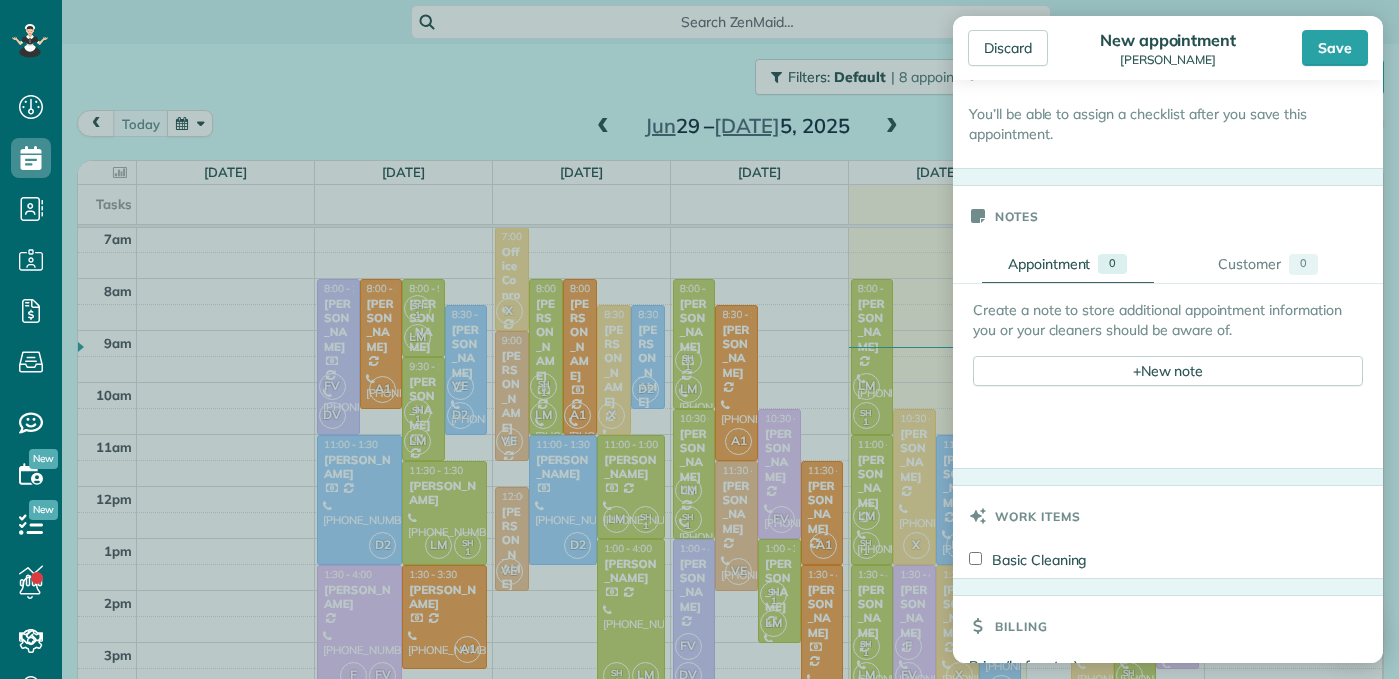 scroll, scrollTop: 793, scrollLeft: 0, axis: vertical 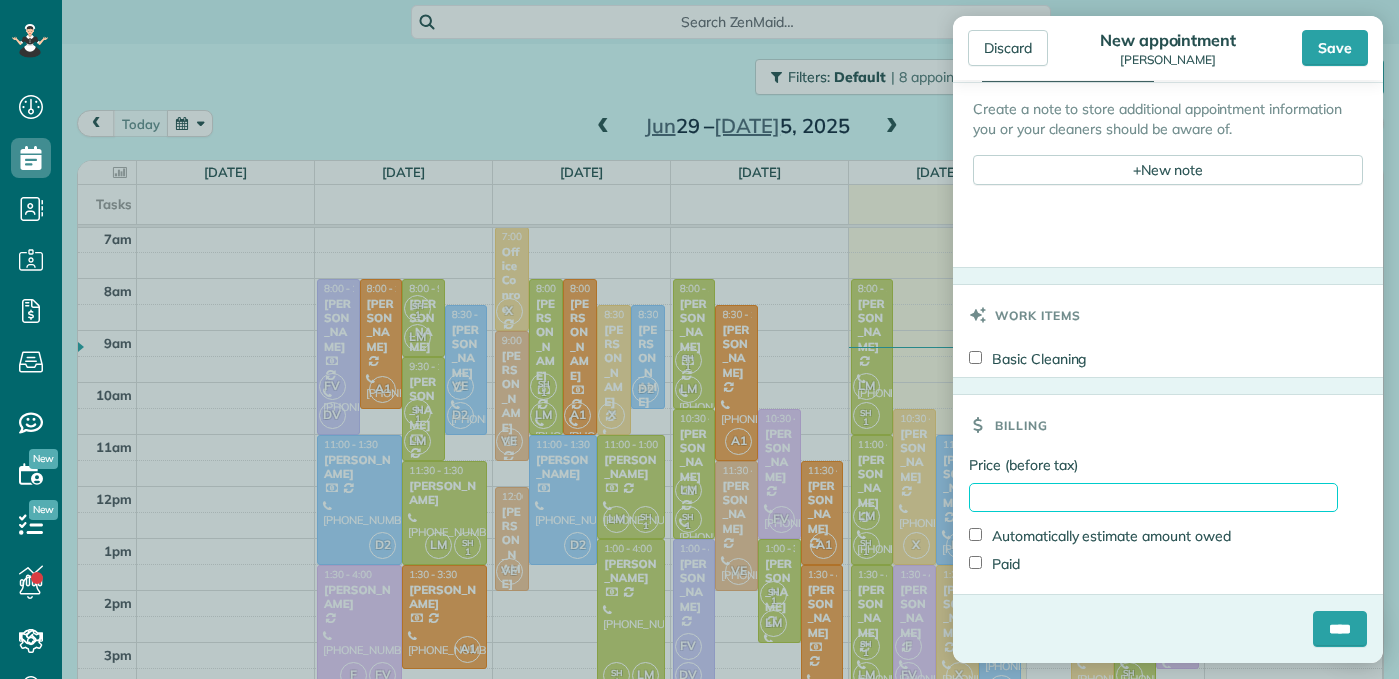 click on "Price (before tax)" at bounding box center (1153, 497) 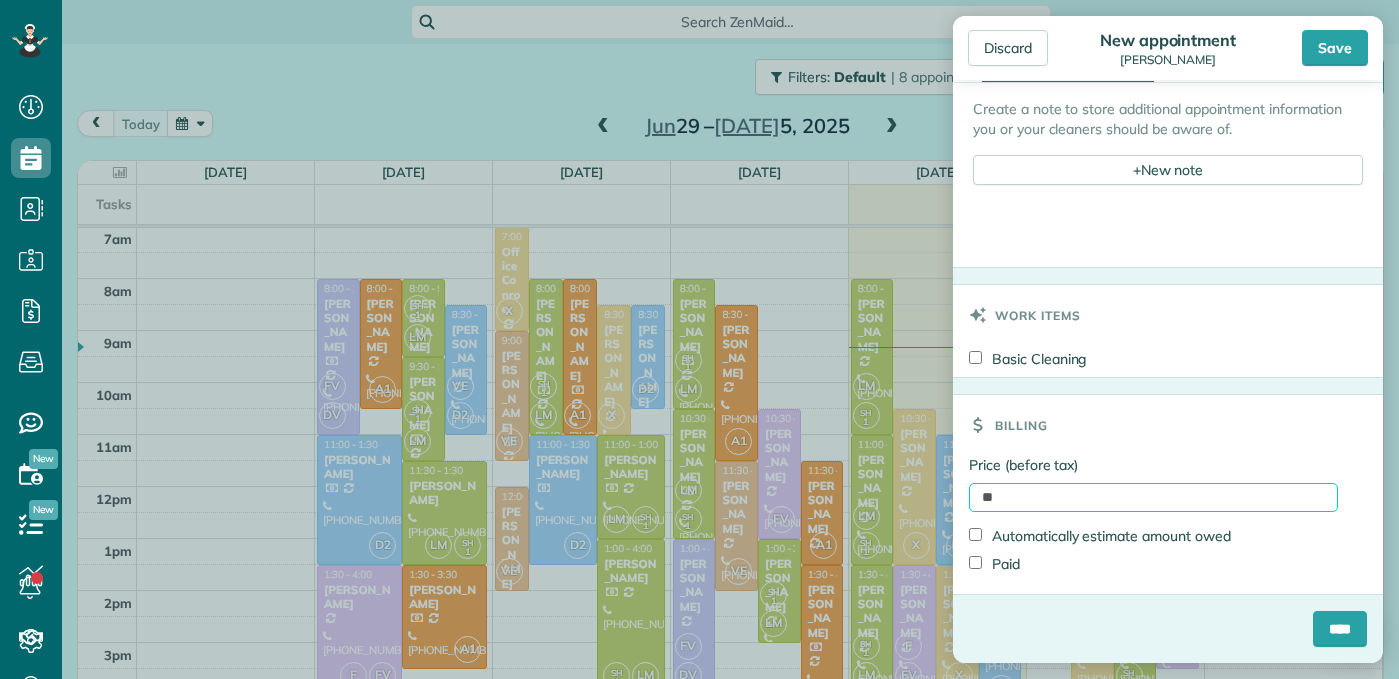 type on "**" 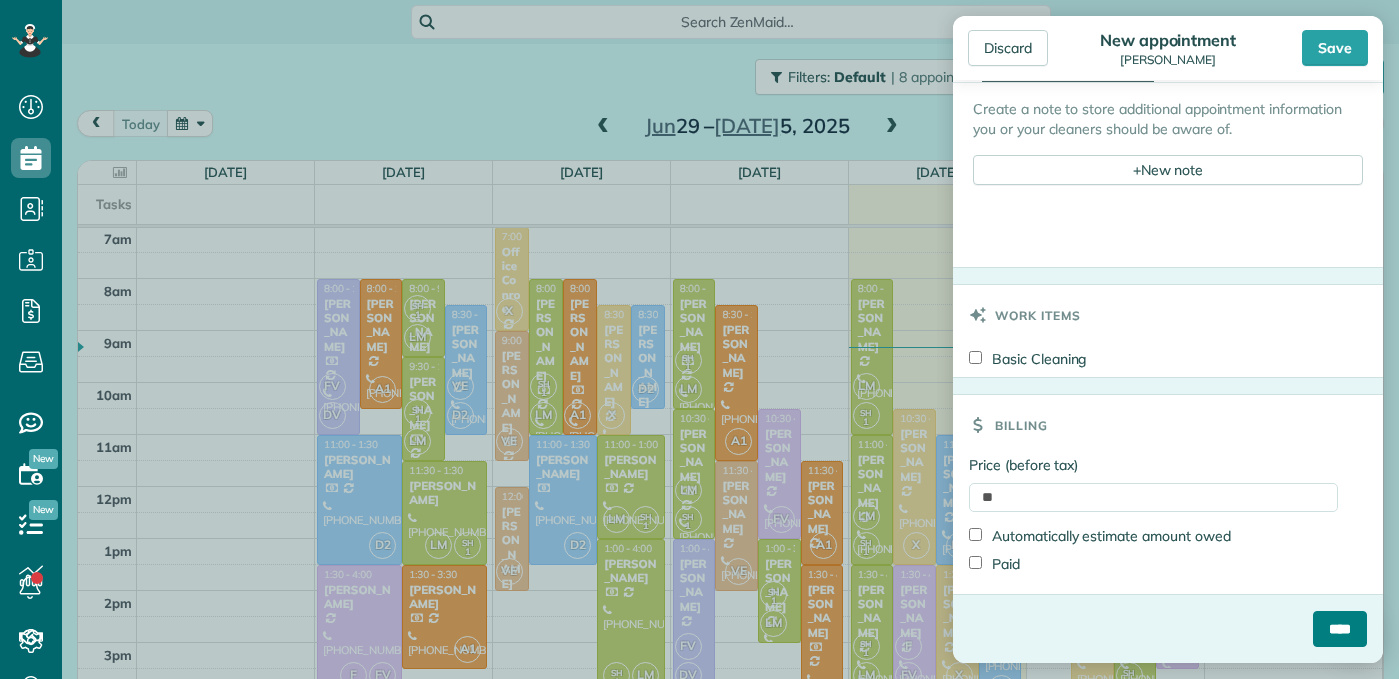 click on "****" at bounding box center (1340, 629) 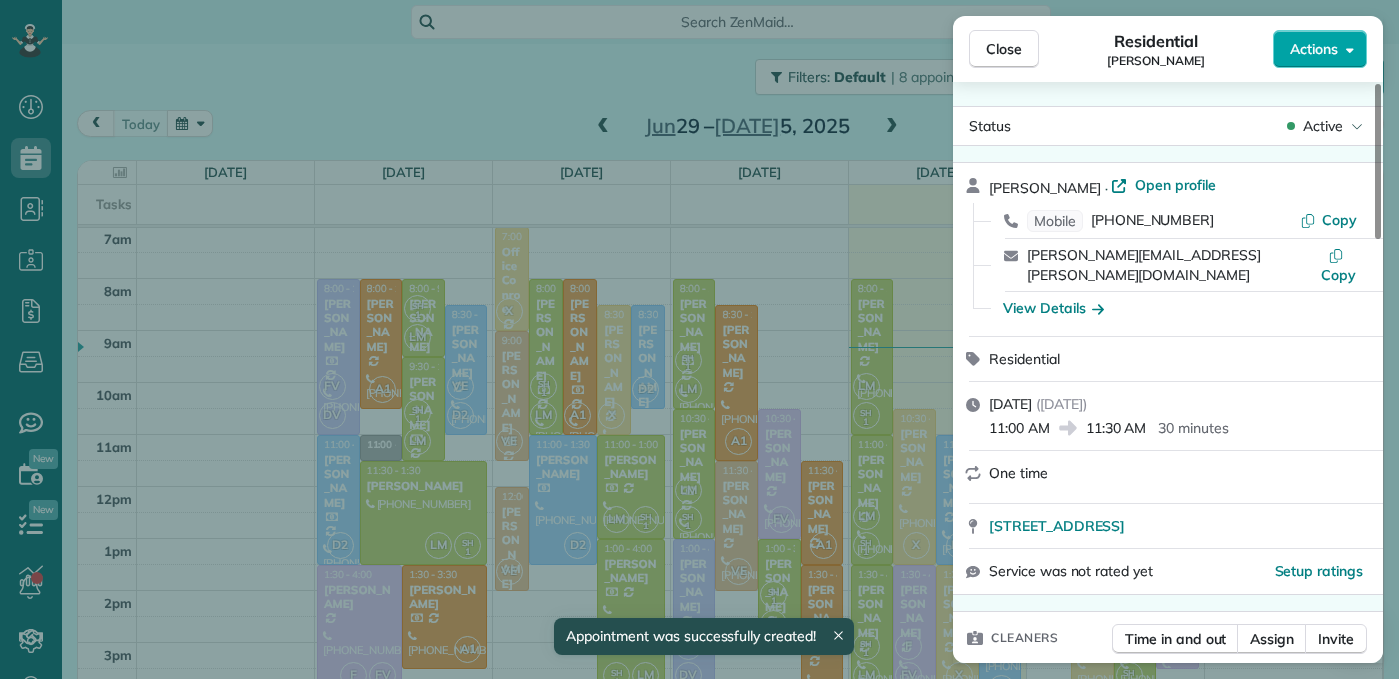 click on "Actions" at bounding box center (1314, 49) 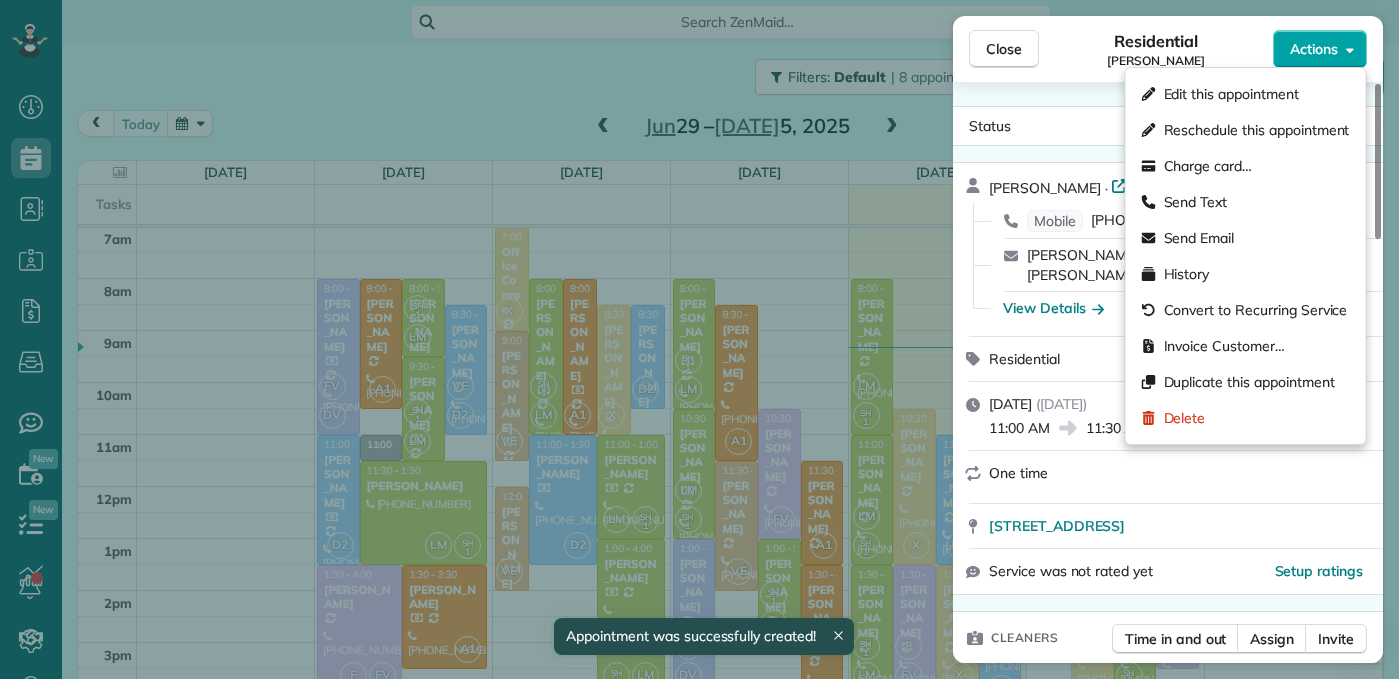 click on "Actions" at bounding box center (1314, 49) 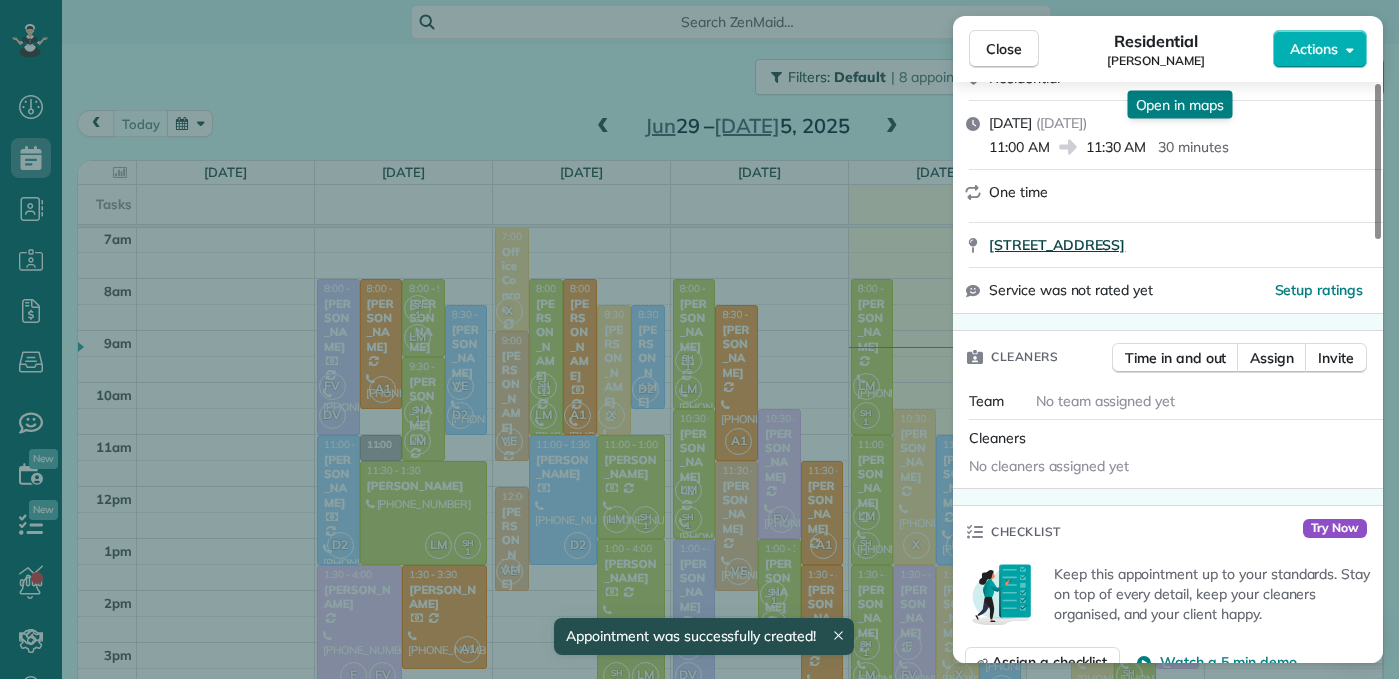 scroll, scrollTop: 568, scrollLeft: 0, axis: vertical 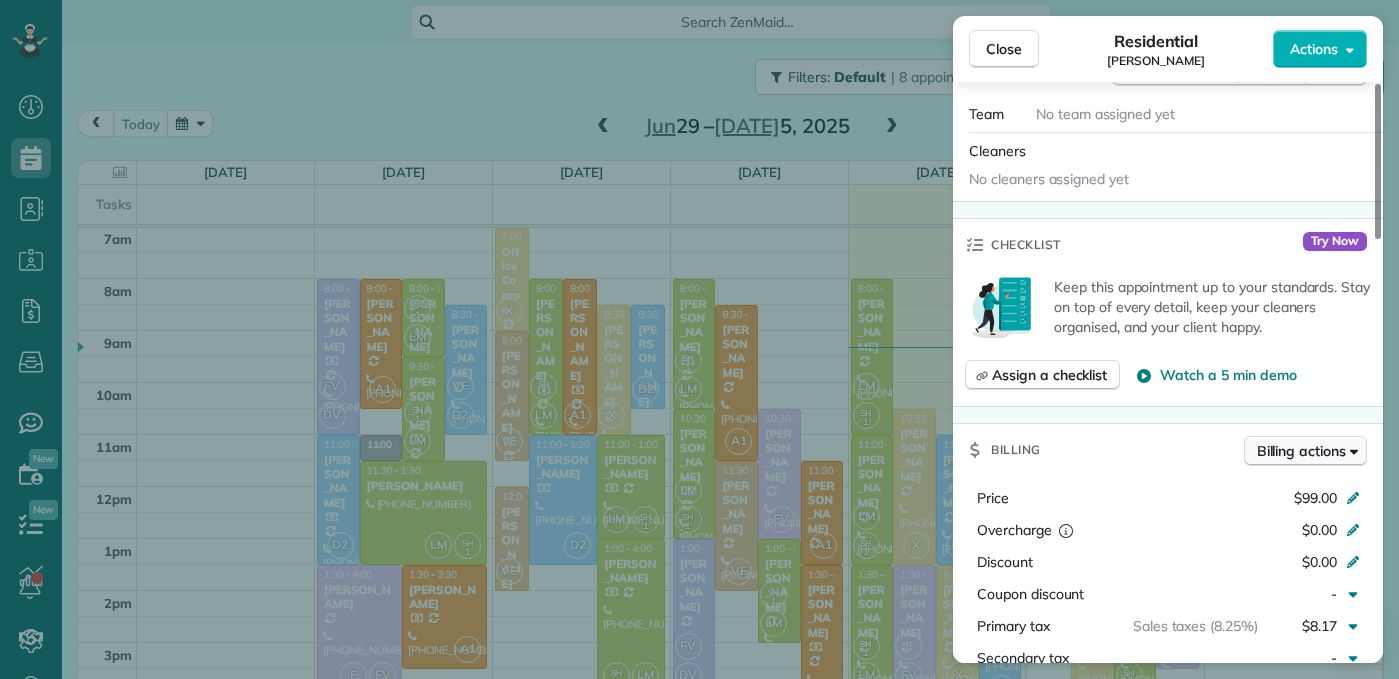 click on "Billing actions" at bounding box center (1301, 451) 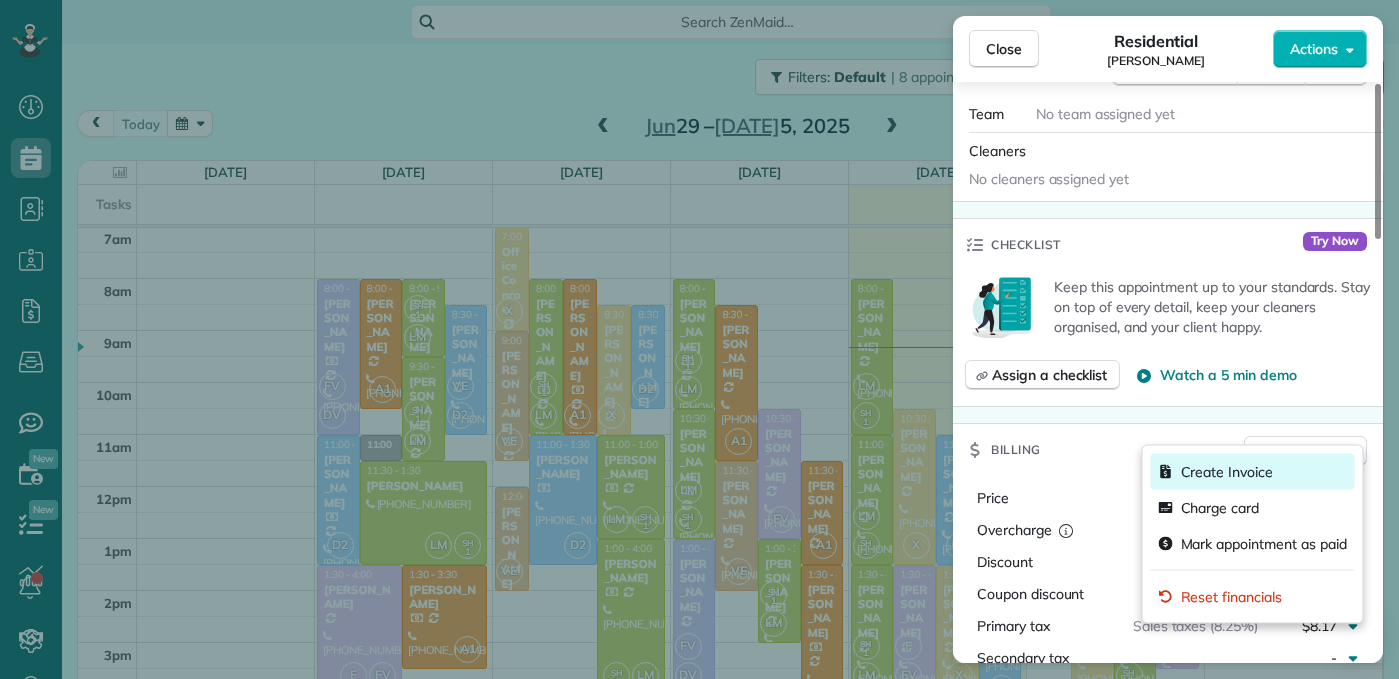 click on "Create Invoice" at bounding box center (1227, 472) 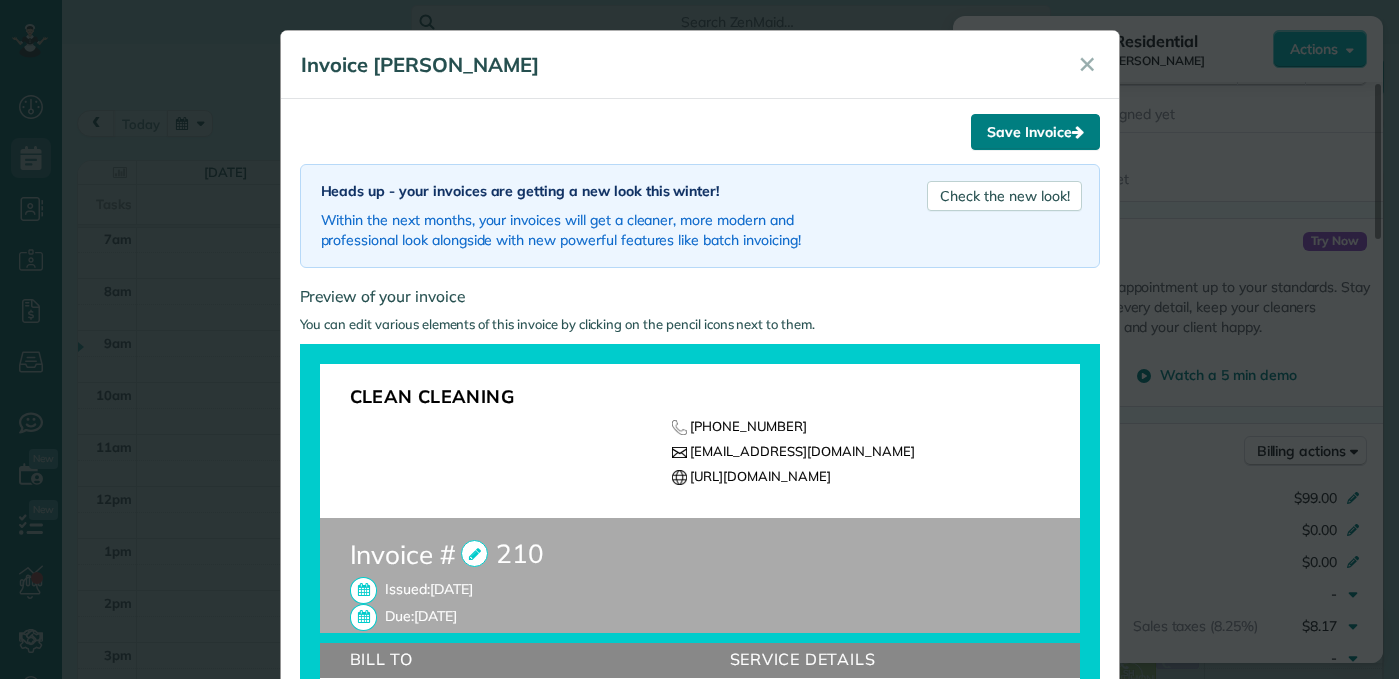 click on "Save Invoice" at bounding box center (1035, 132) 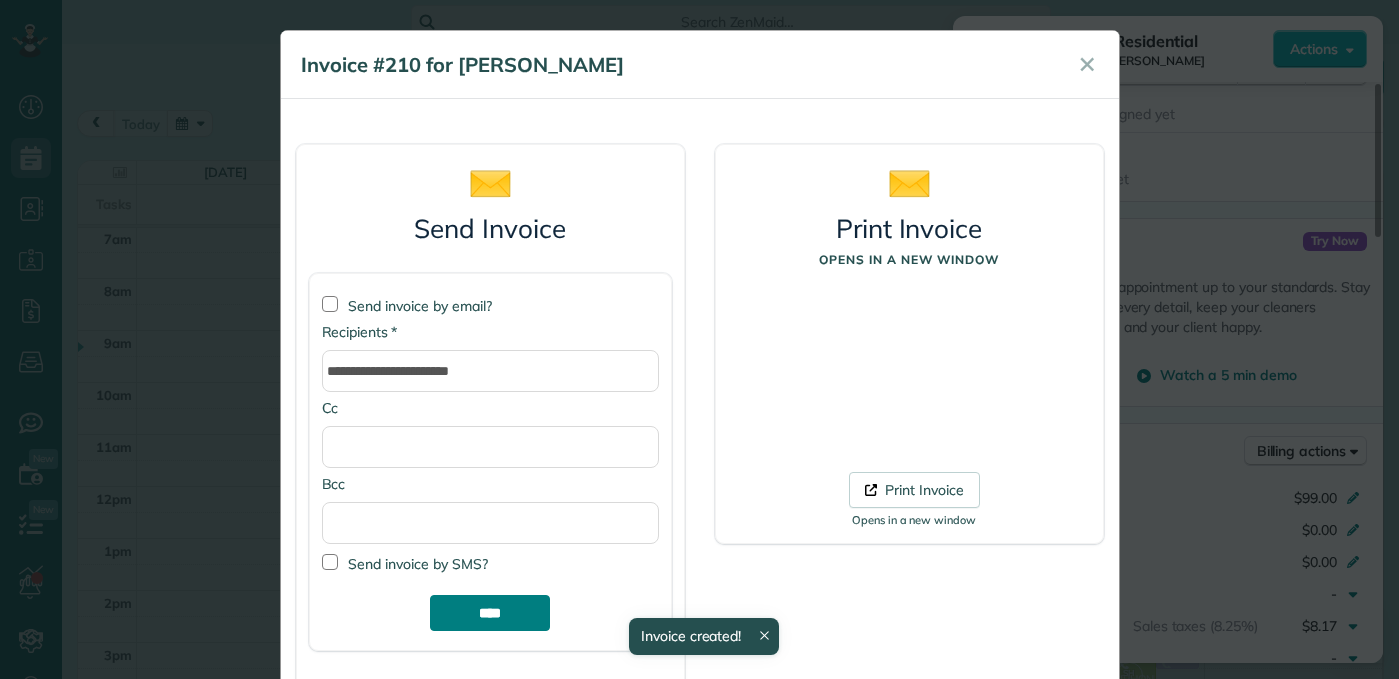 click on "****" at bounding box center (490, 613) 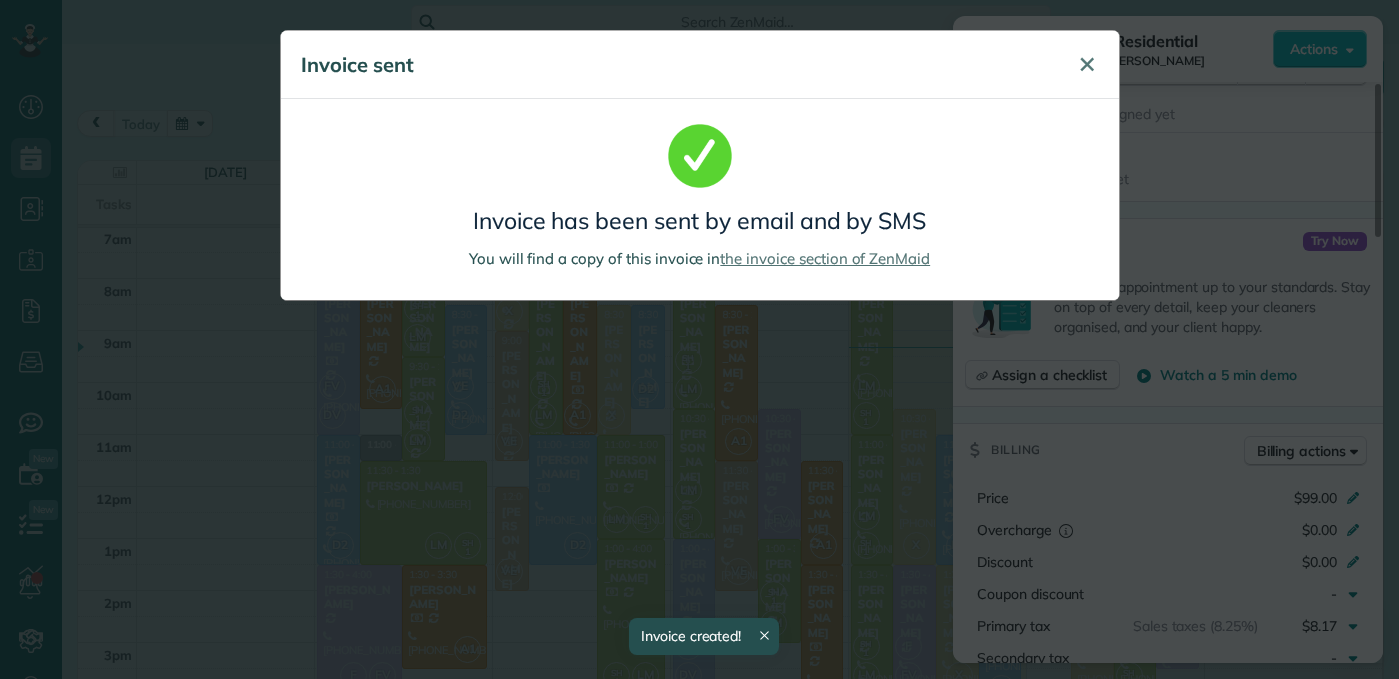 click on "✕" at bounding box center (1087, 65) 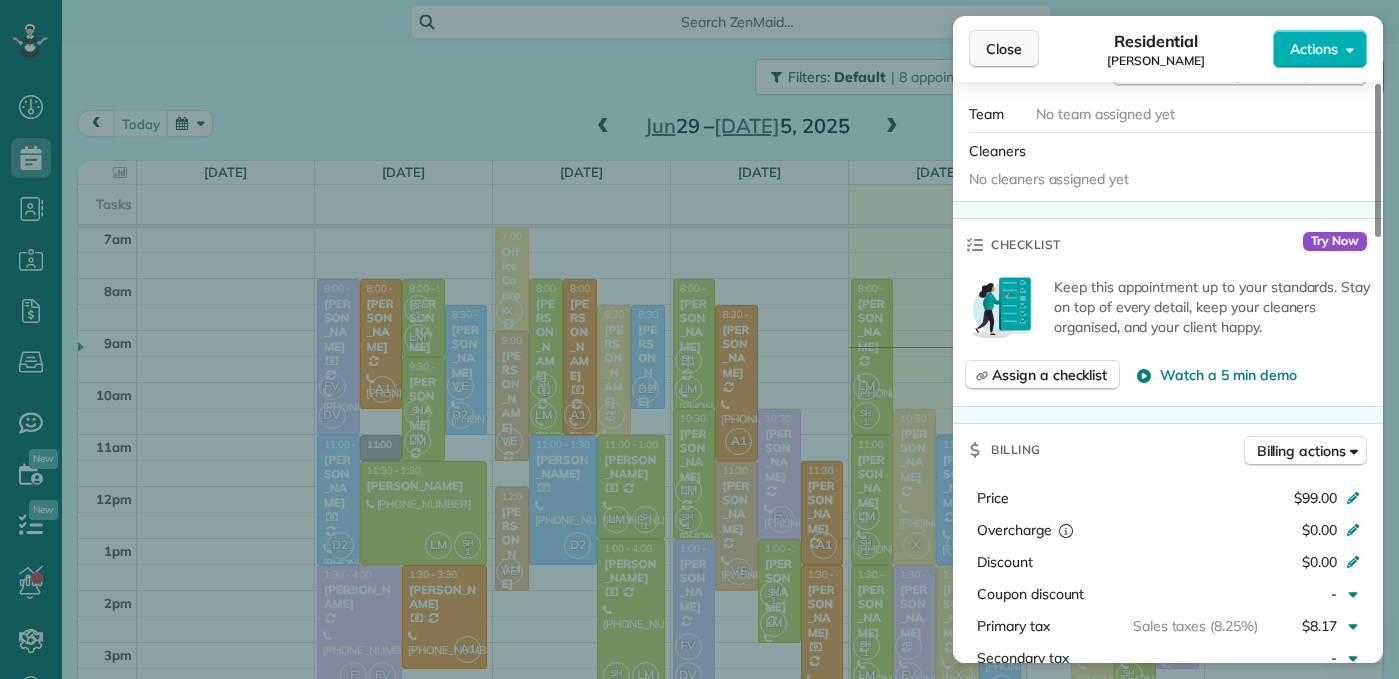 click on "Close" at bounding box center [1004, 49] 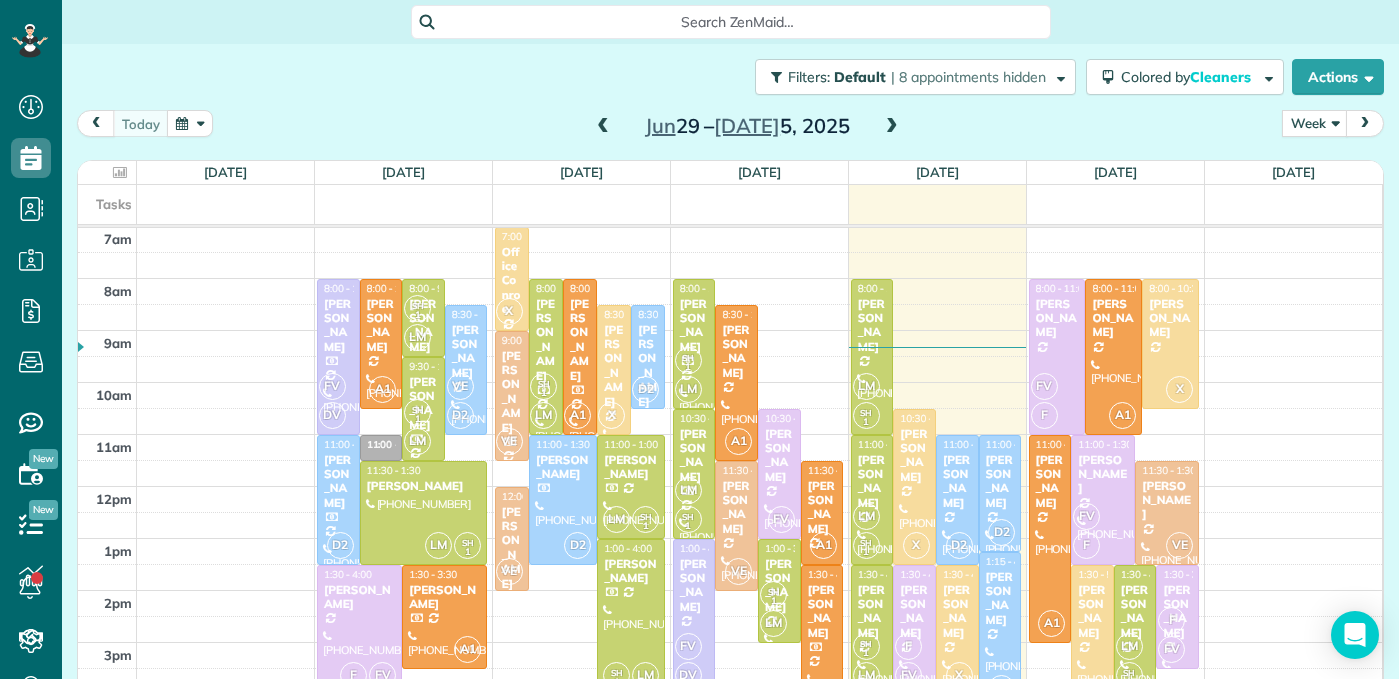 click on "Filters:   Default
|  8 appointments hidden
Colored by  Cleaners
Color by Cleaner
Color by Team
Color by Status
Color by Recurrence
Color by Paid/Unpaid
Filters  Default
Schedule Changes
Actions
Create Appointment
Create Task
Clock In/Out
Send Work Orders
Print Route Sheets
[DATE] Emails/Texts
View Metrics" at bounding box center (730, 77) 